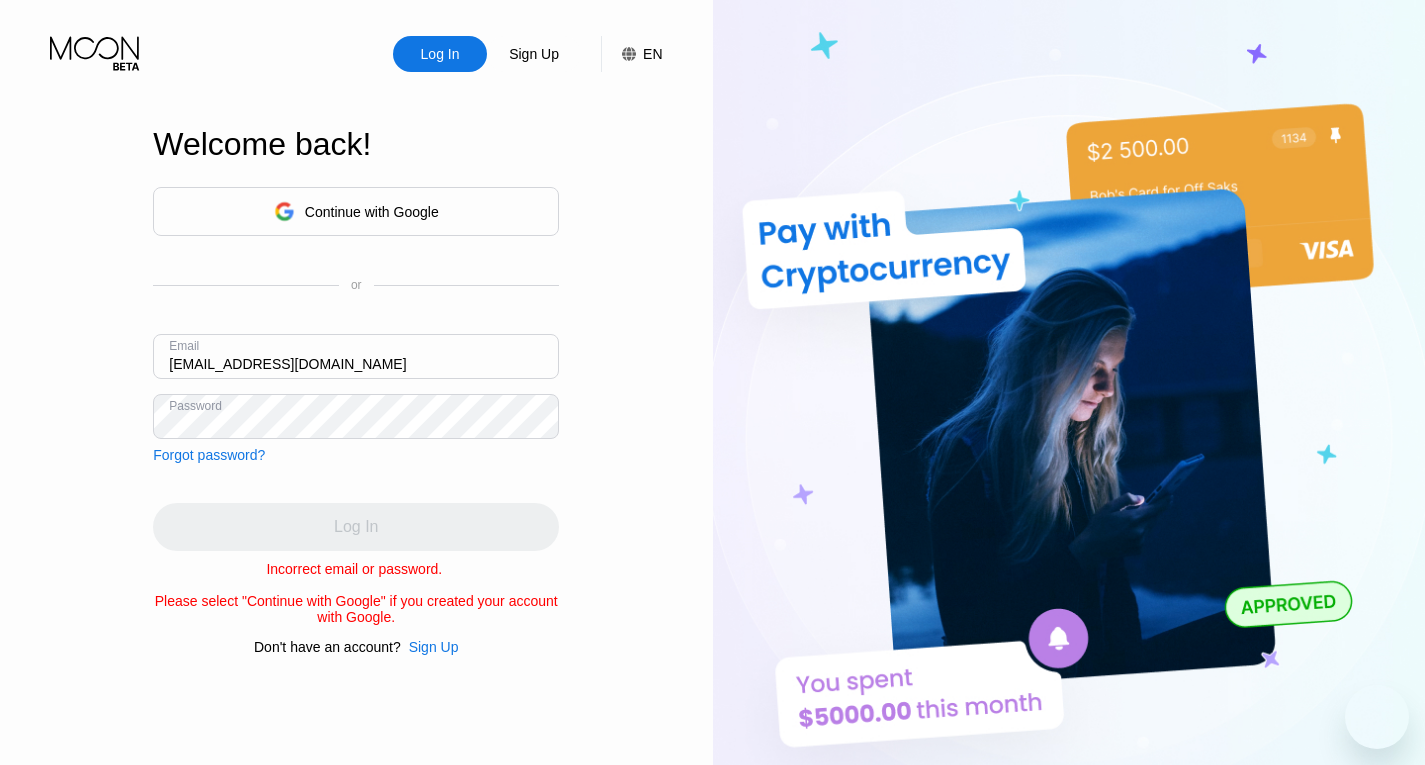 scroll, scrollTop: 0, scrollLeft: 0, axis: both 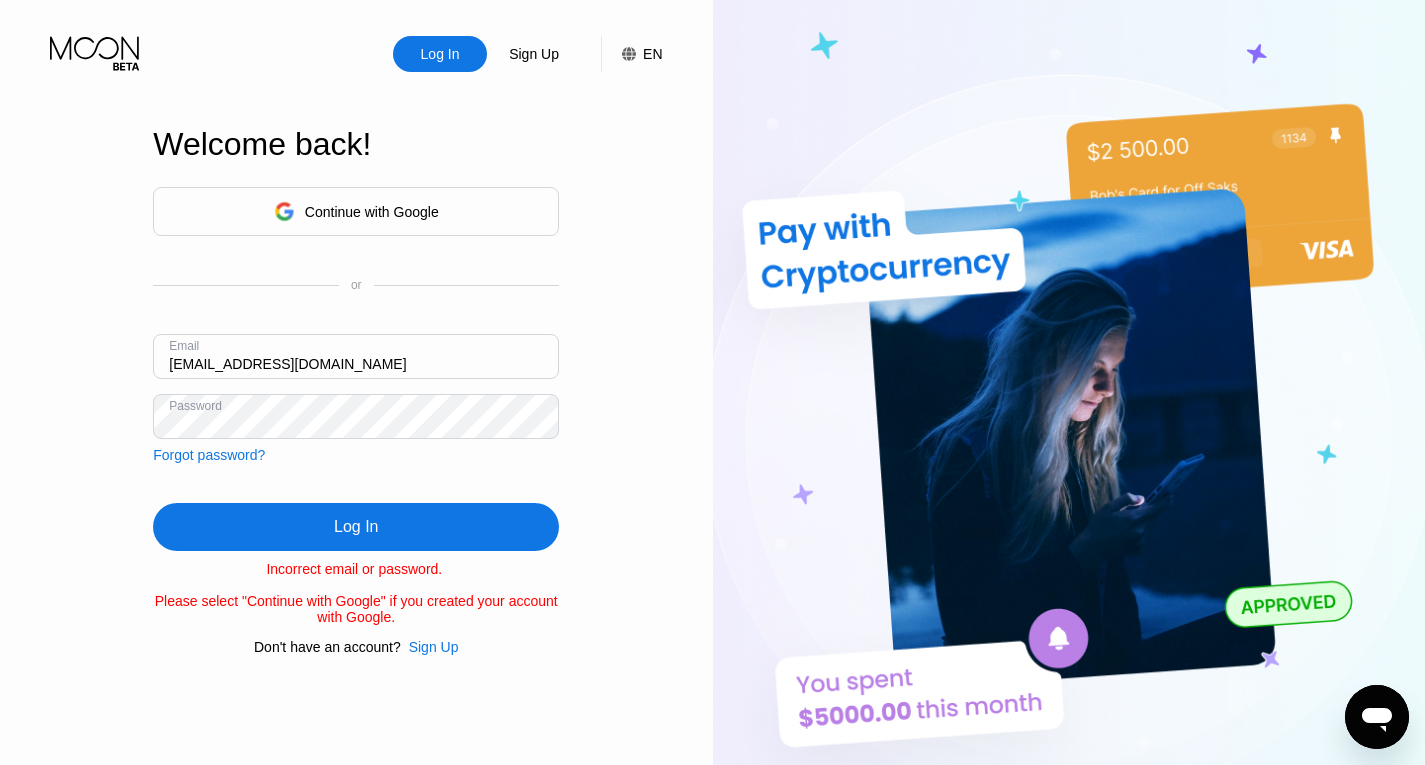 click on "Log In" at bounding box center [356, 527] 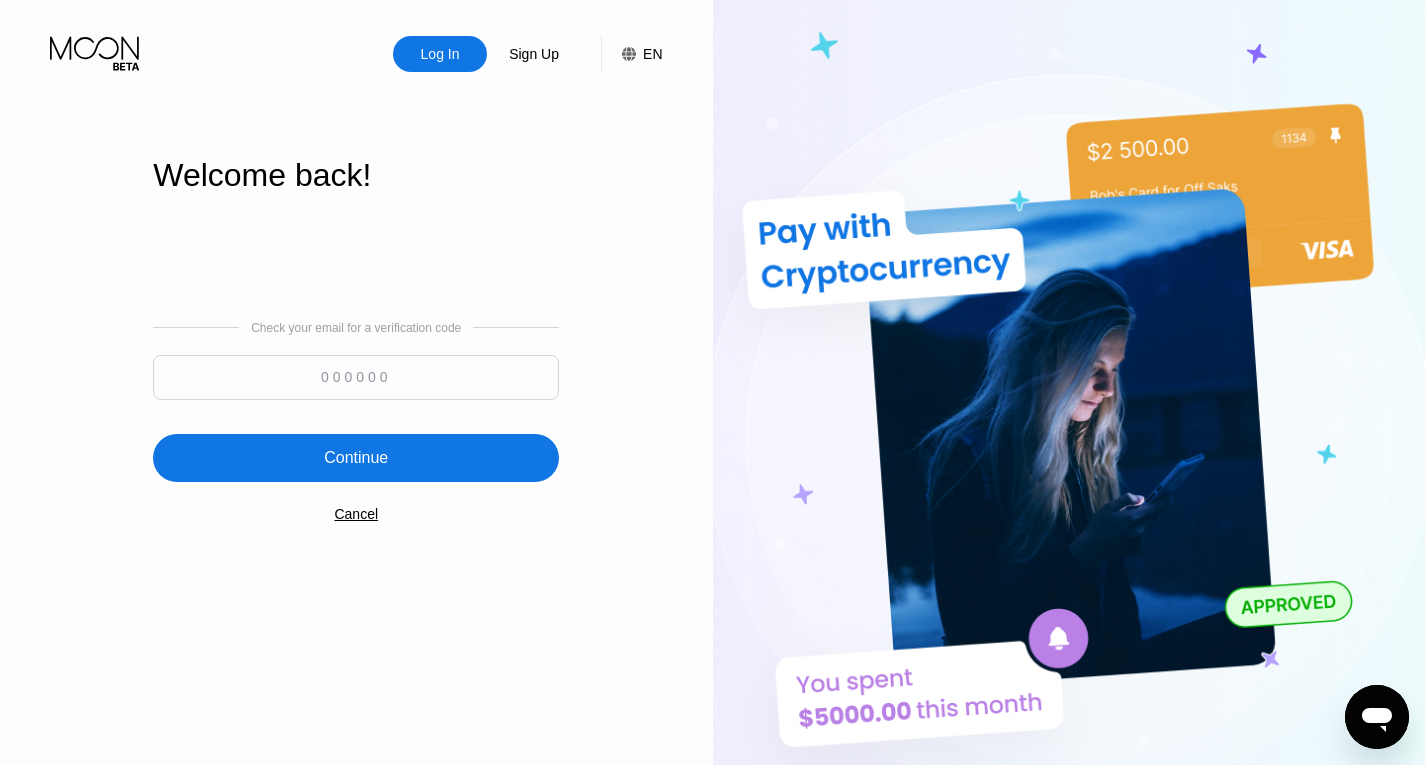 click at bounding box center (356, 377) 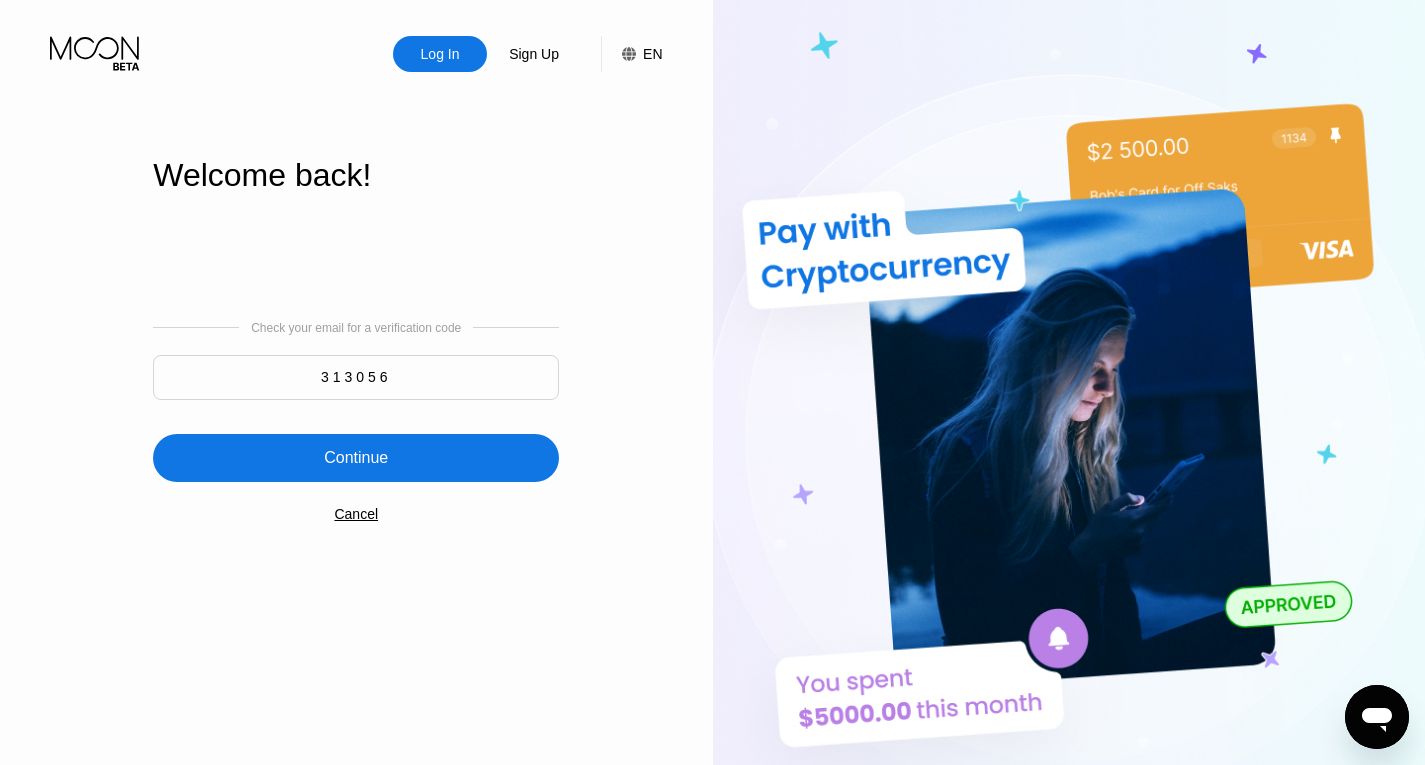 type on "313056" 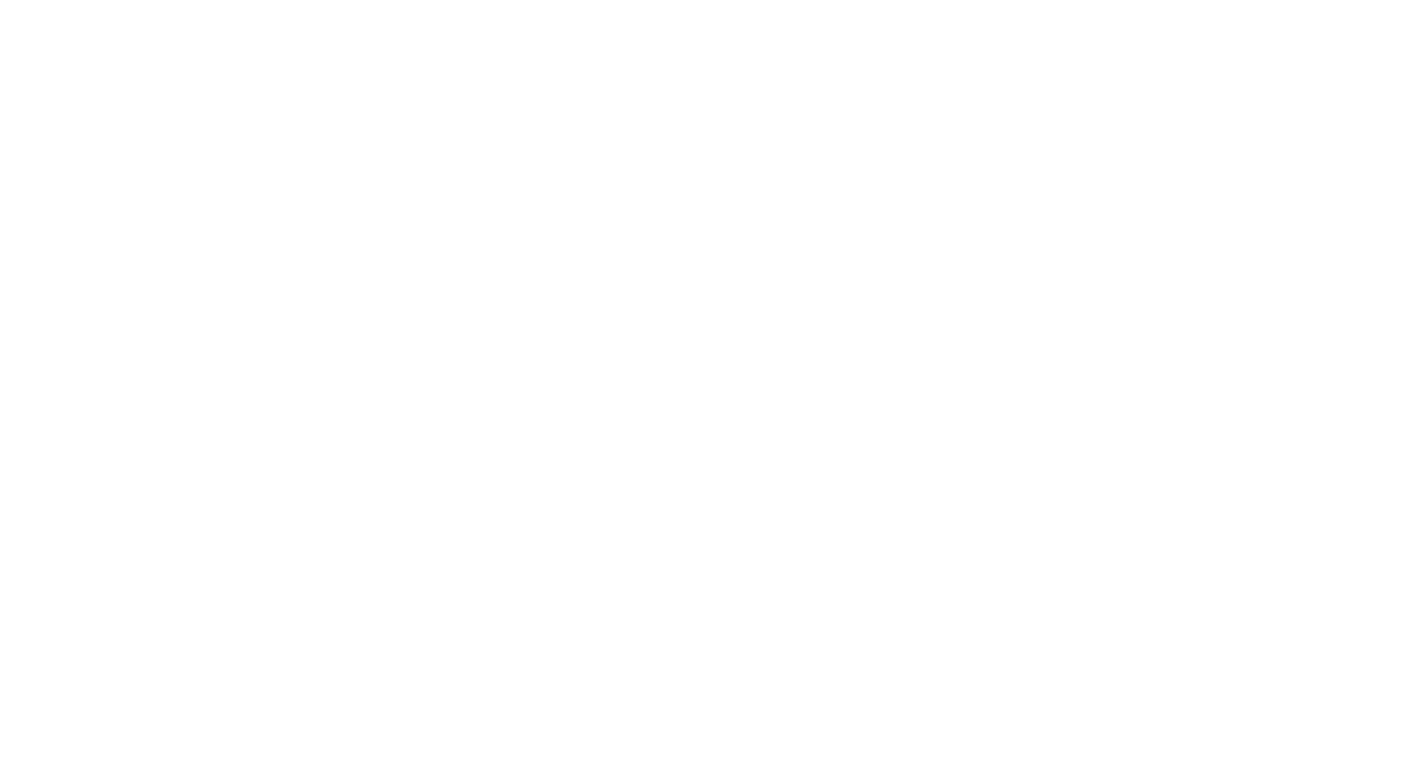 scroll, scrollTop: 0, scrollLeft: 0, axis: both 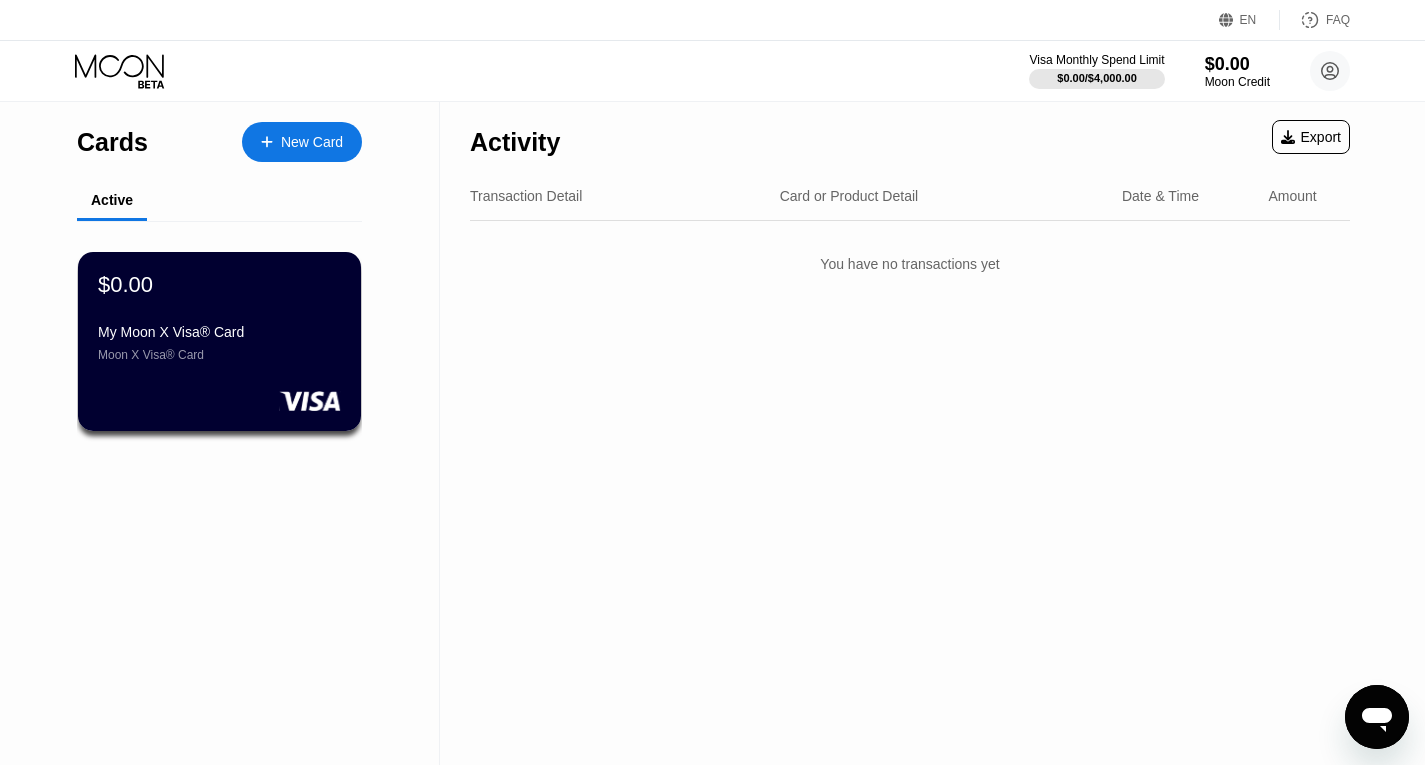 click 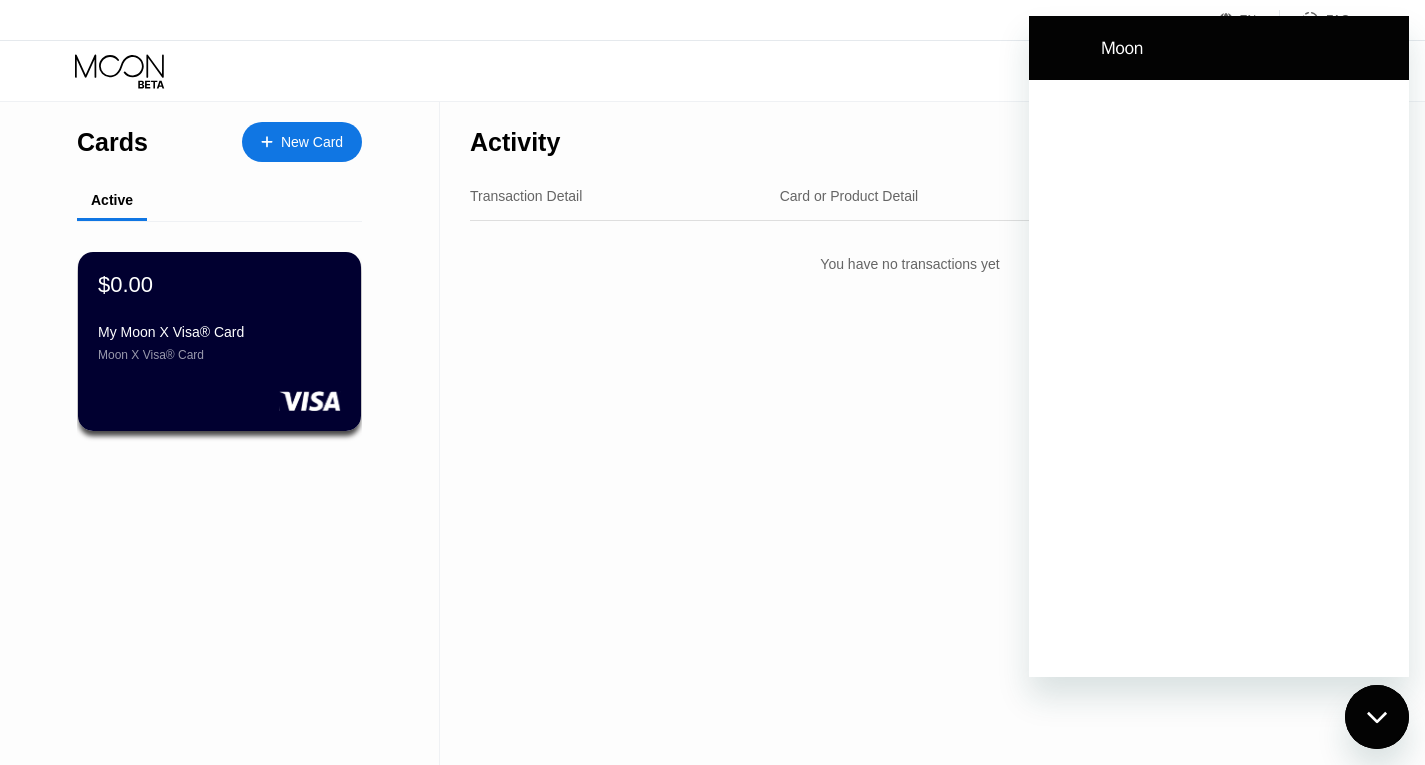 scroll, scrollTop: 0, scrollLeft: 0, axis: both 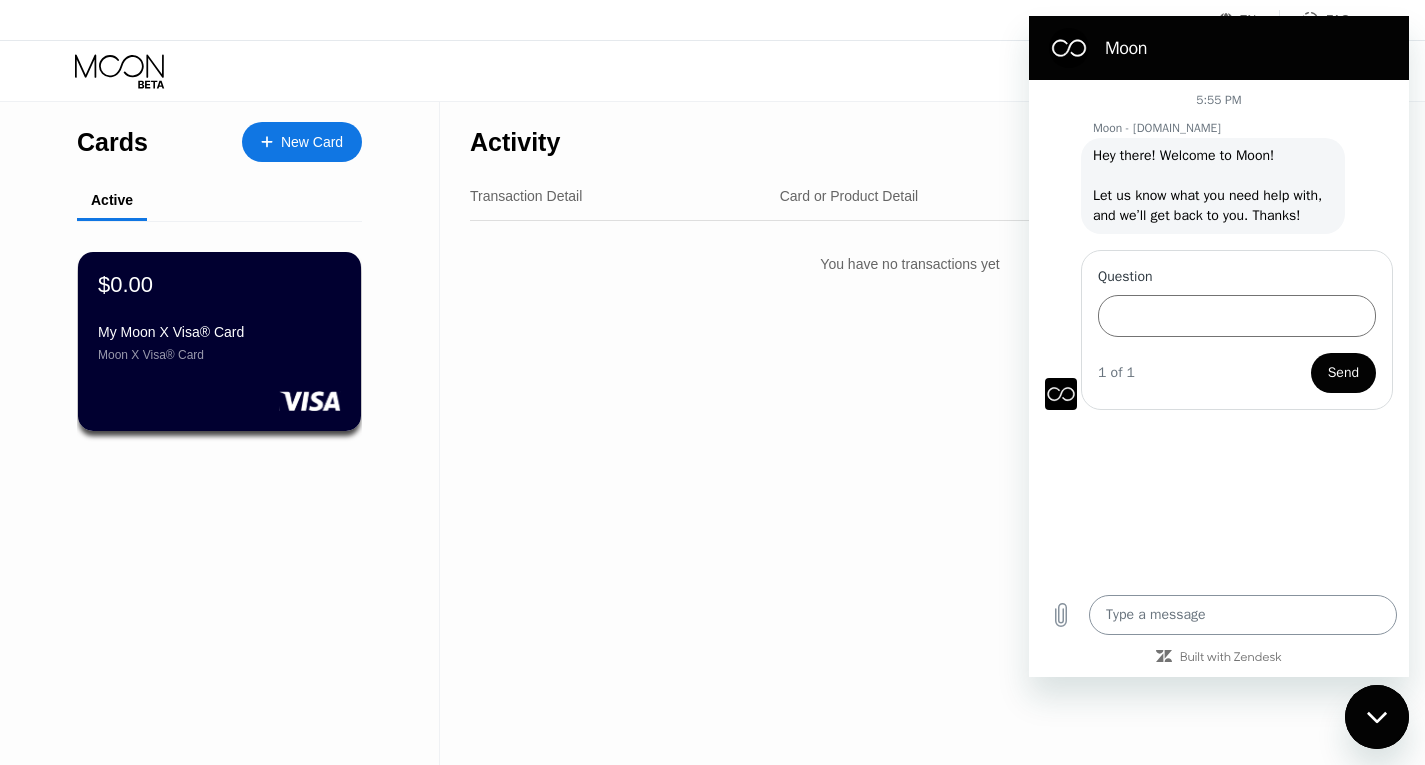 click at bounding box center [1243, 615] 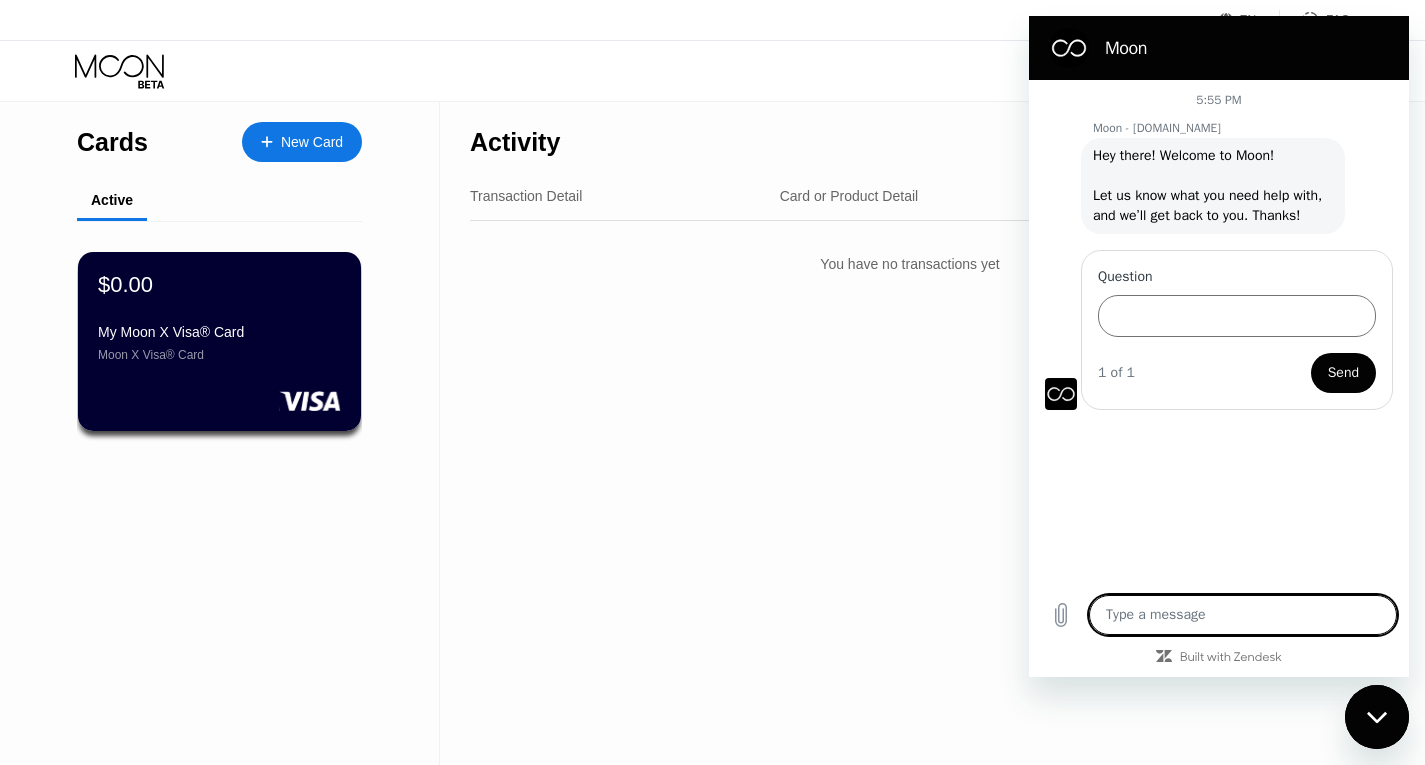 type on "H" 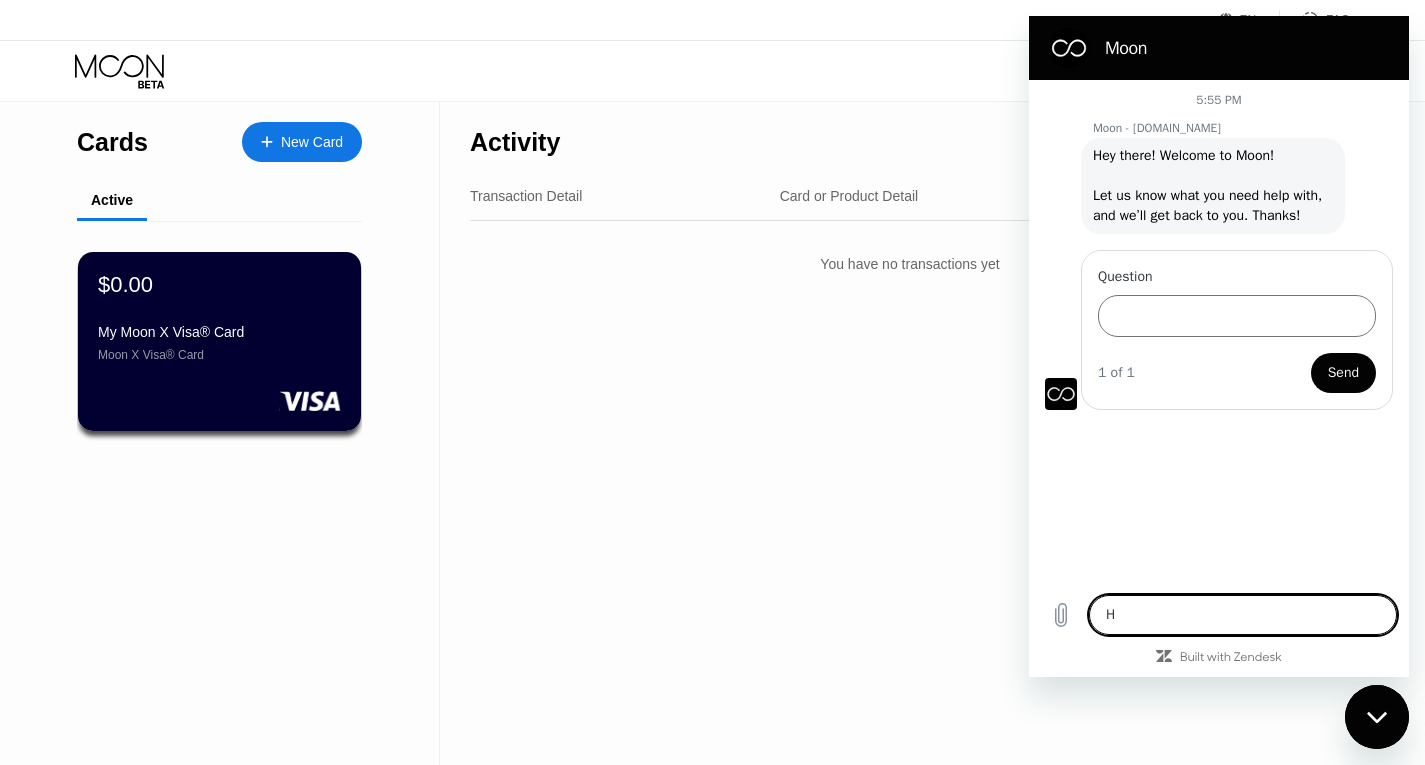 type on "x" 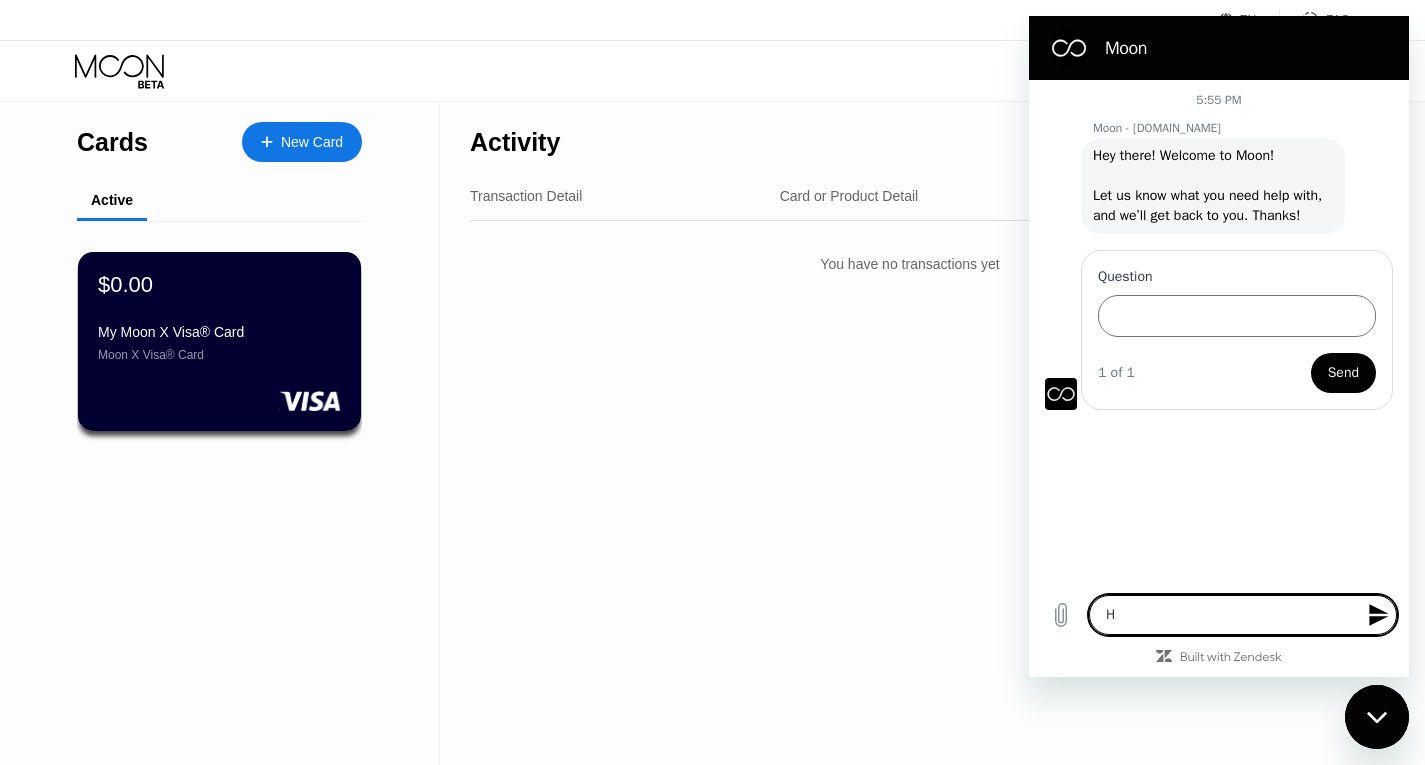type on "He" 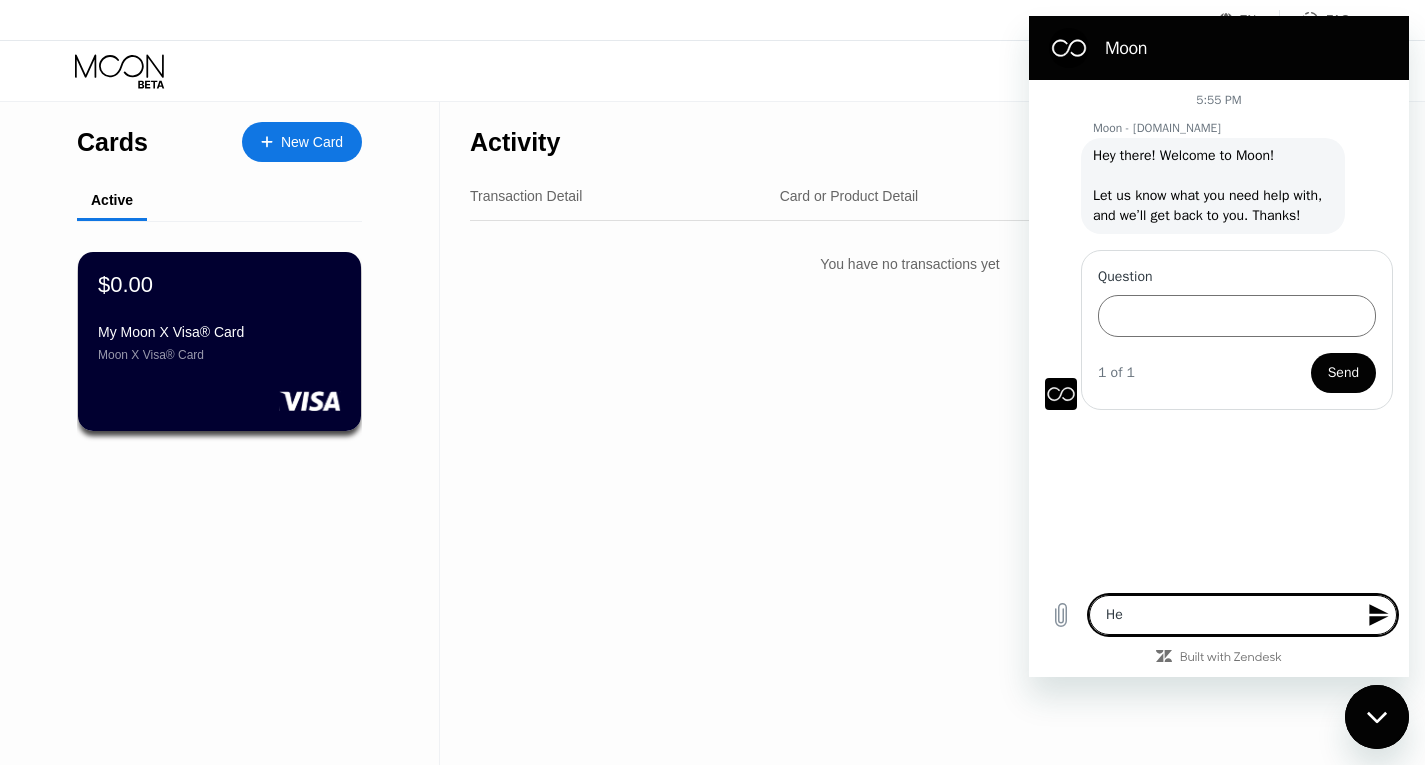 type on "Hey" 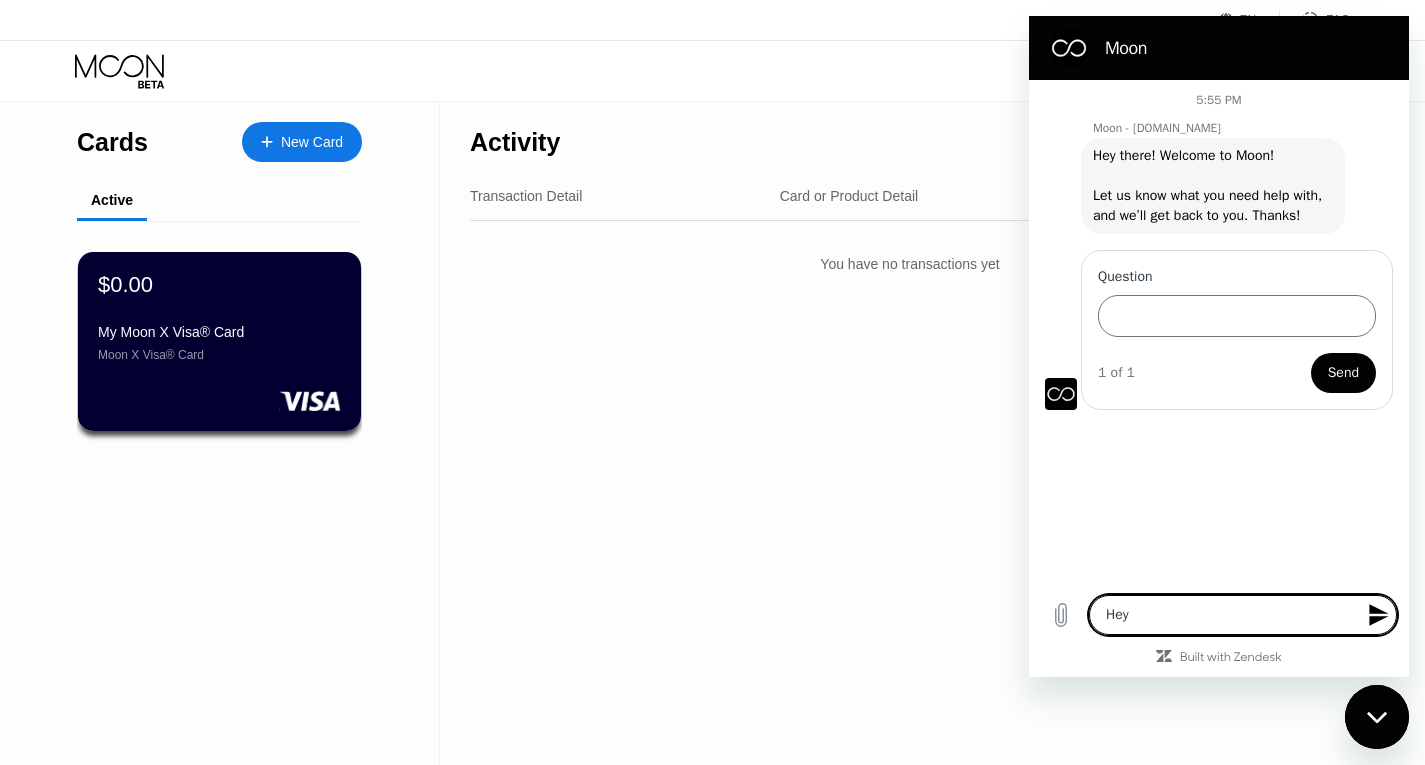 type on "Hey" 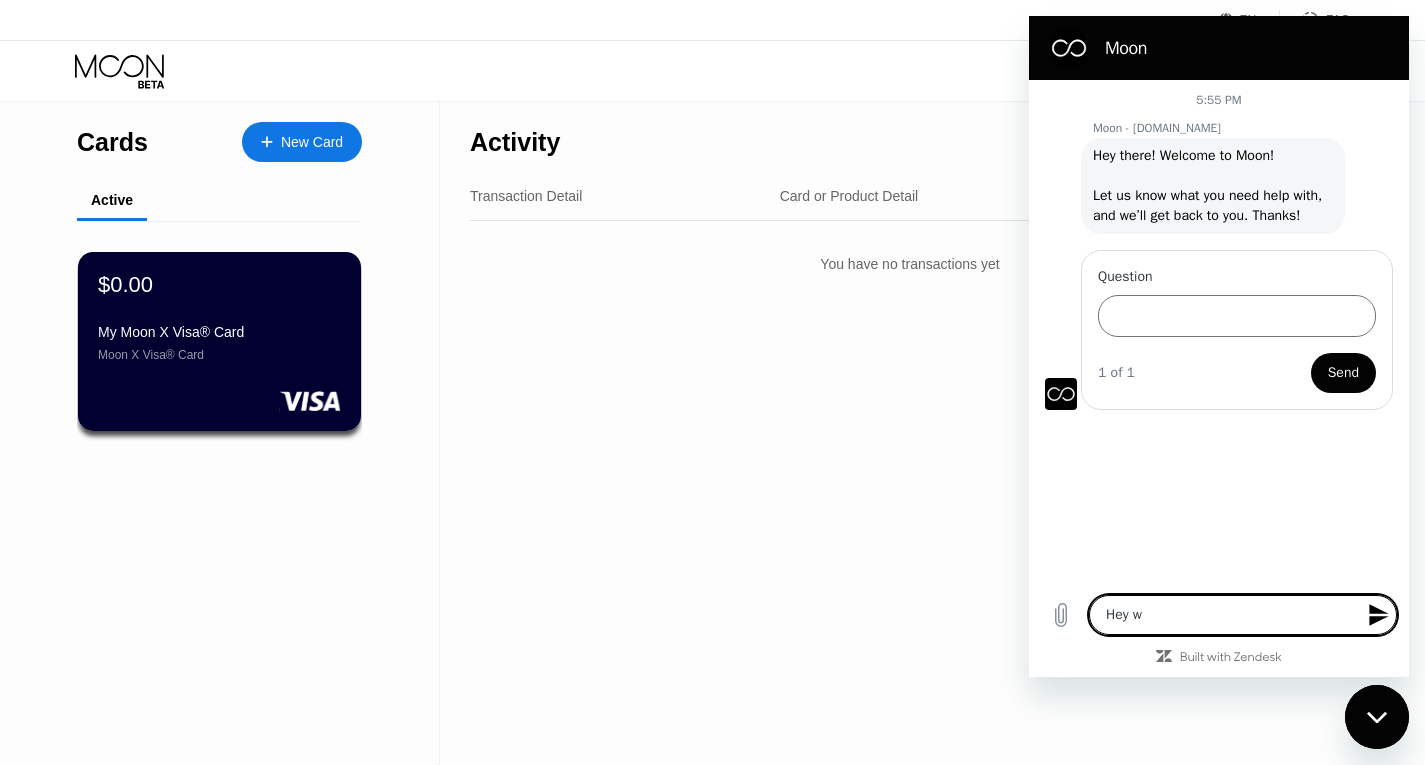 type on "Hey wh" 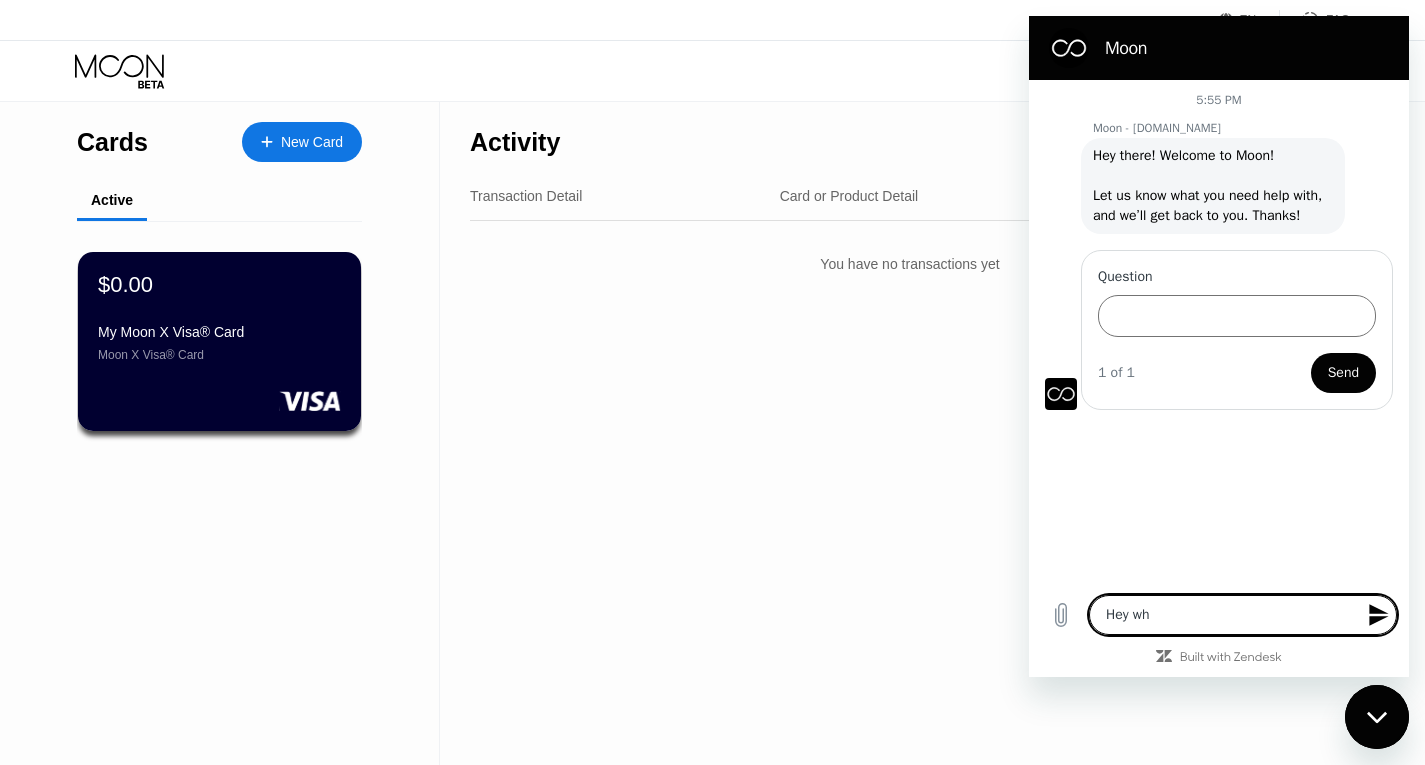 type on "x" 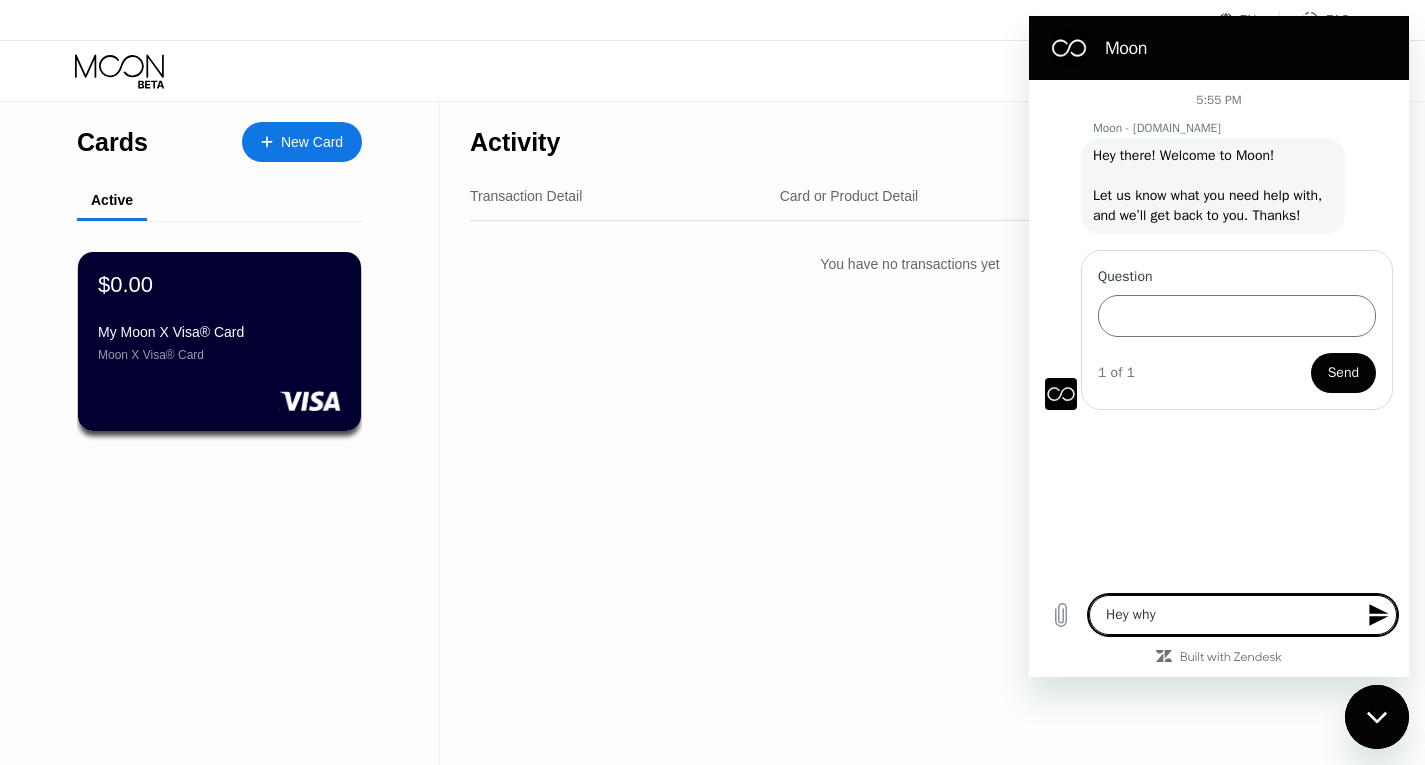 type on "Hey why" 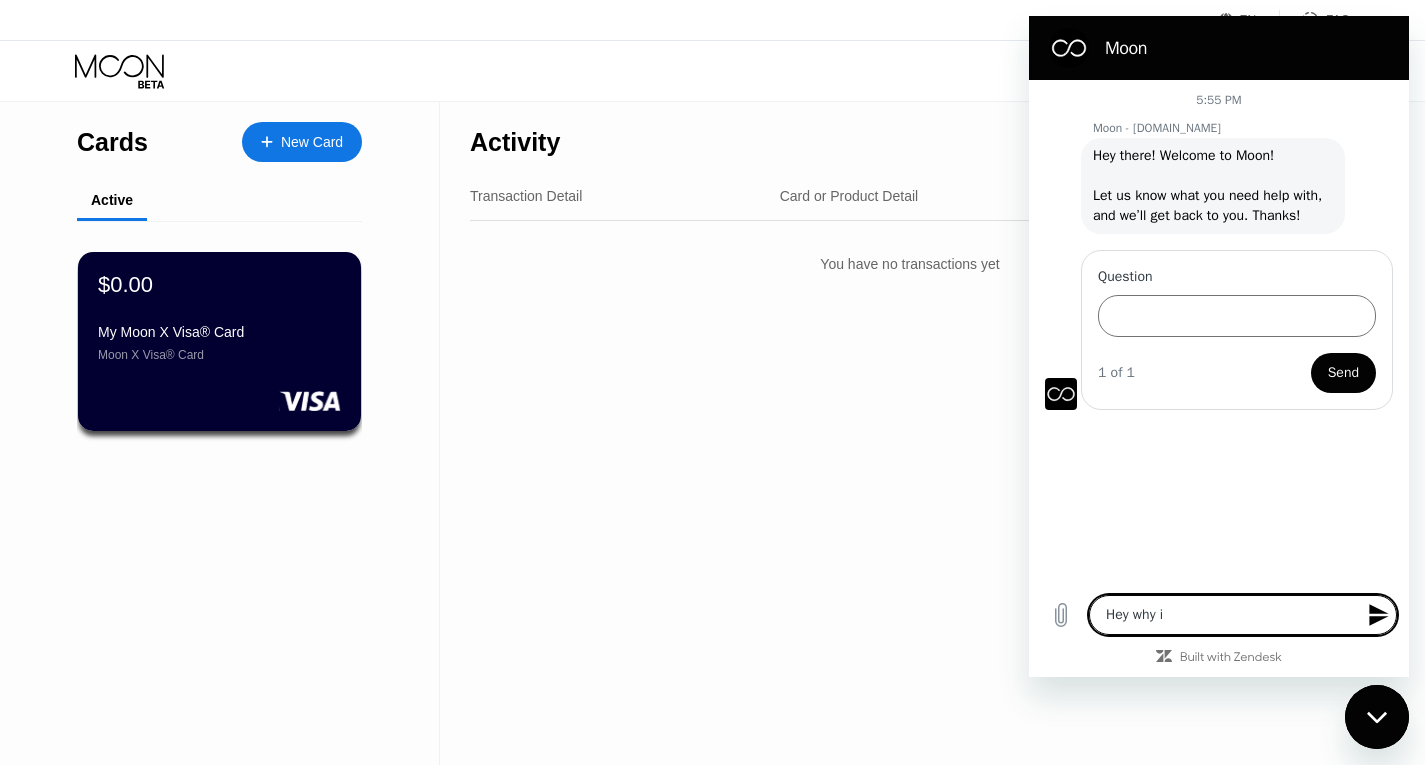 type on "Hey why is" 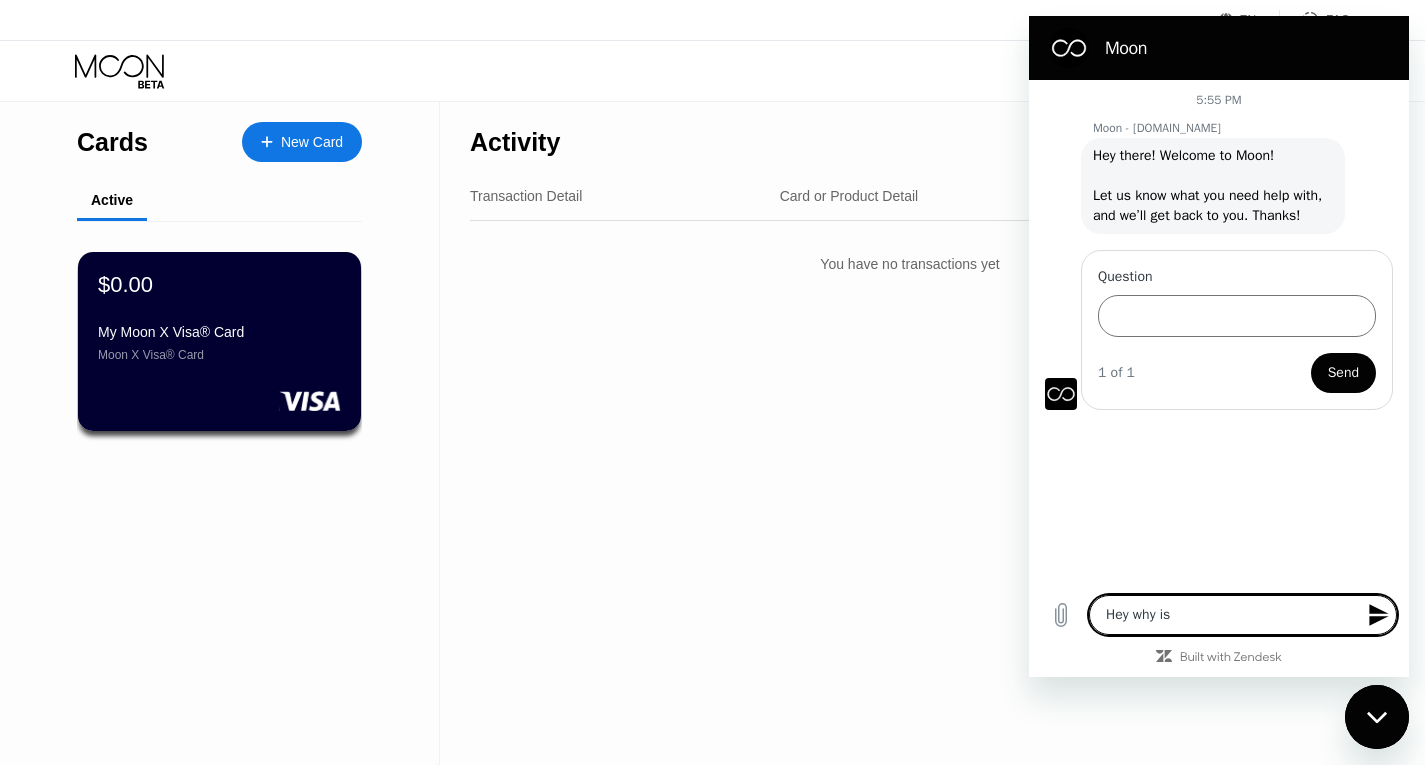 type on "x" 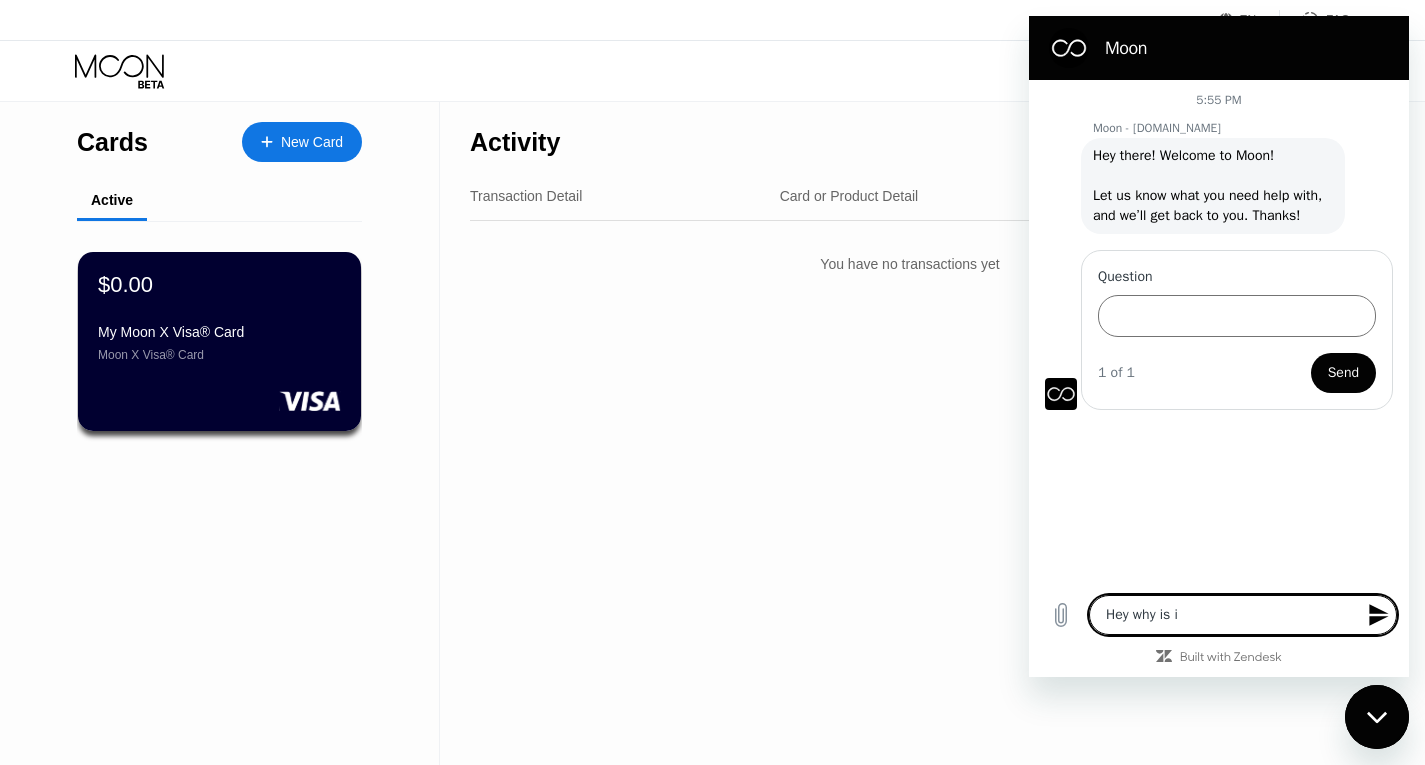 type on "Hey why is it" 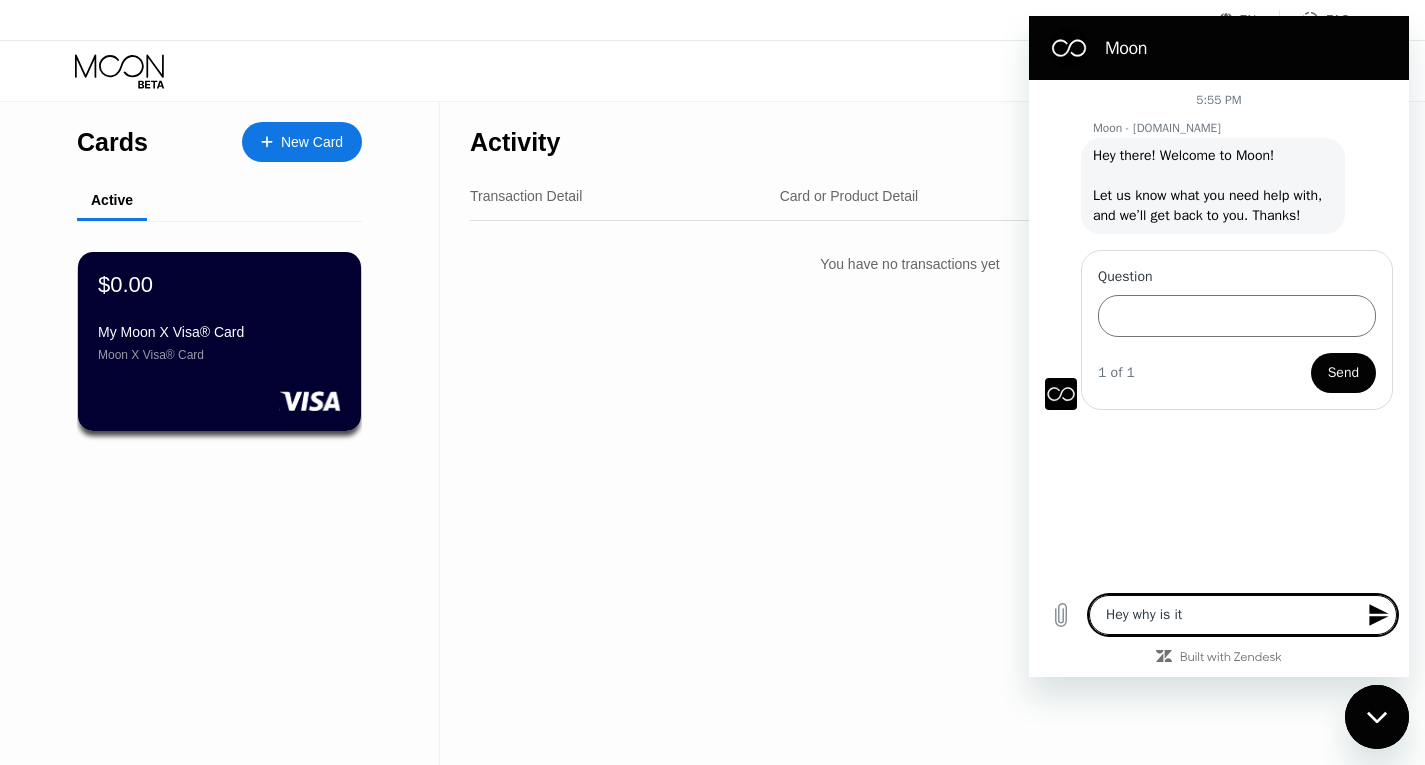 type on "x" 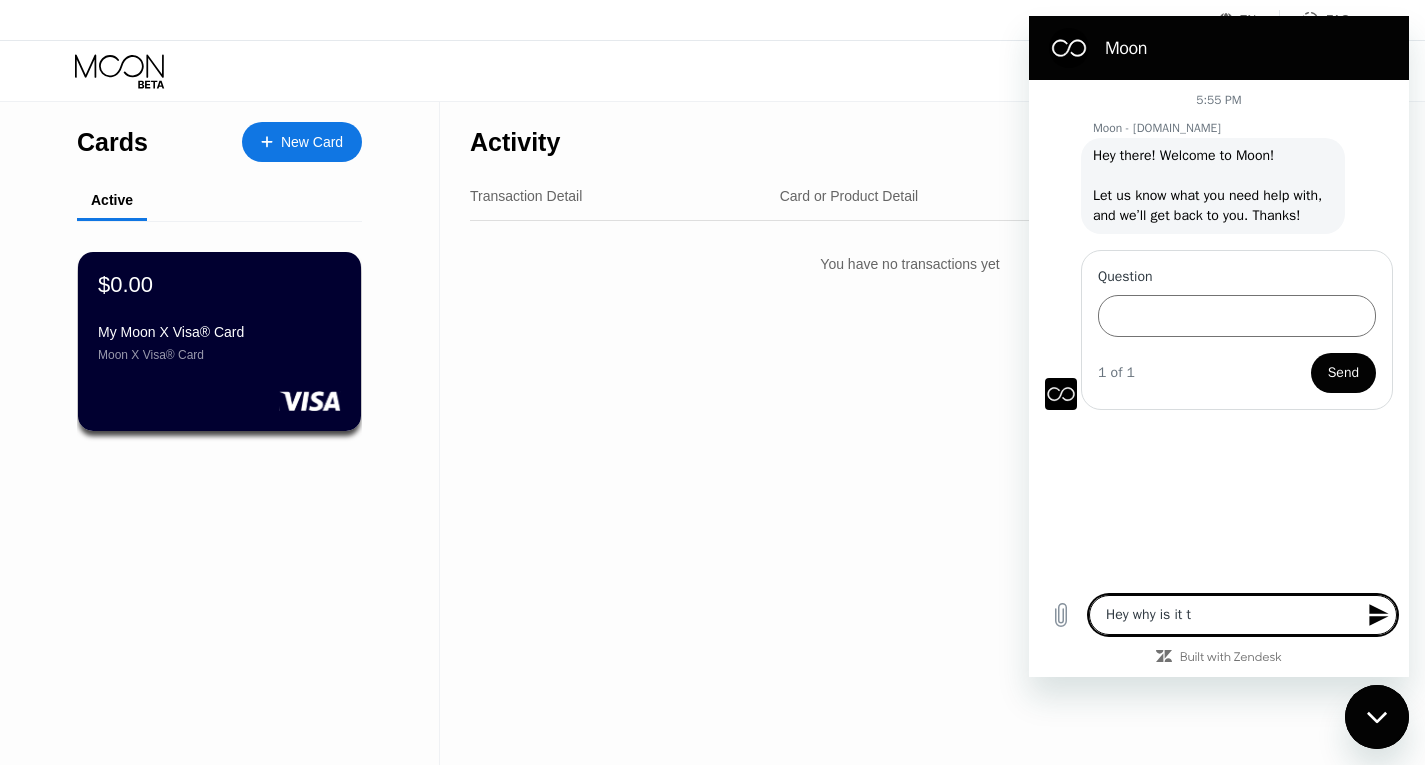 type on "Hey why is it ta" 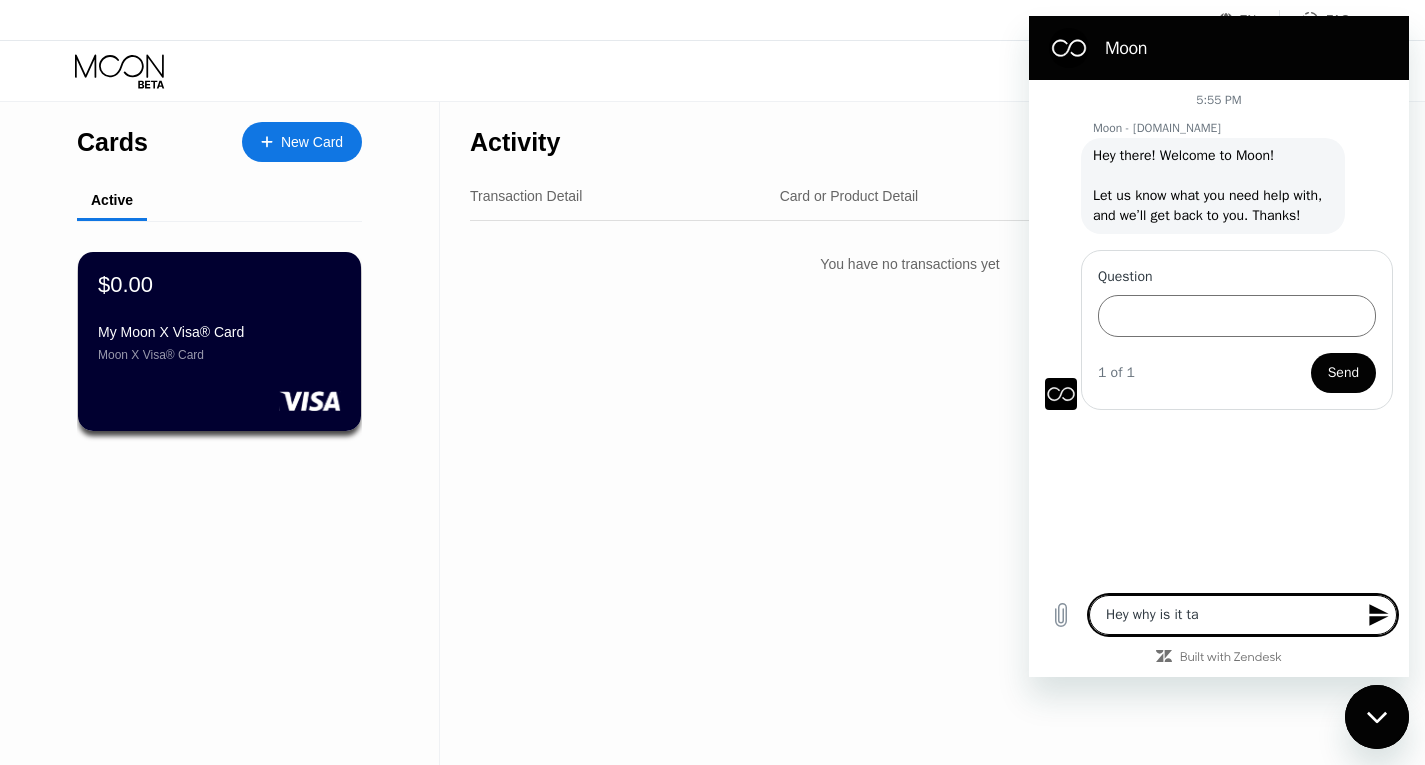 type on "Hey why is it tak" 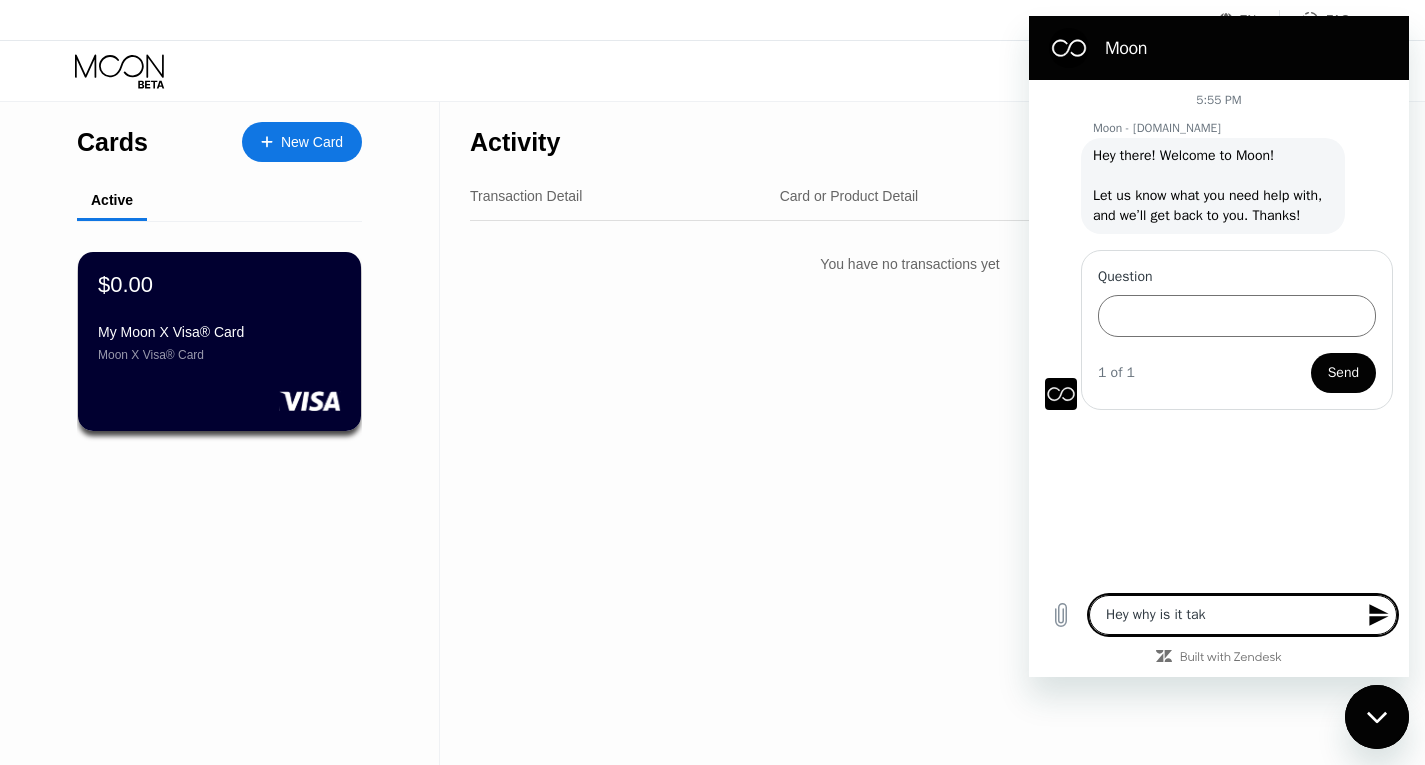 type on "Hey why is it take" 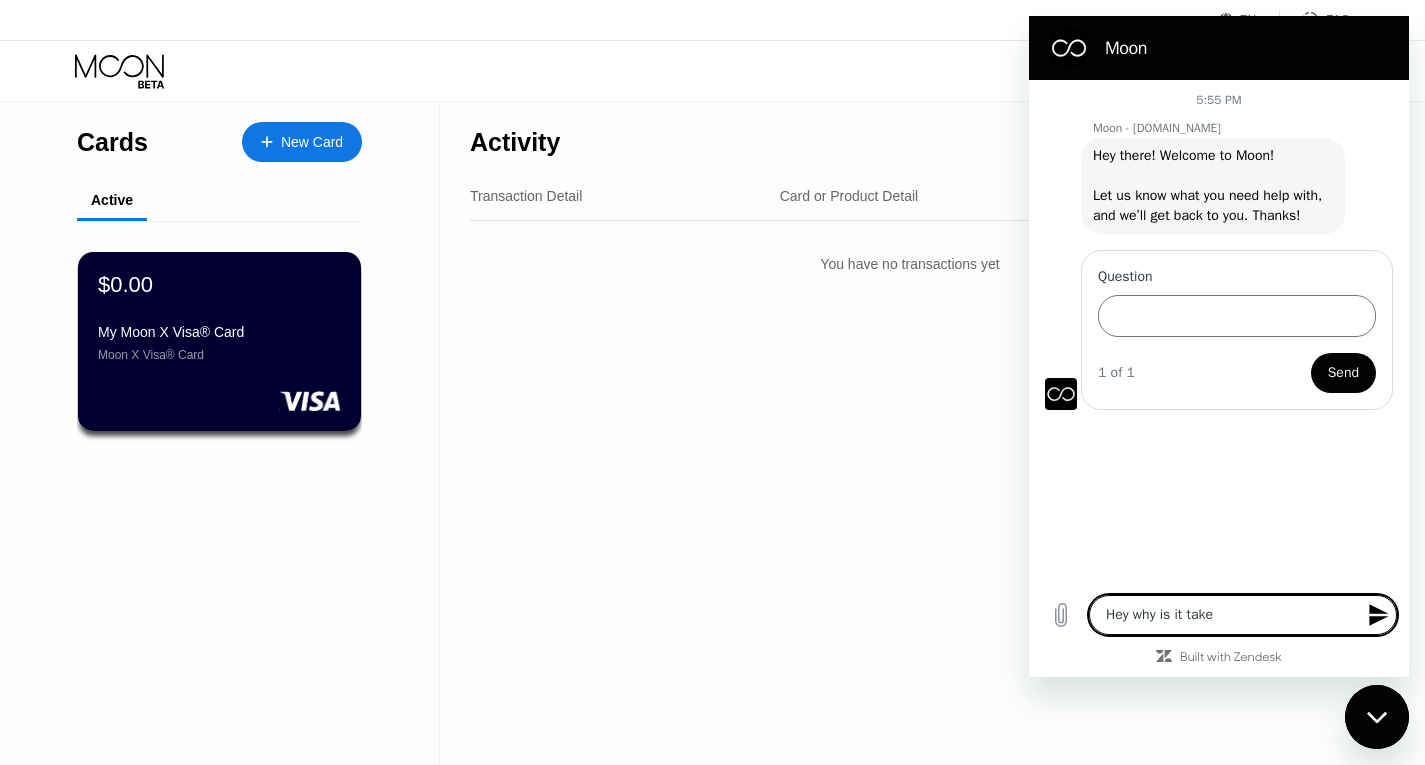 type on "Hey why is it taken" 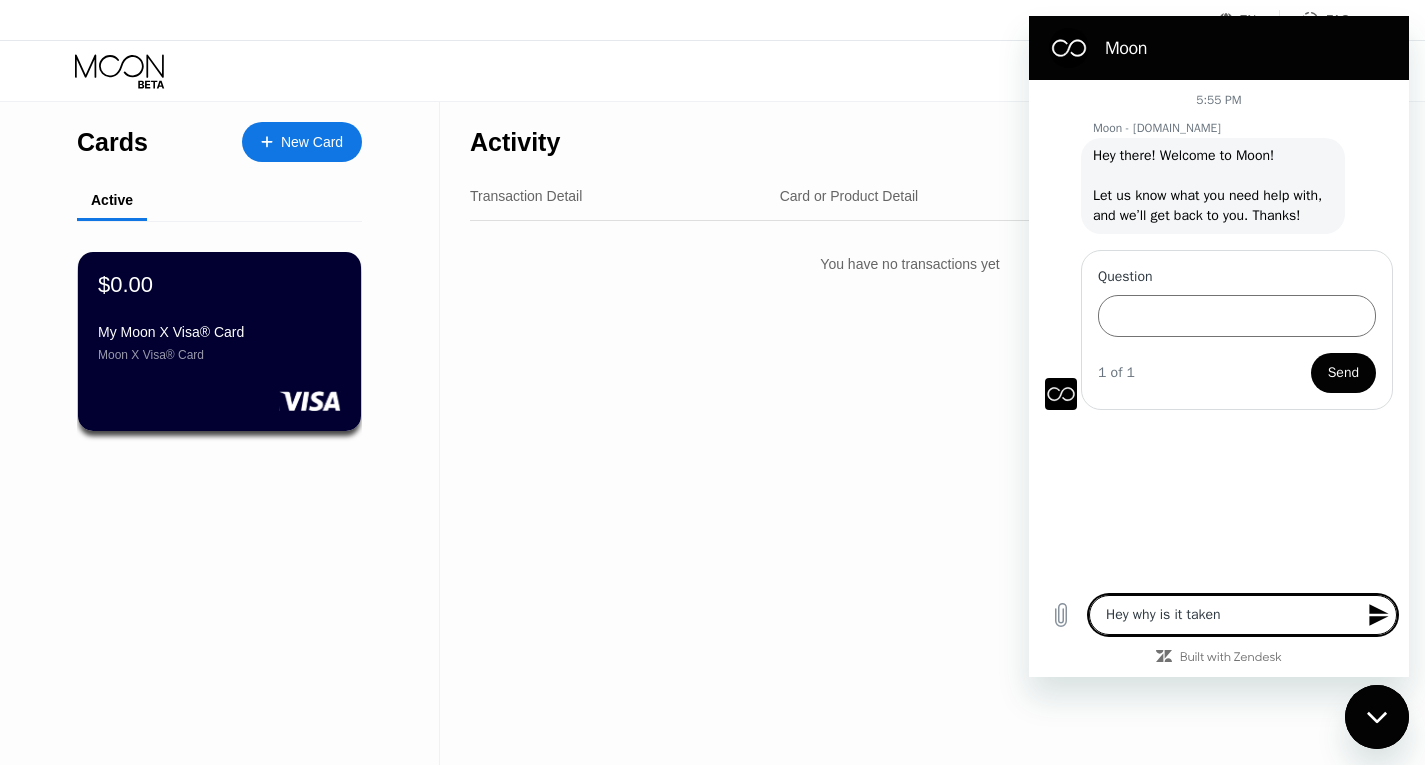 type on "Hey why is it taken" 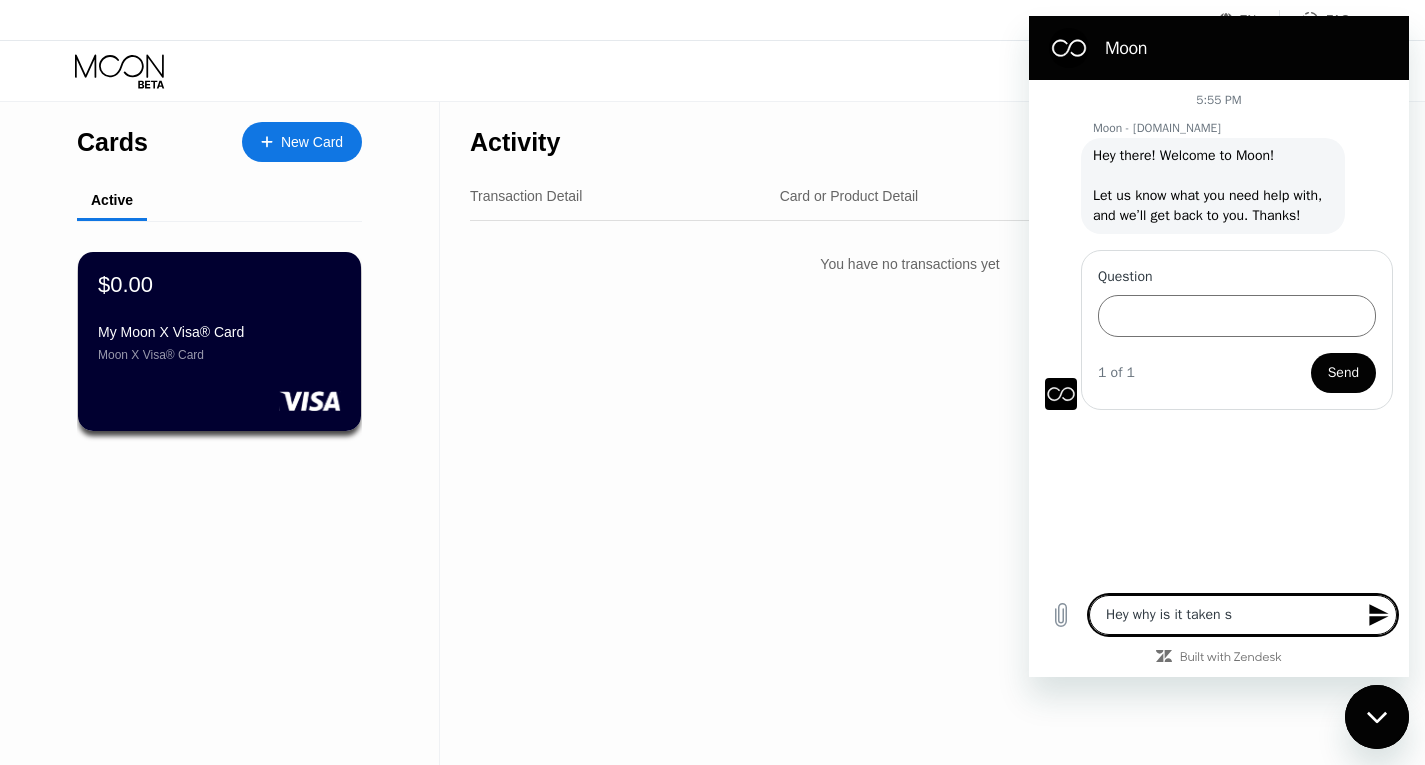 type on "x" 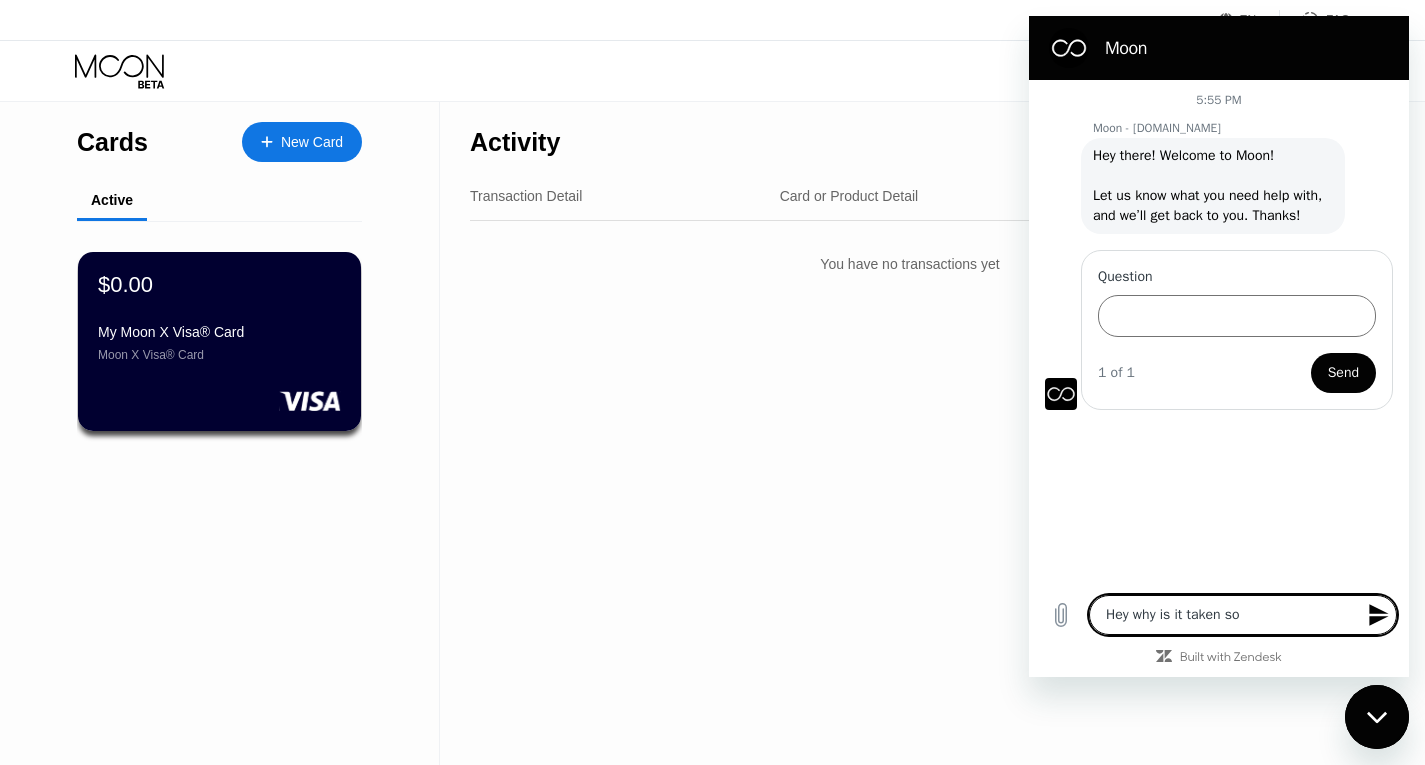 type on "x" 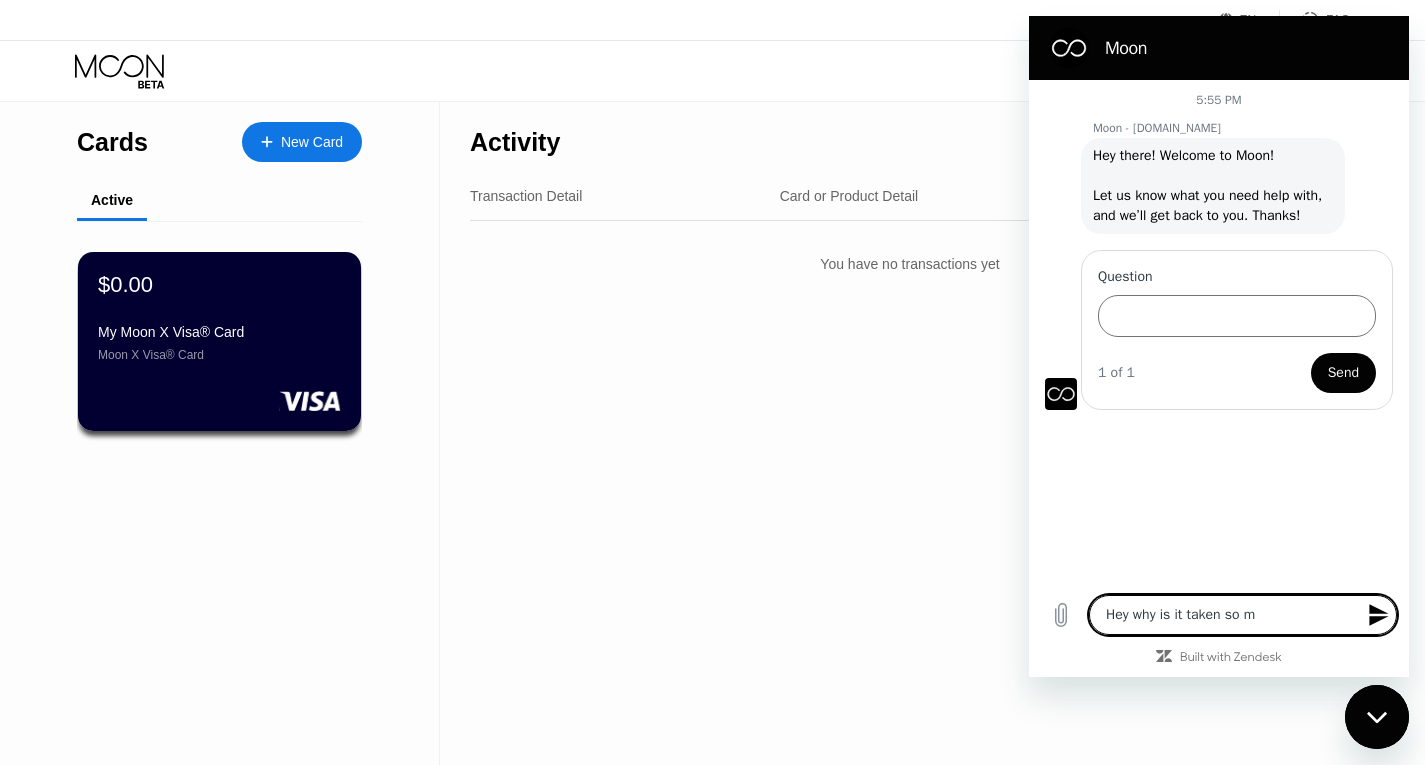 type on "Hey why is it taken so mu" 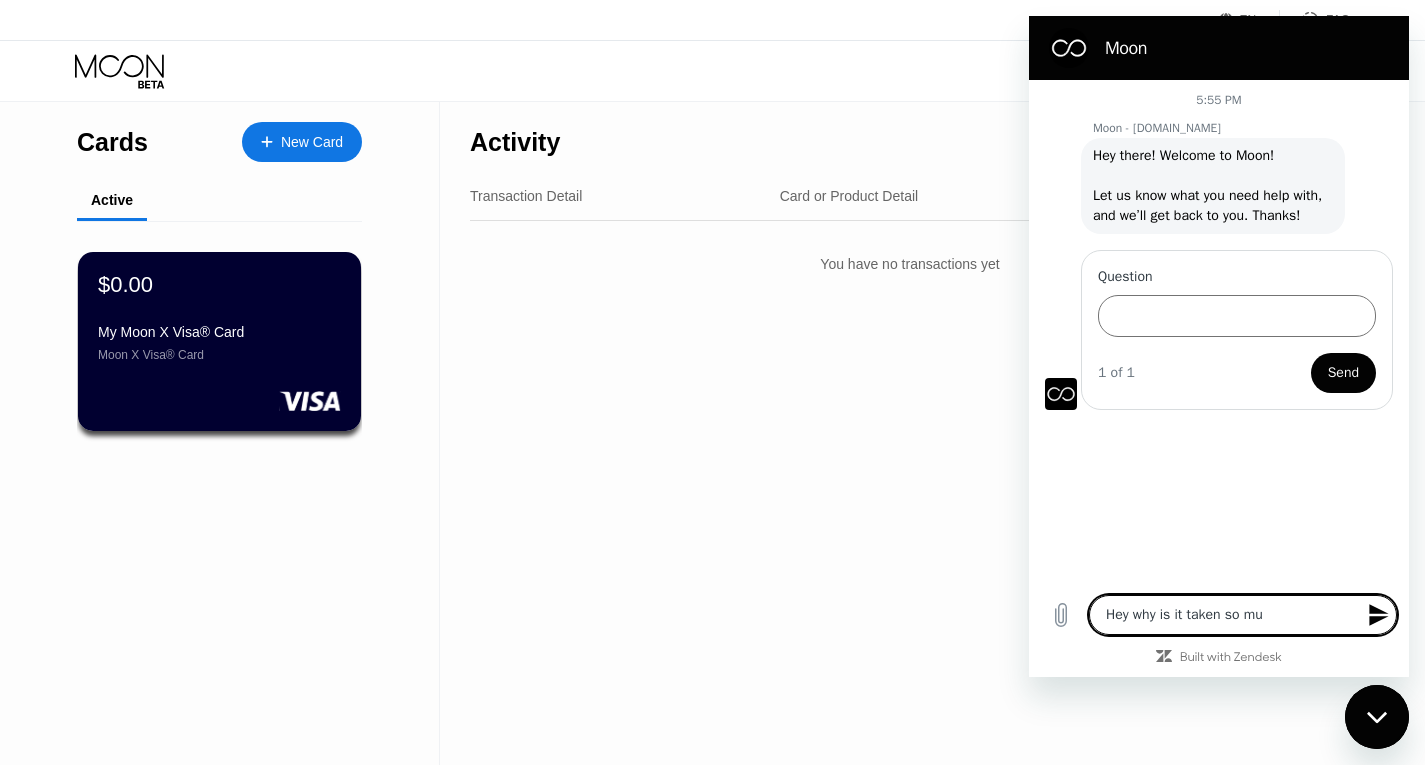 type on "Hey why is it taken so muc" 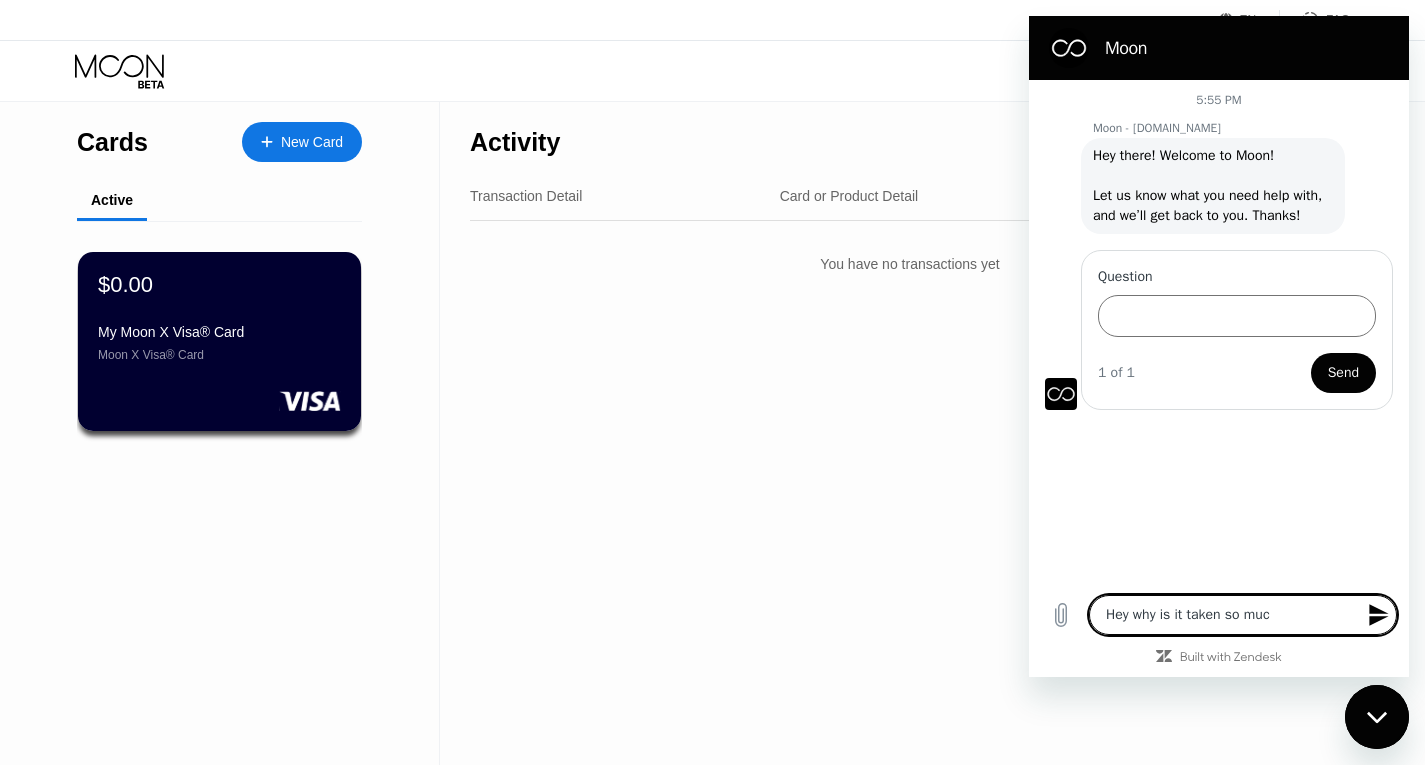 type on "x" 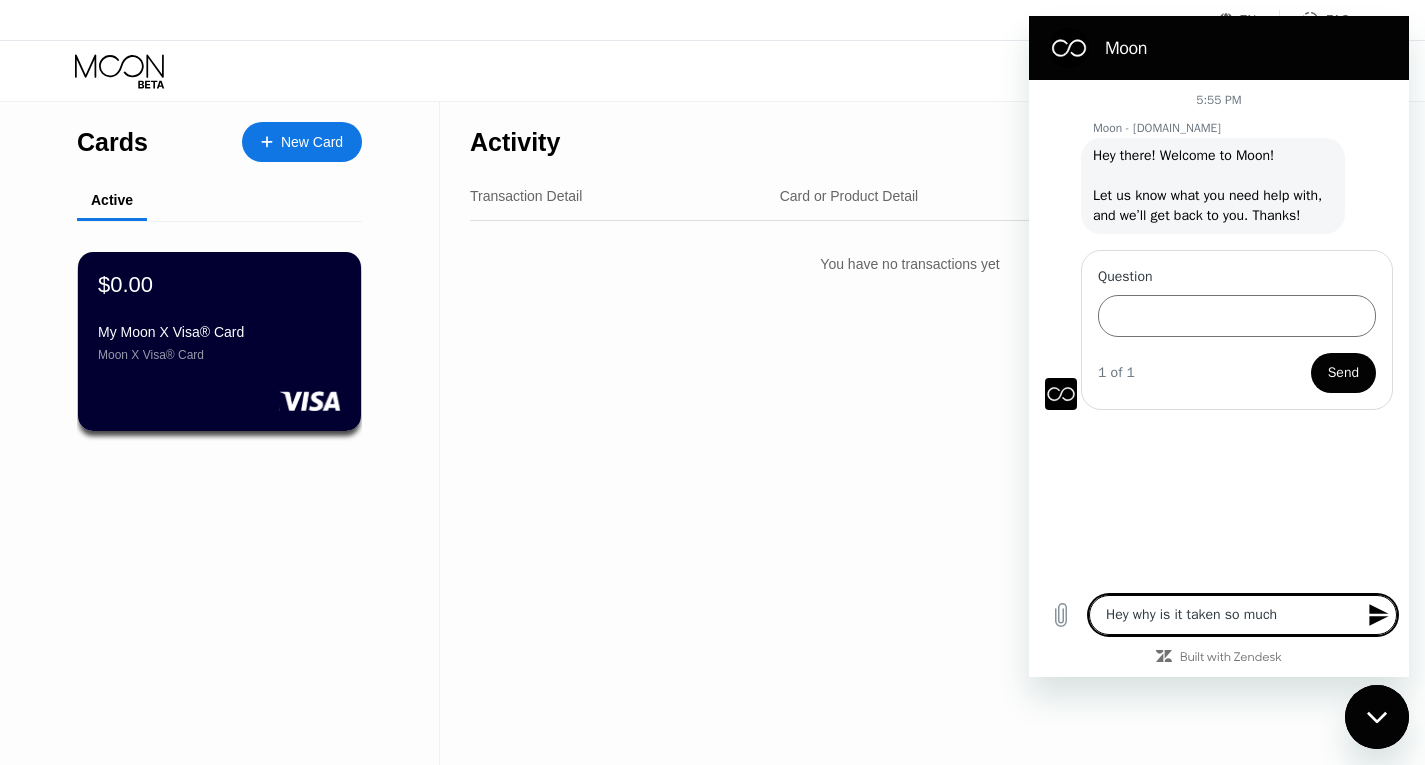 type on "x" 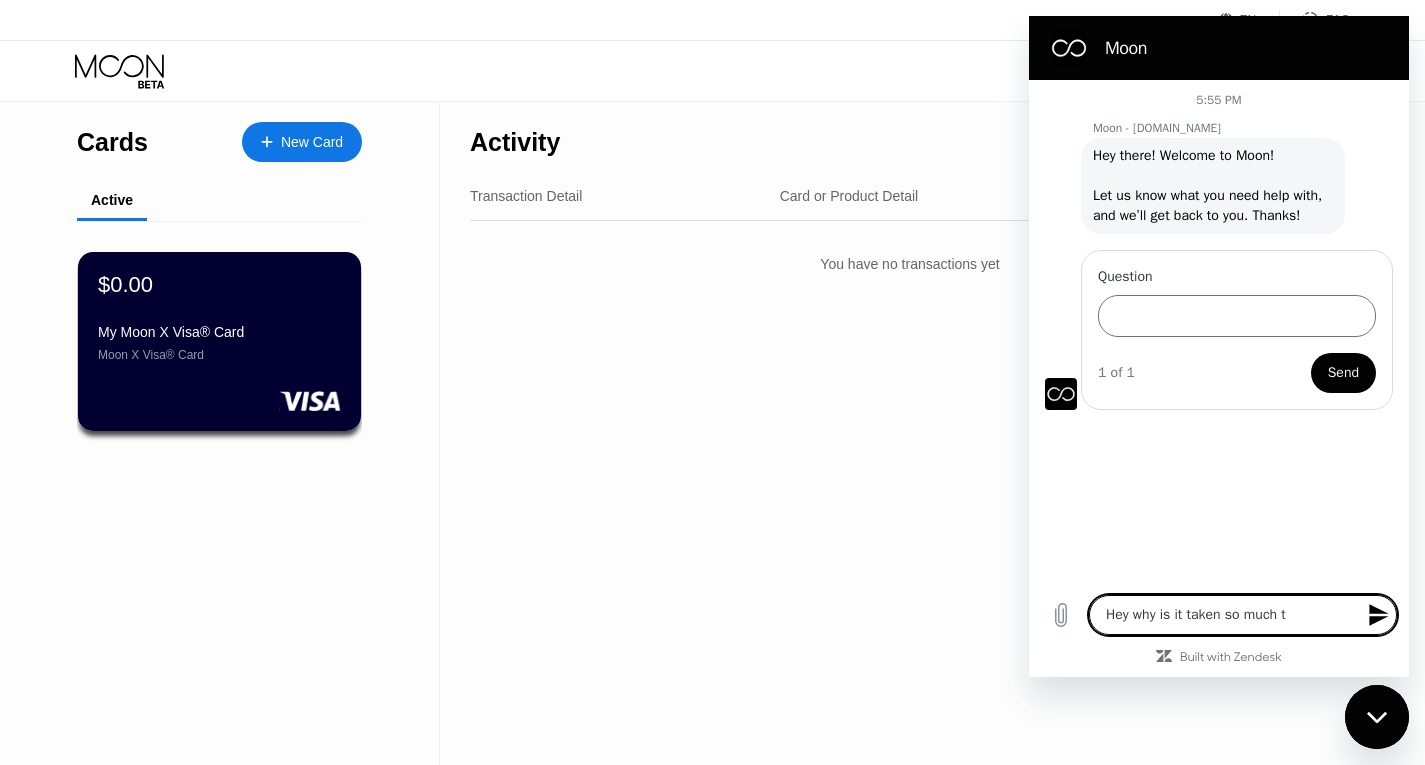 type on "Hey why is it taken so much ti" 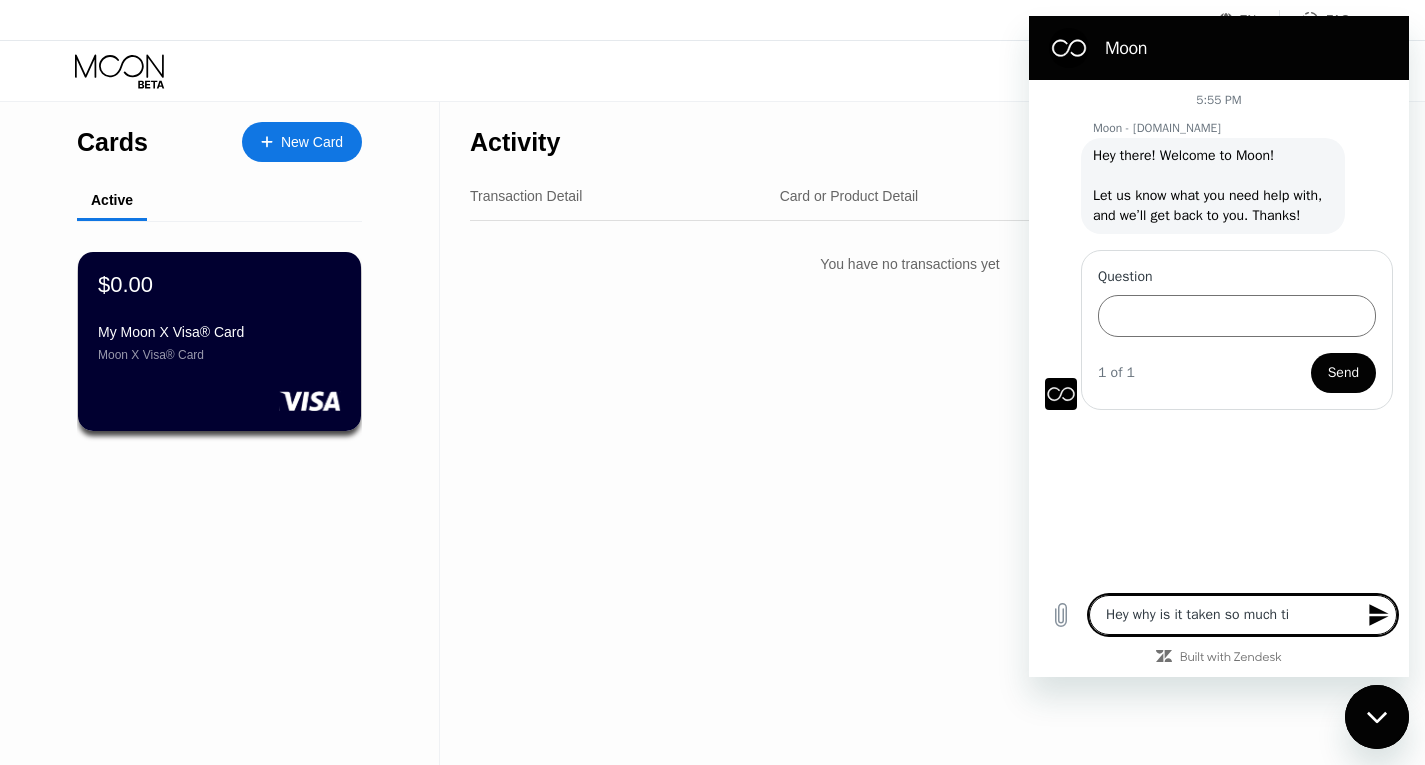type on "x" 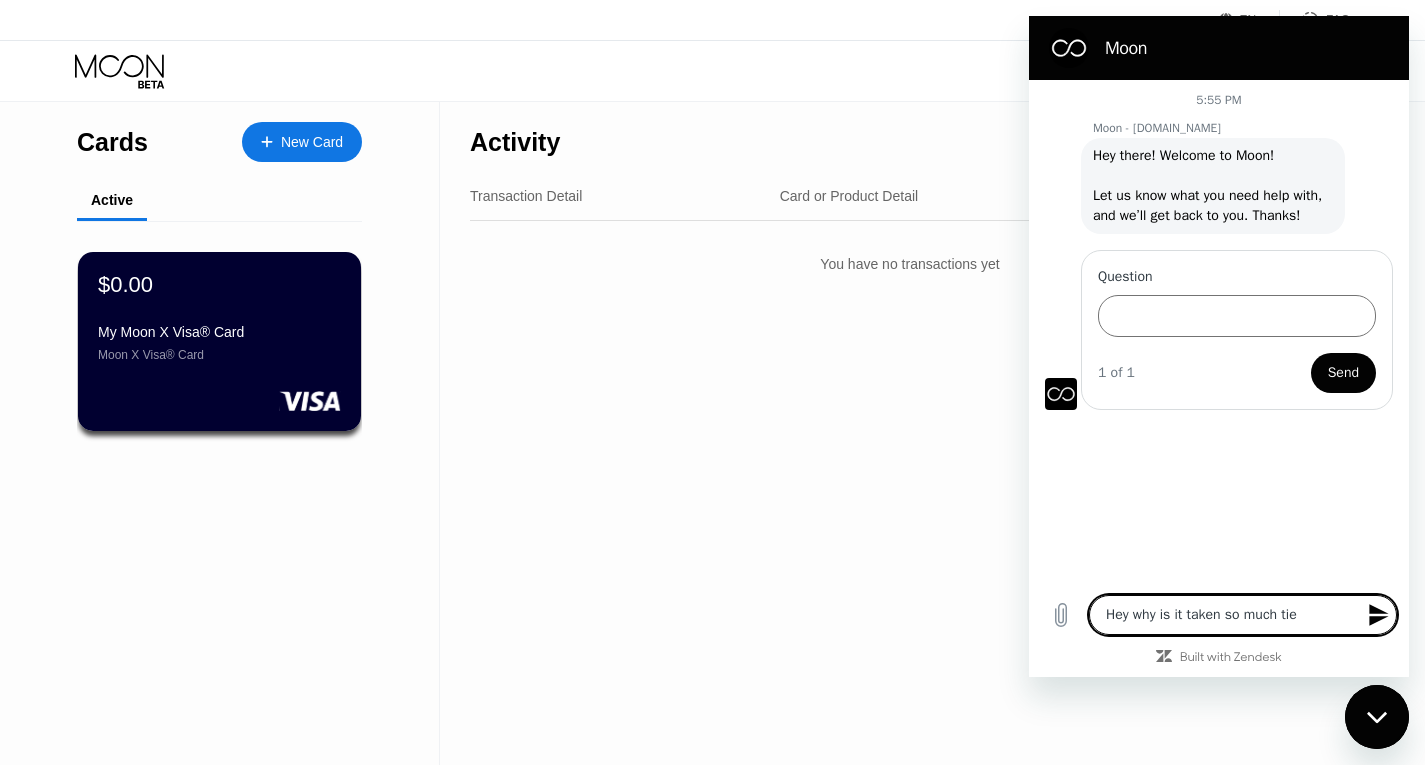 type on "Hey why is it taken so much tie" 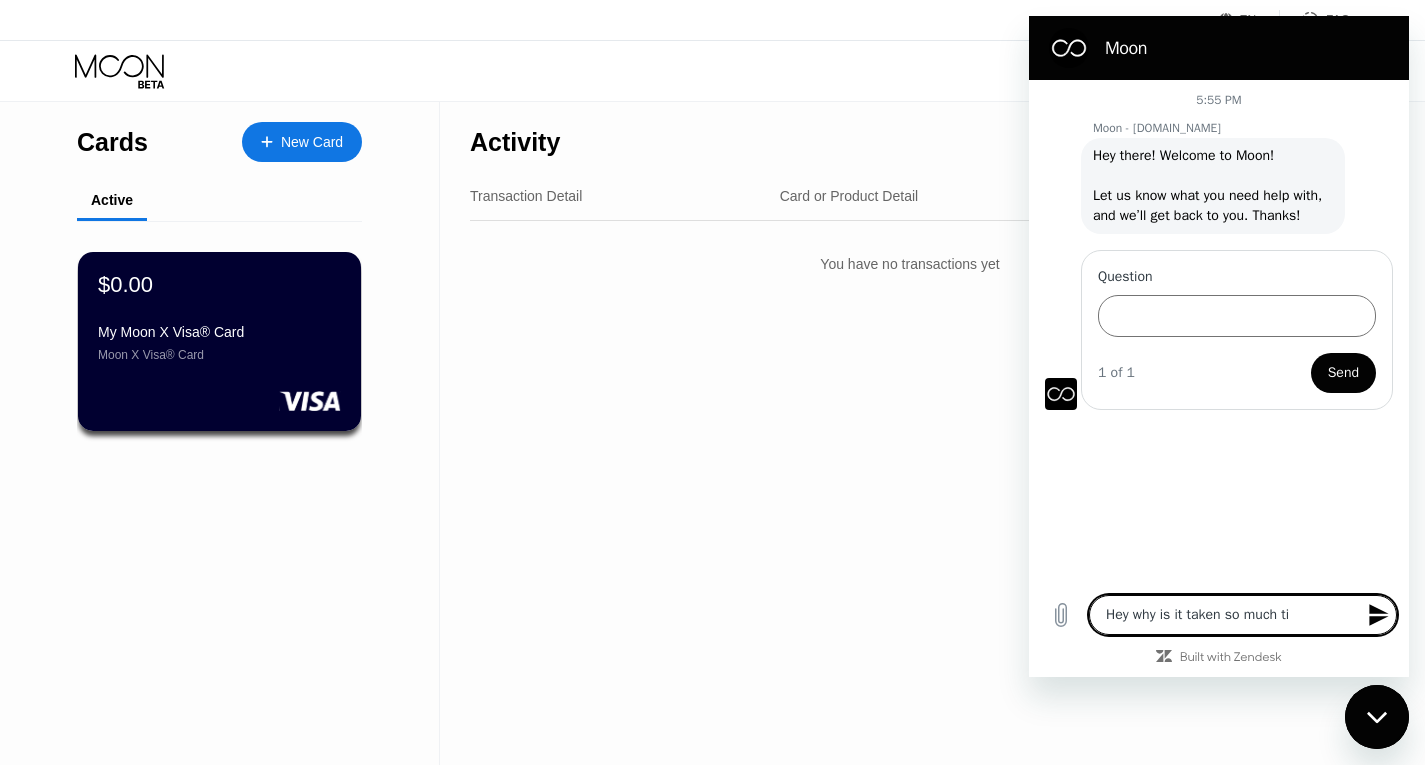 type on "Hey why is it taken so much [PERSON_NAME]" 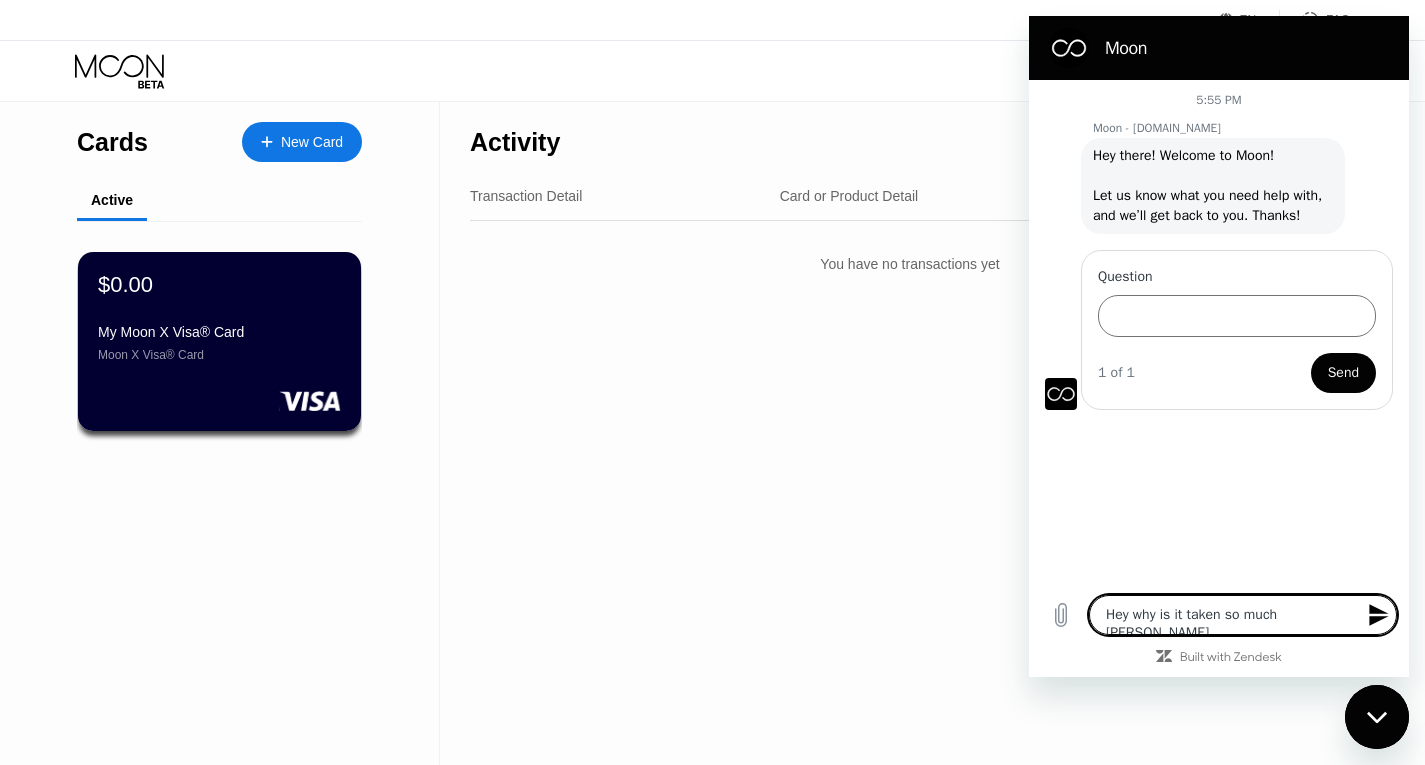type on "Hey why is it taken so much time" 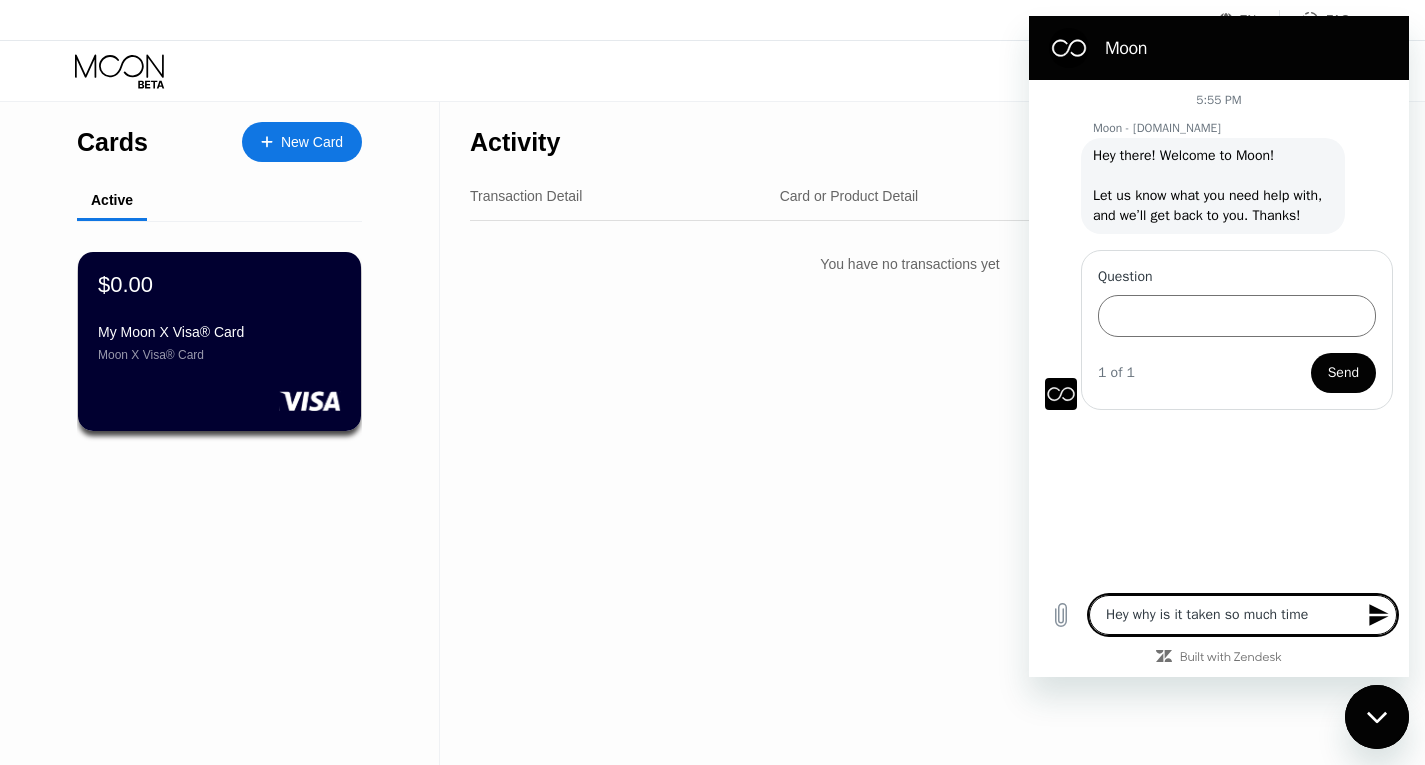type on "Hey why is it taken so much time" 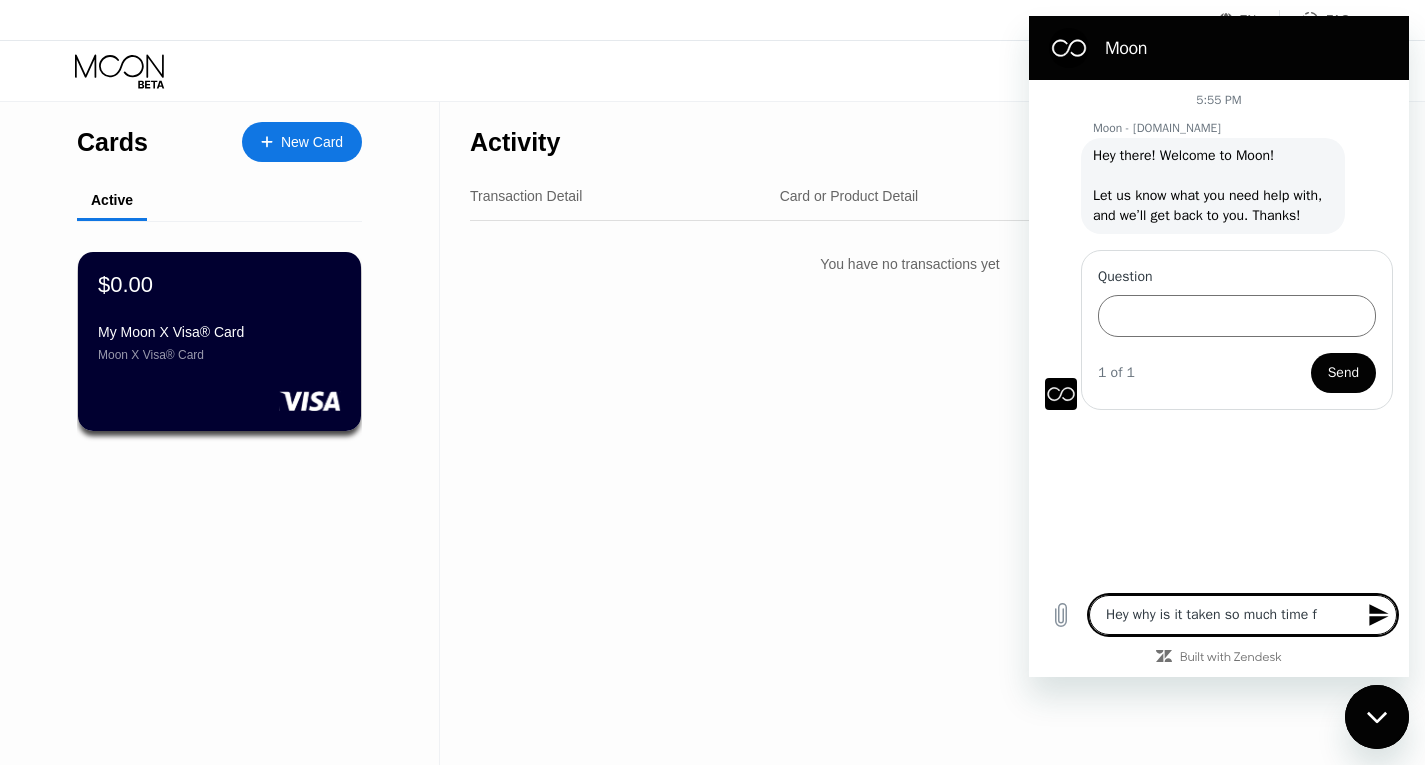 type on "Hey why is it taken so much time fo" 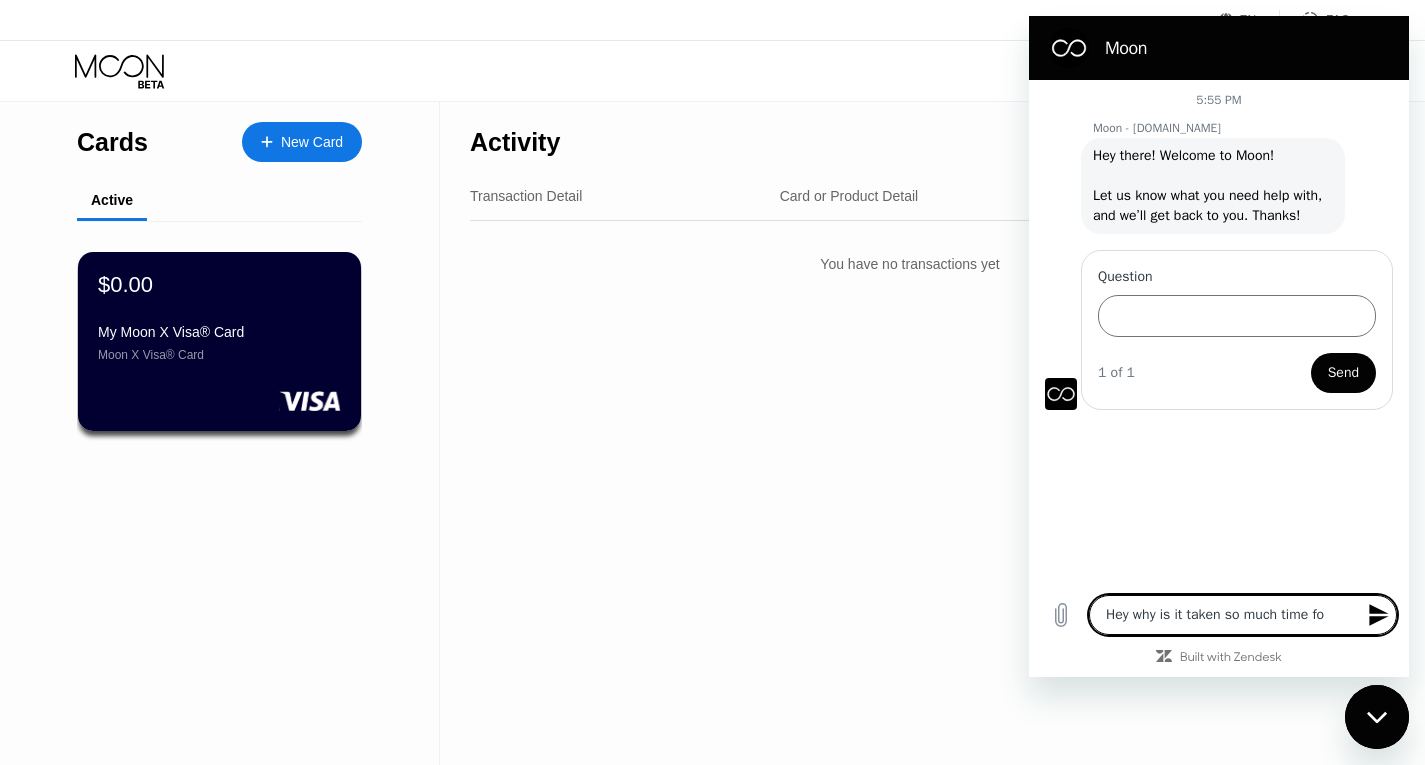 type on "Hey why is it taken so much time for" 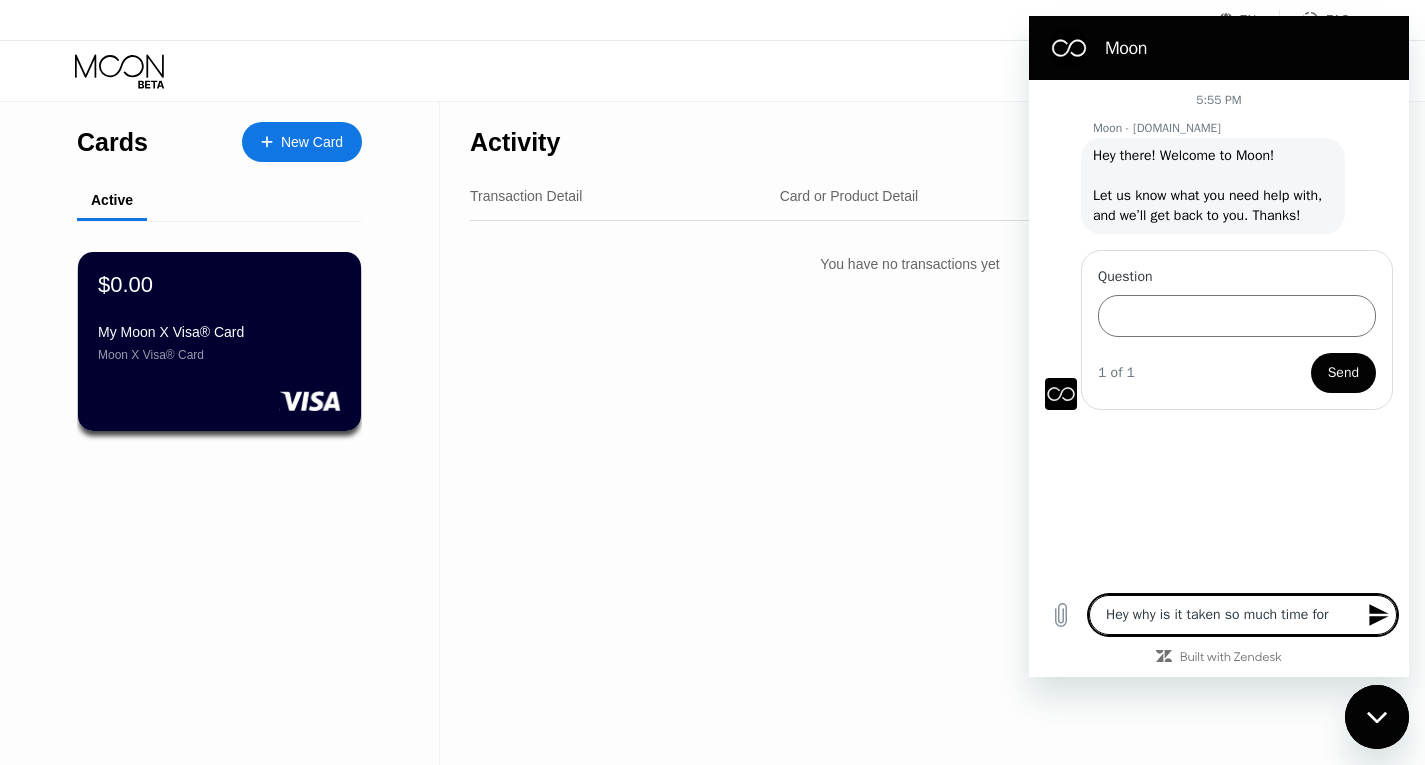 type on "Hey why is it taken so much time for" 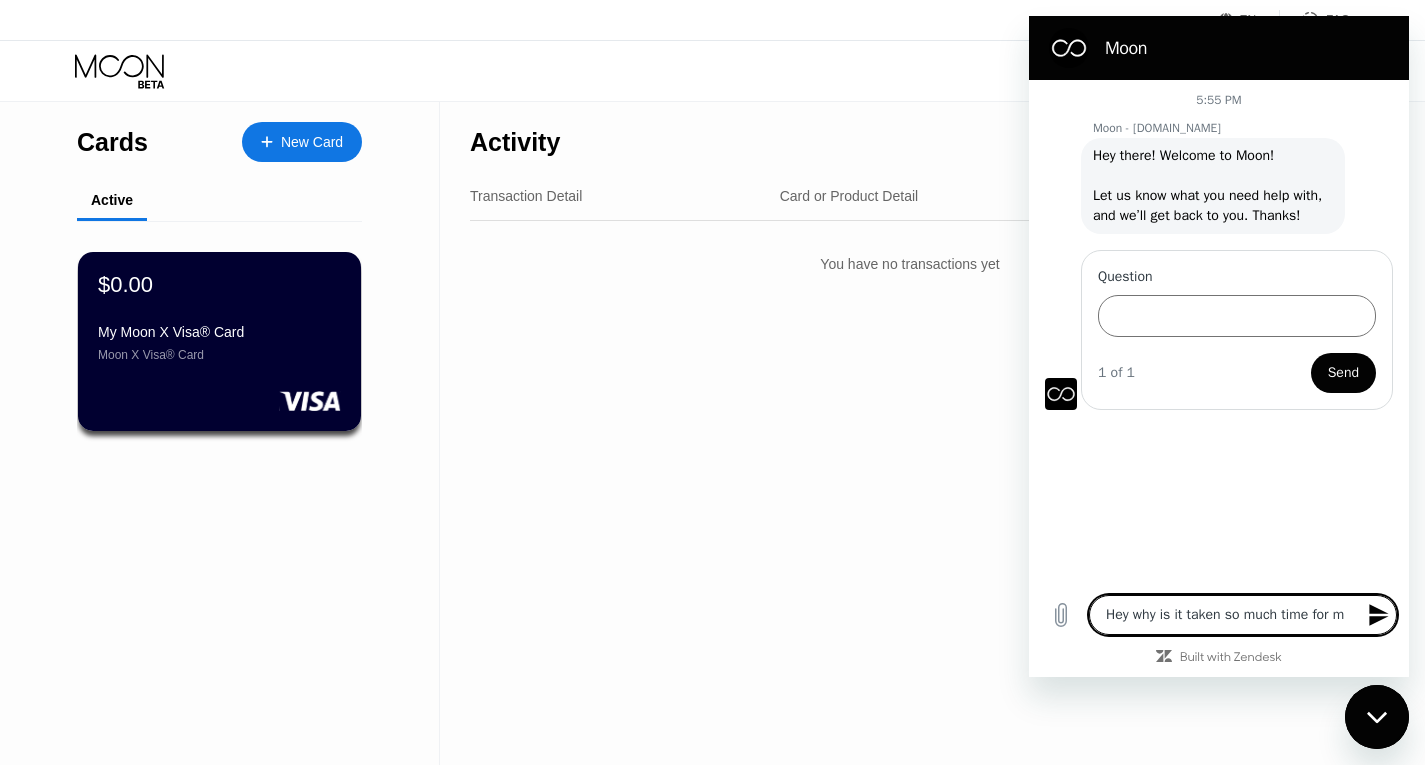 type on "Hey why is it taken so much time for my" 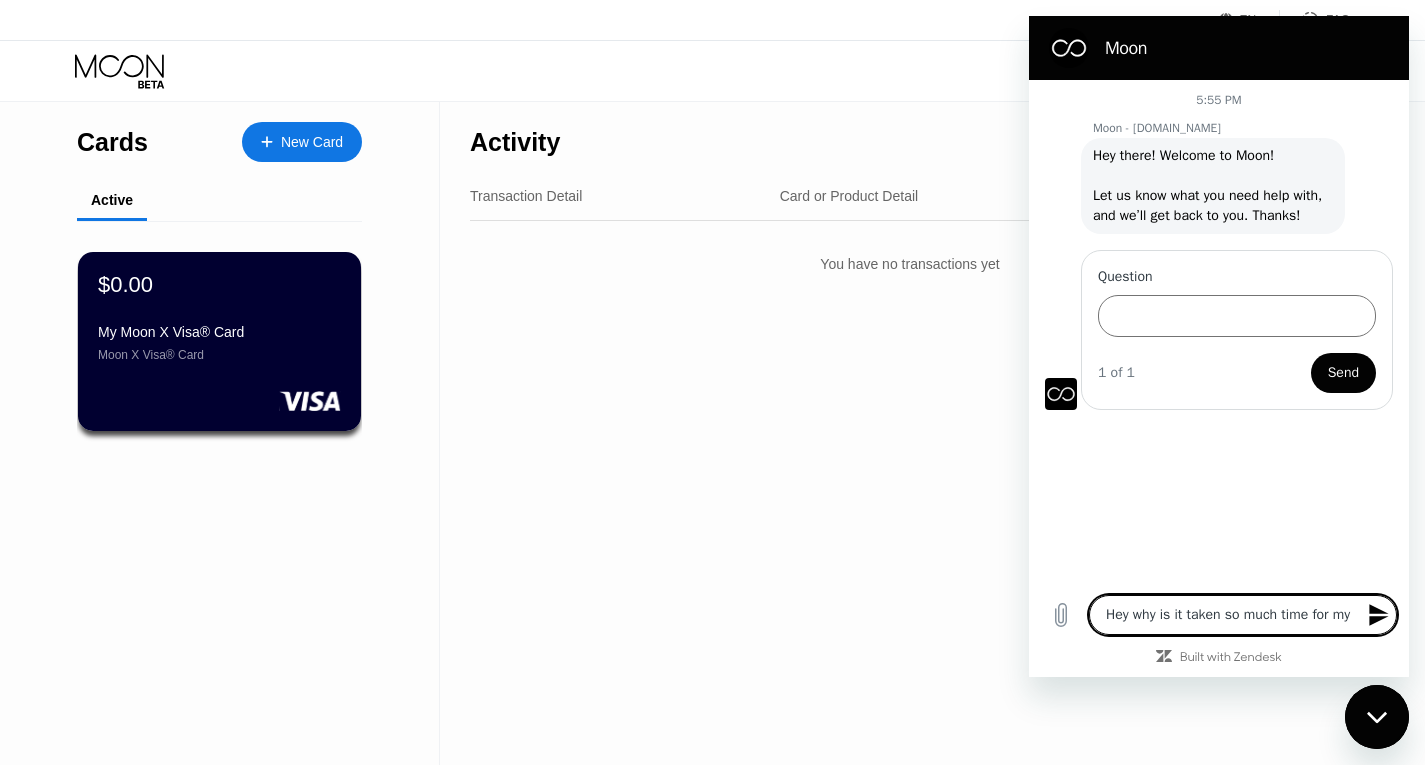 type on "Hey why is it taken so much time for my" 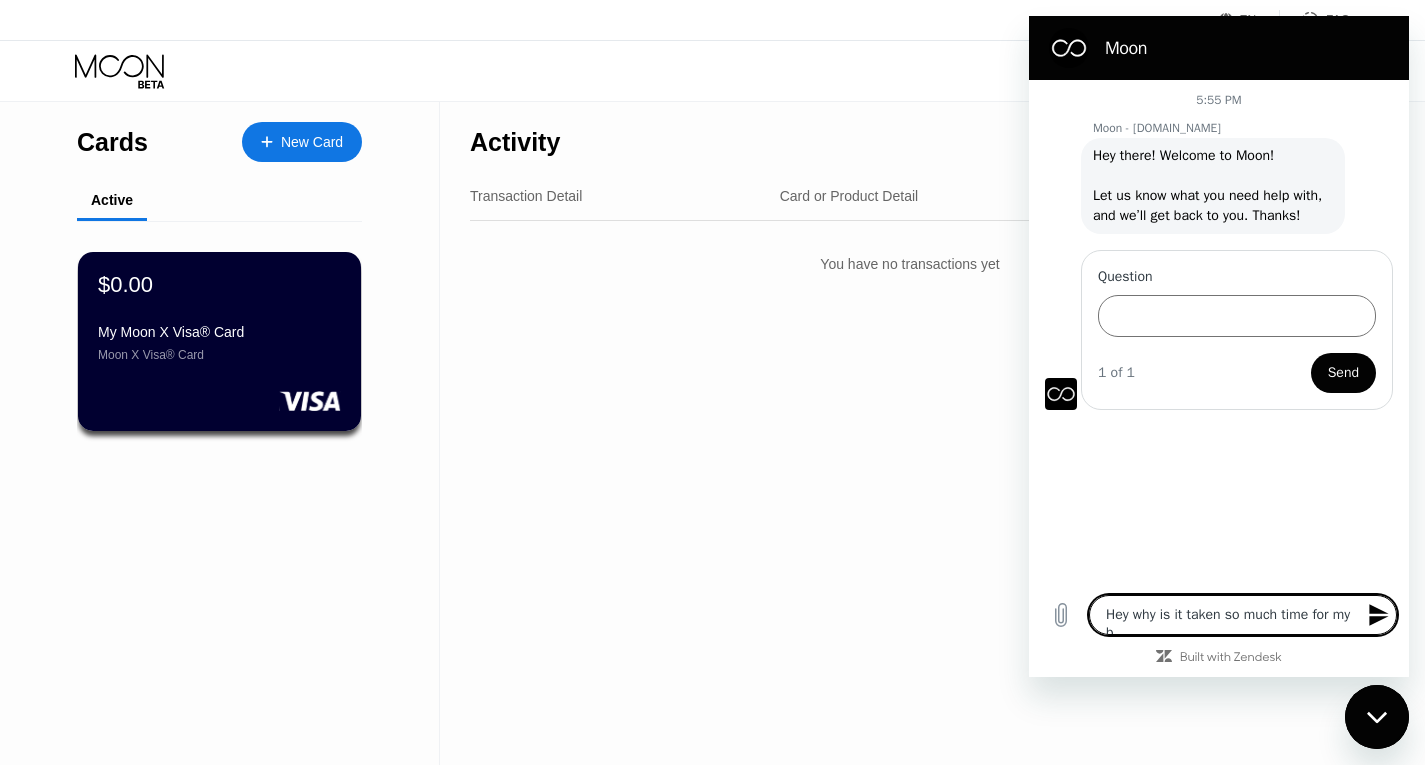 type on "Hey why is it taken so much time for my ba" 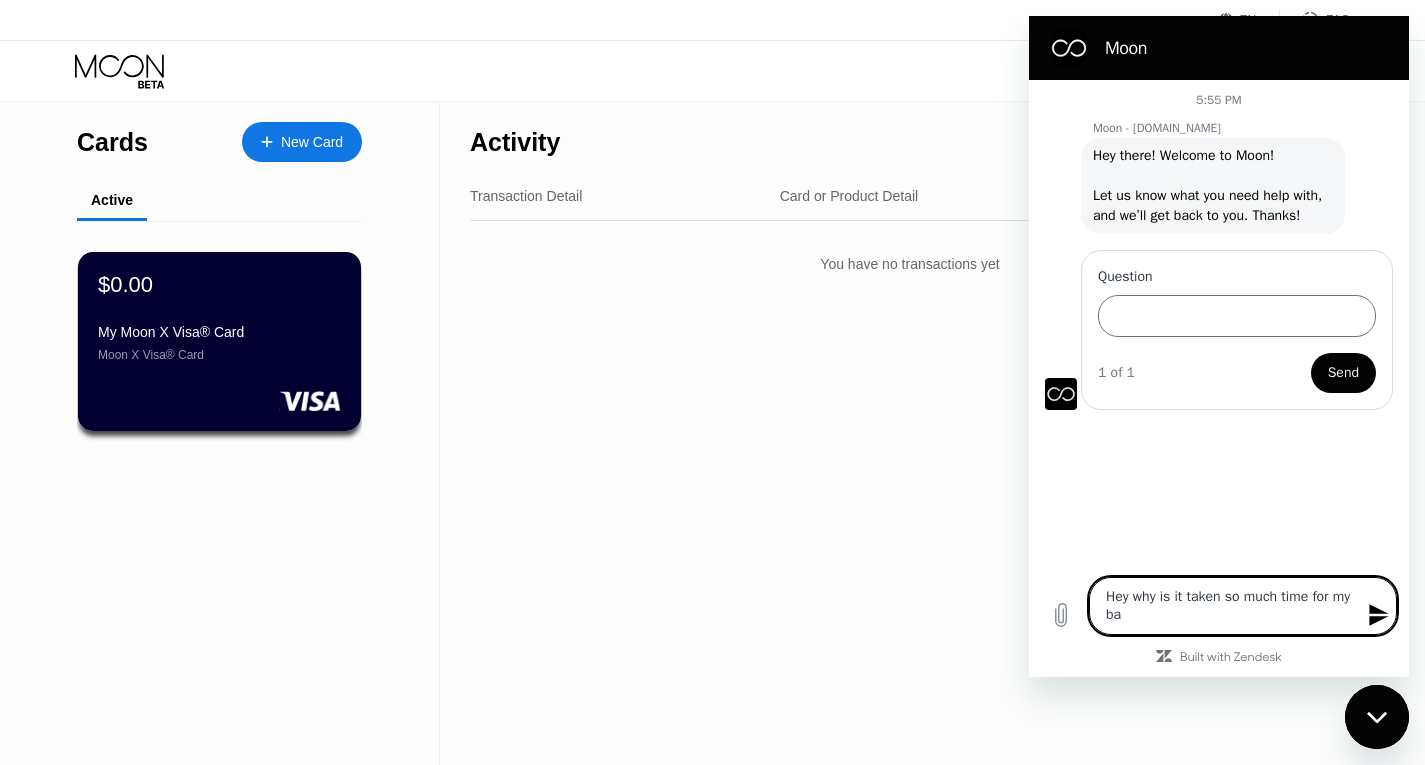 type on "Hey why is it taken so much time for my [MEDICAL_DATA]" 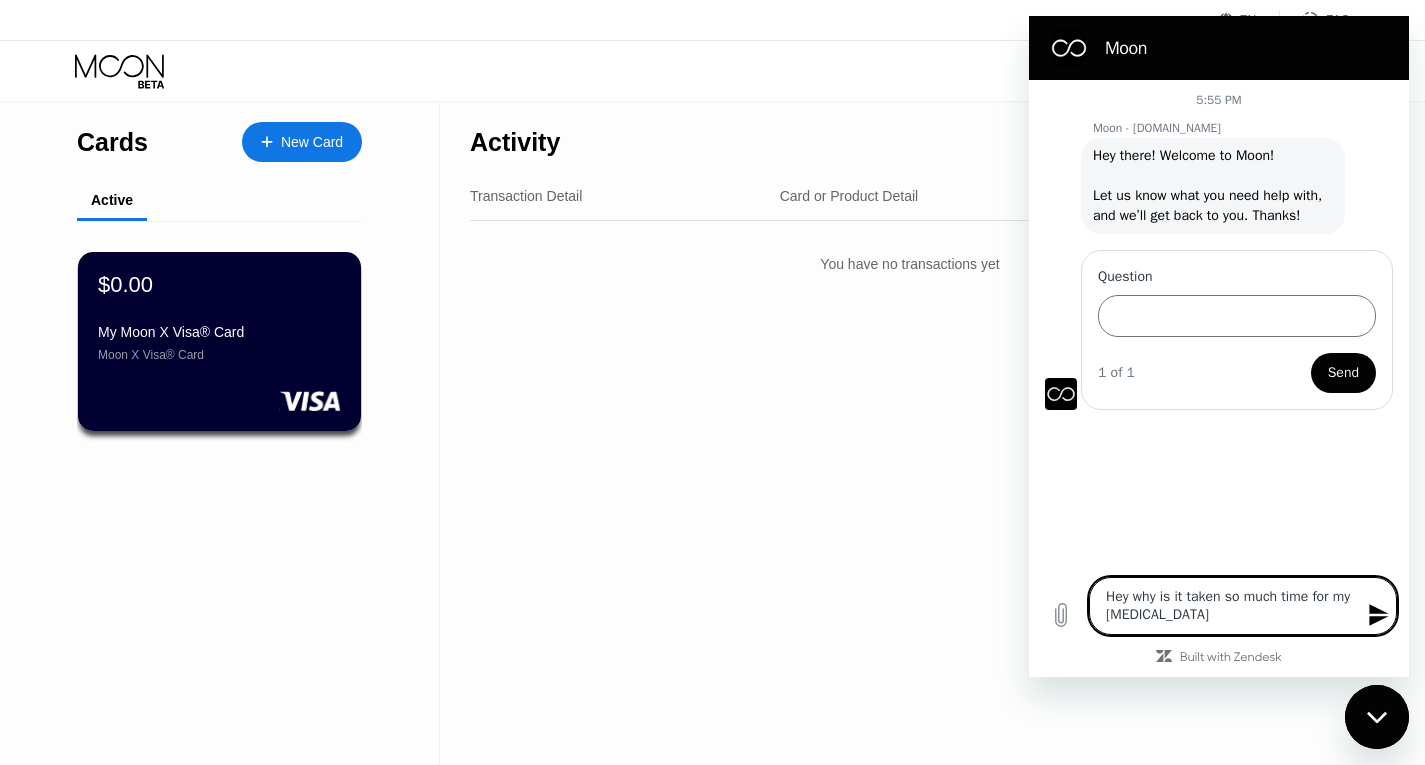 type on "Hey why is it taken so much time for my bala" 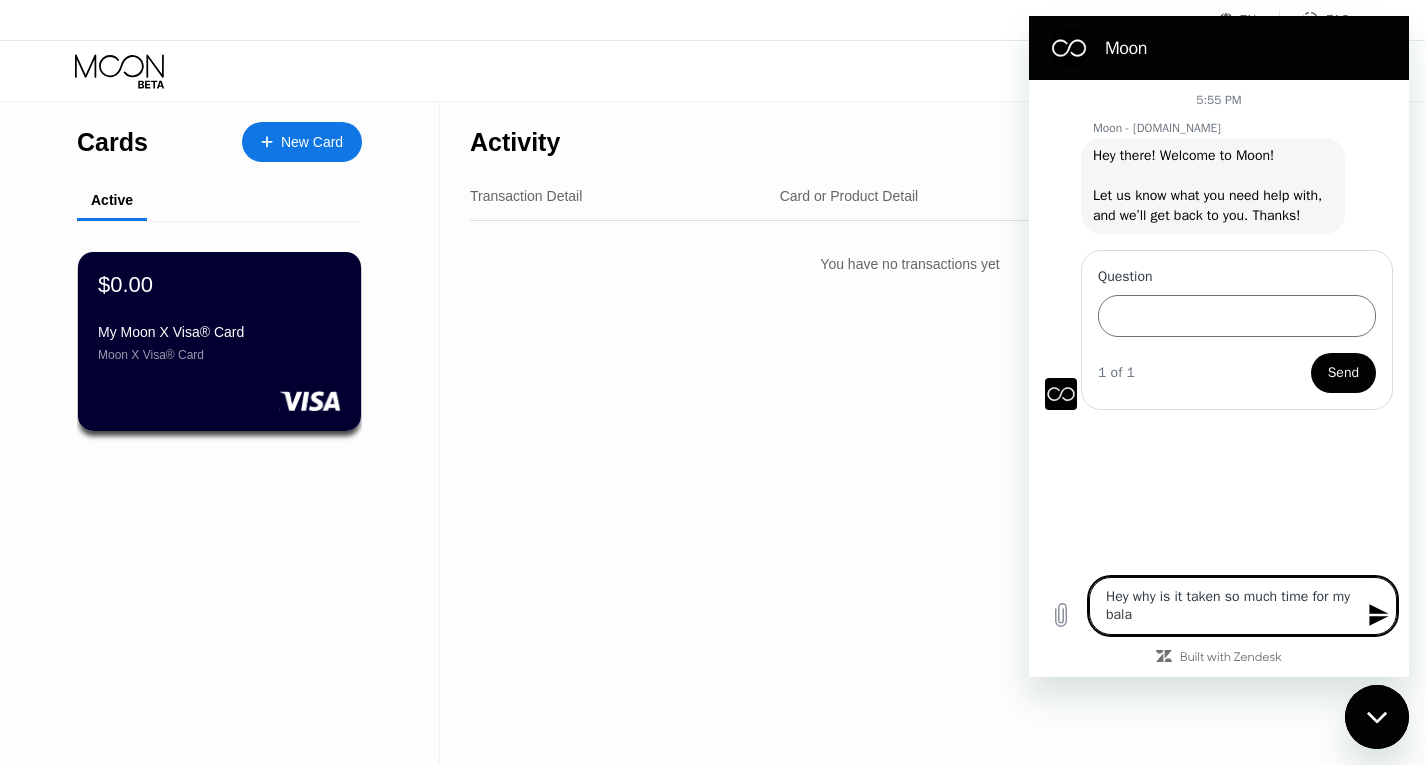 type on "Hey why is it taken so much time for my [PERSON_NAME]" 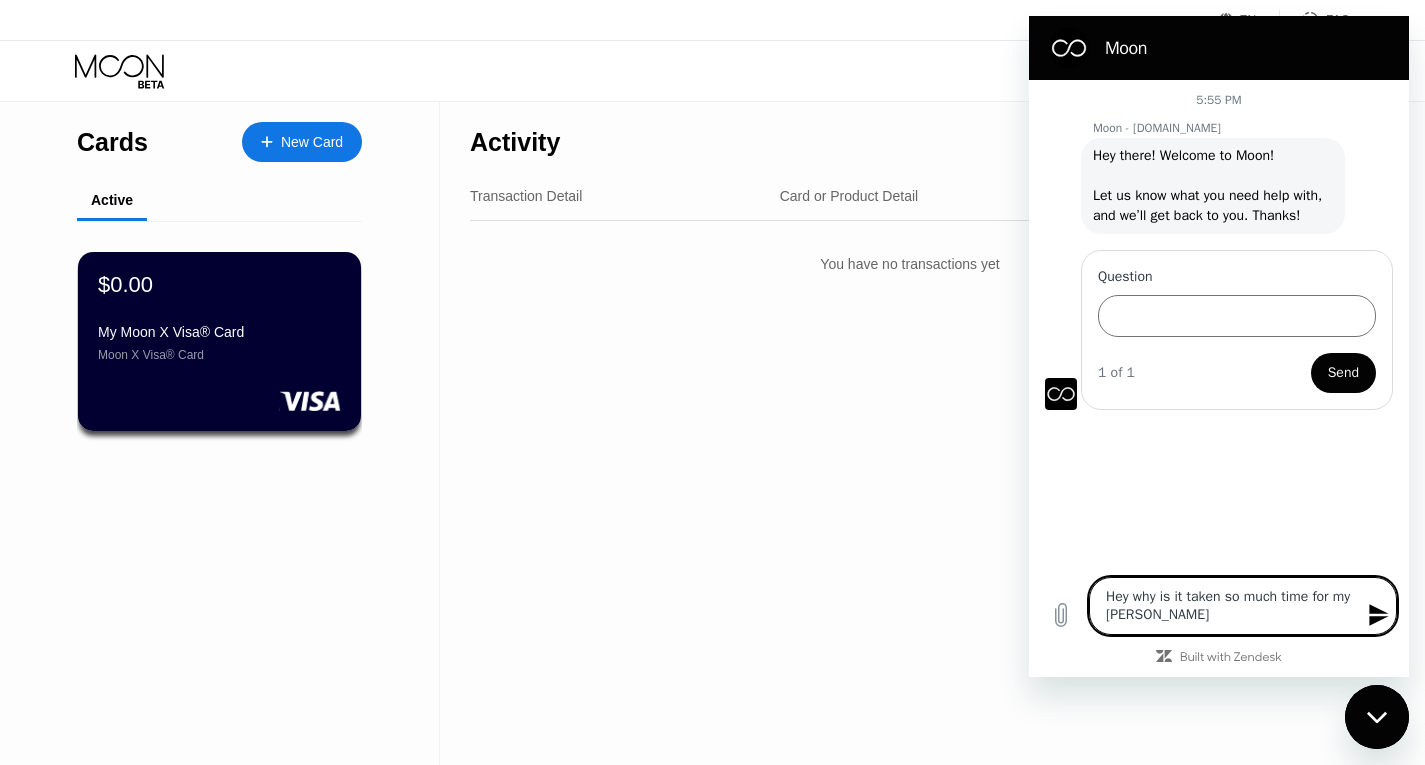 type on "Hey why is it taken so much time for my balanc" 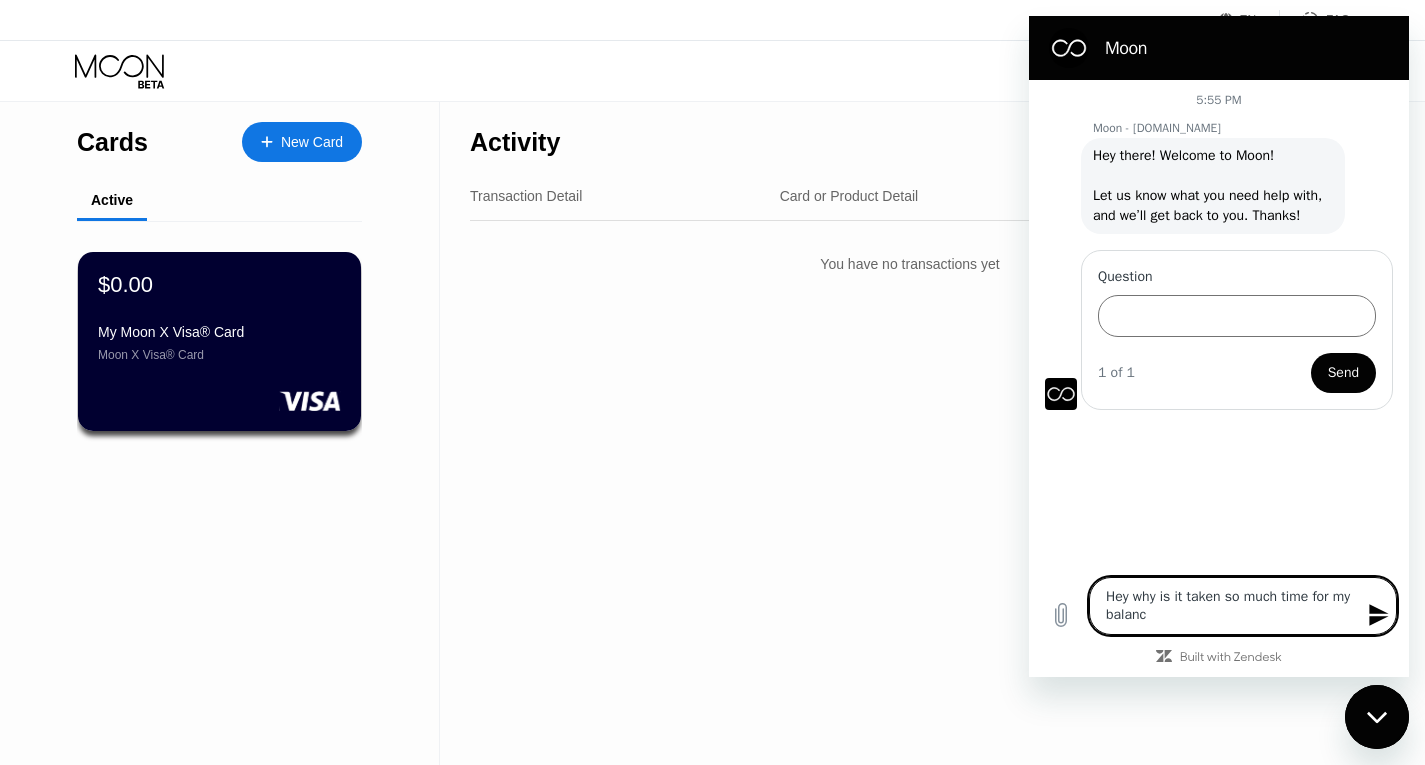 type on "Hey why is it taken so much time for my balance" 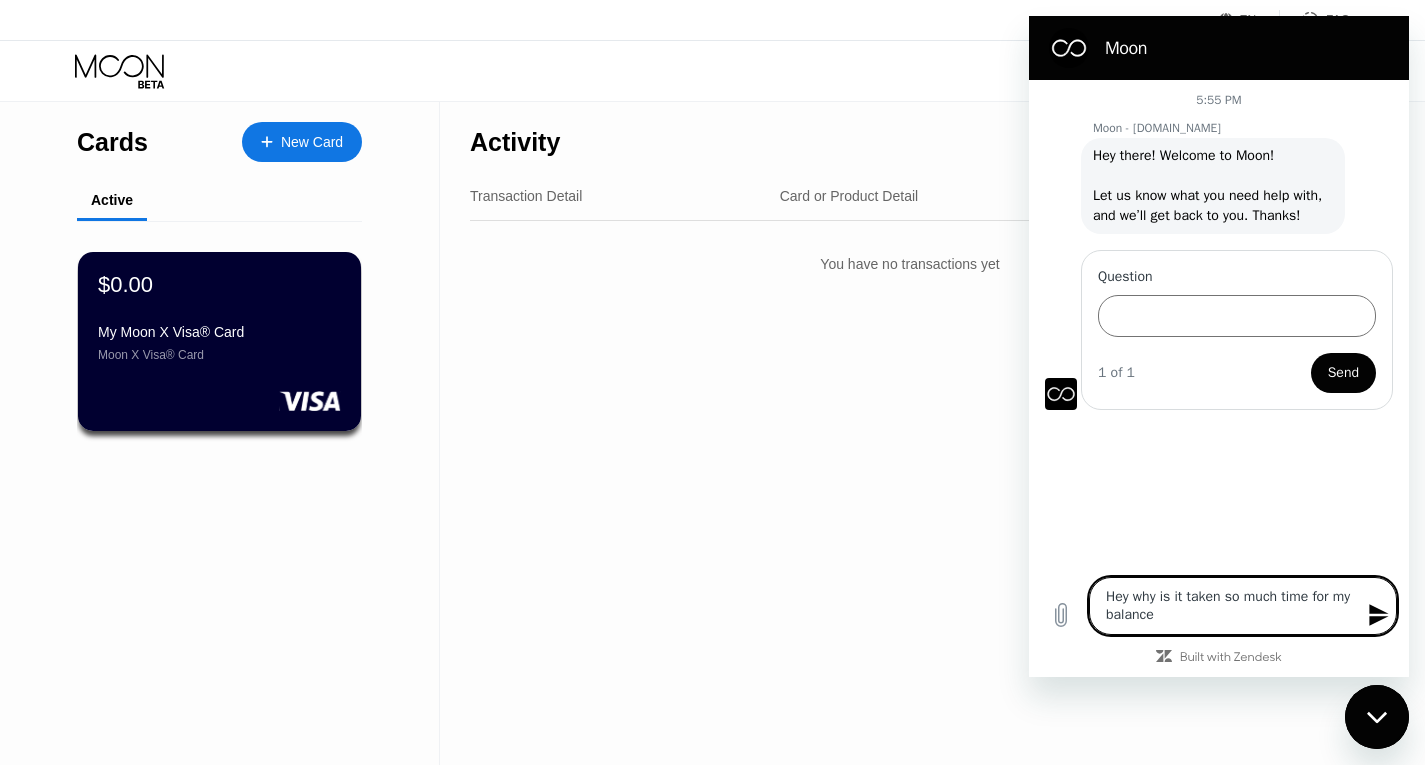 type on "Hey why is it taken so much time for my balance" 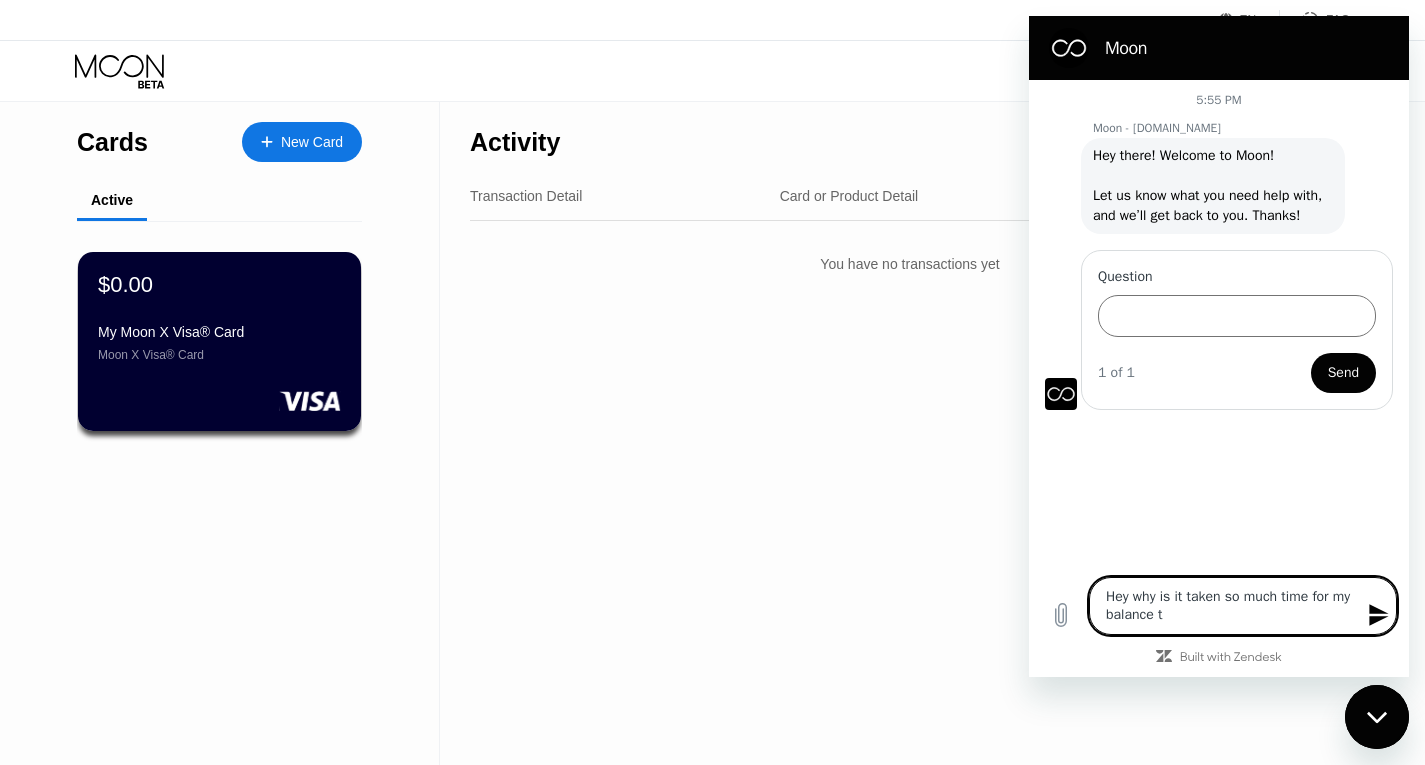 type on "Hey why is it taken so much time for my balance to" 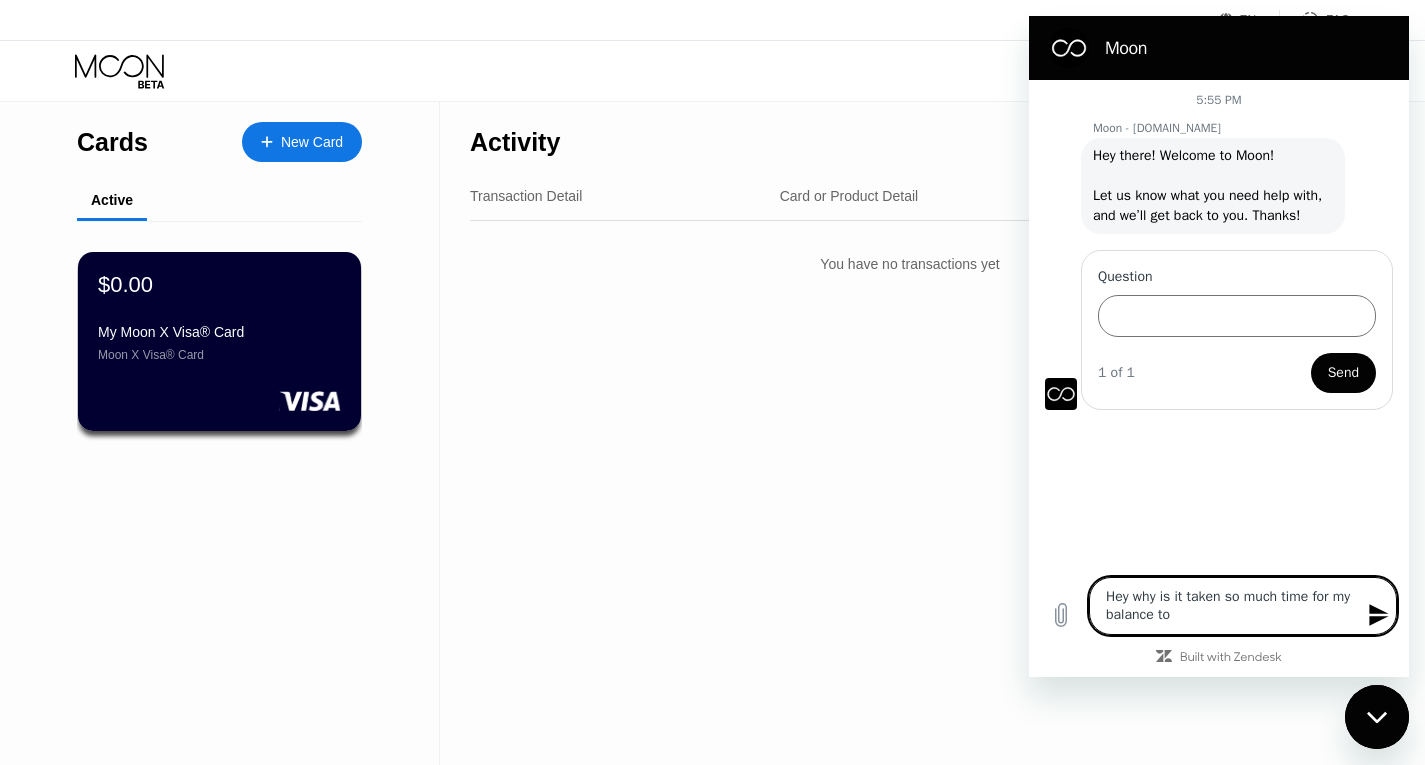 type on "Hey why is it taken so much time for my balance to" 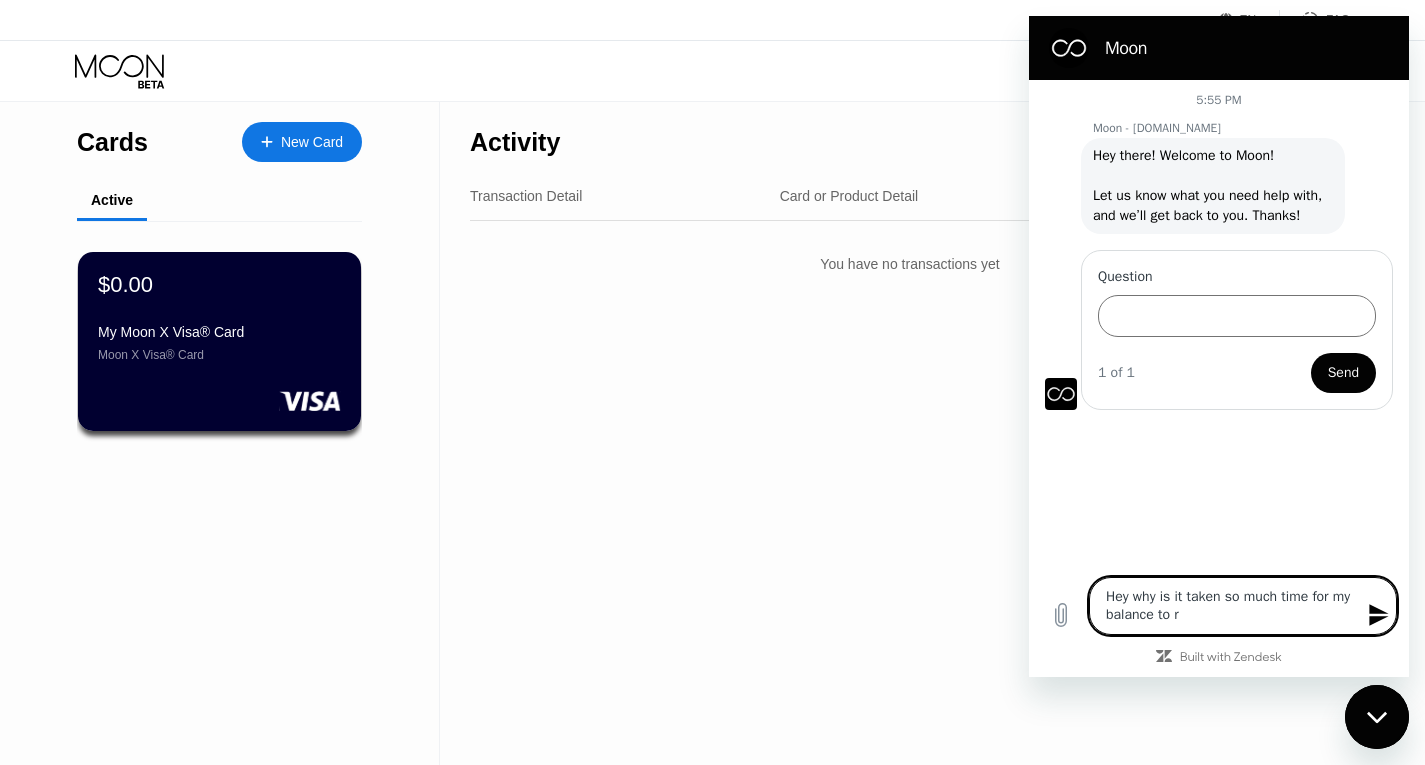 type on "Hey why is it taken so much time for my balance to re" 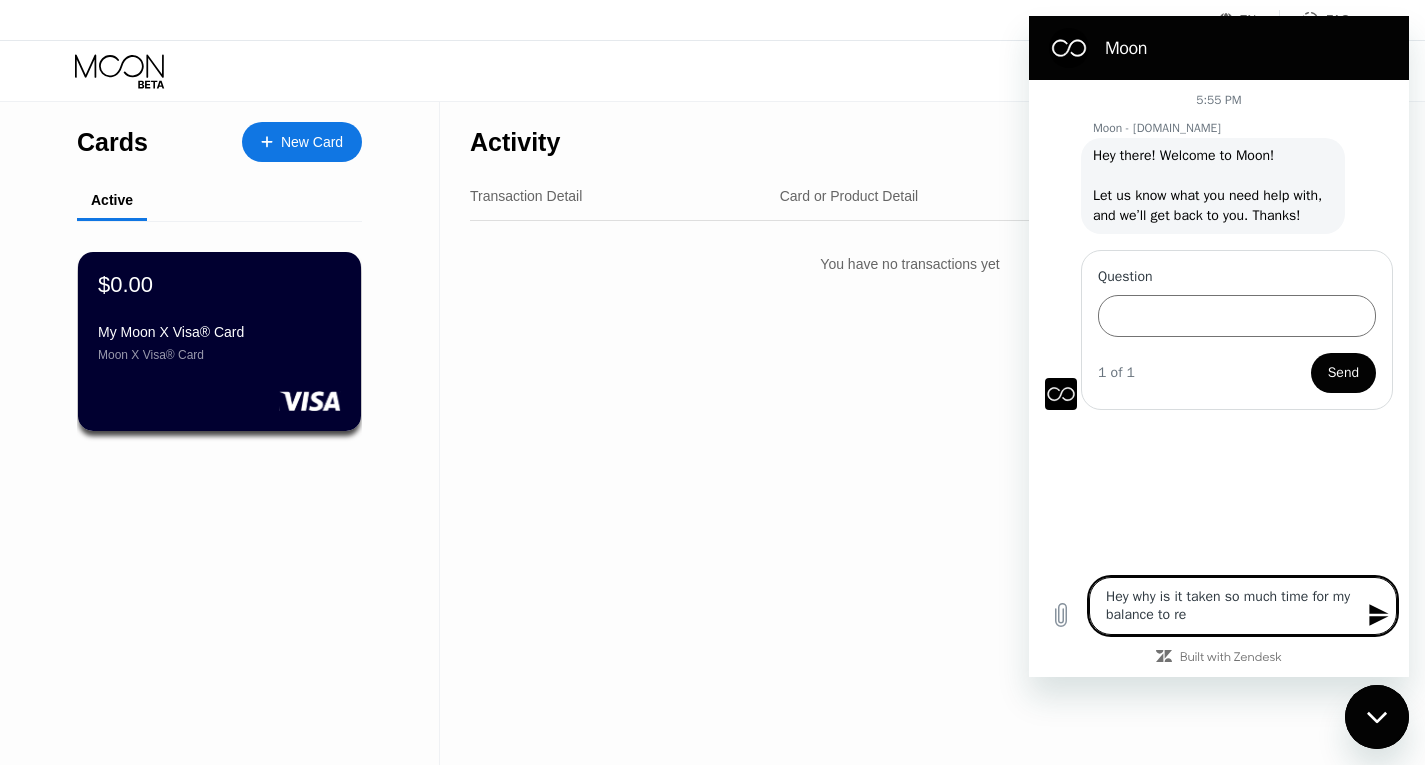 type on "Hey why is it taken so much time for my balance to ref" 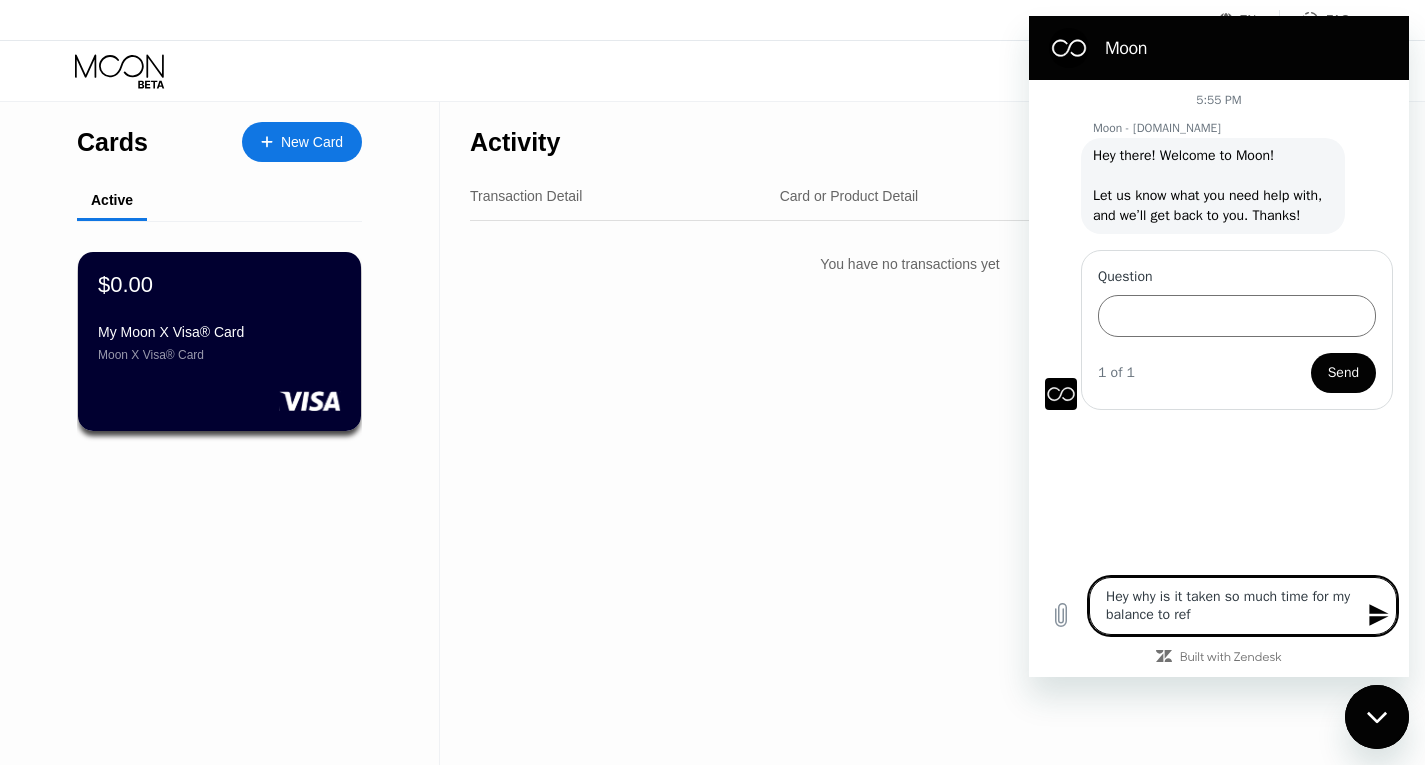 type on "Hey why is it taken so much time for my balance to refe" 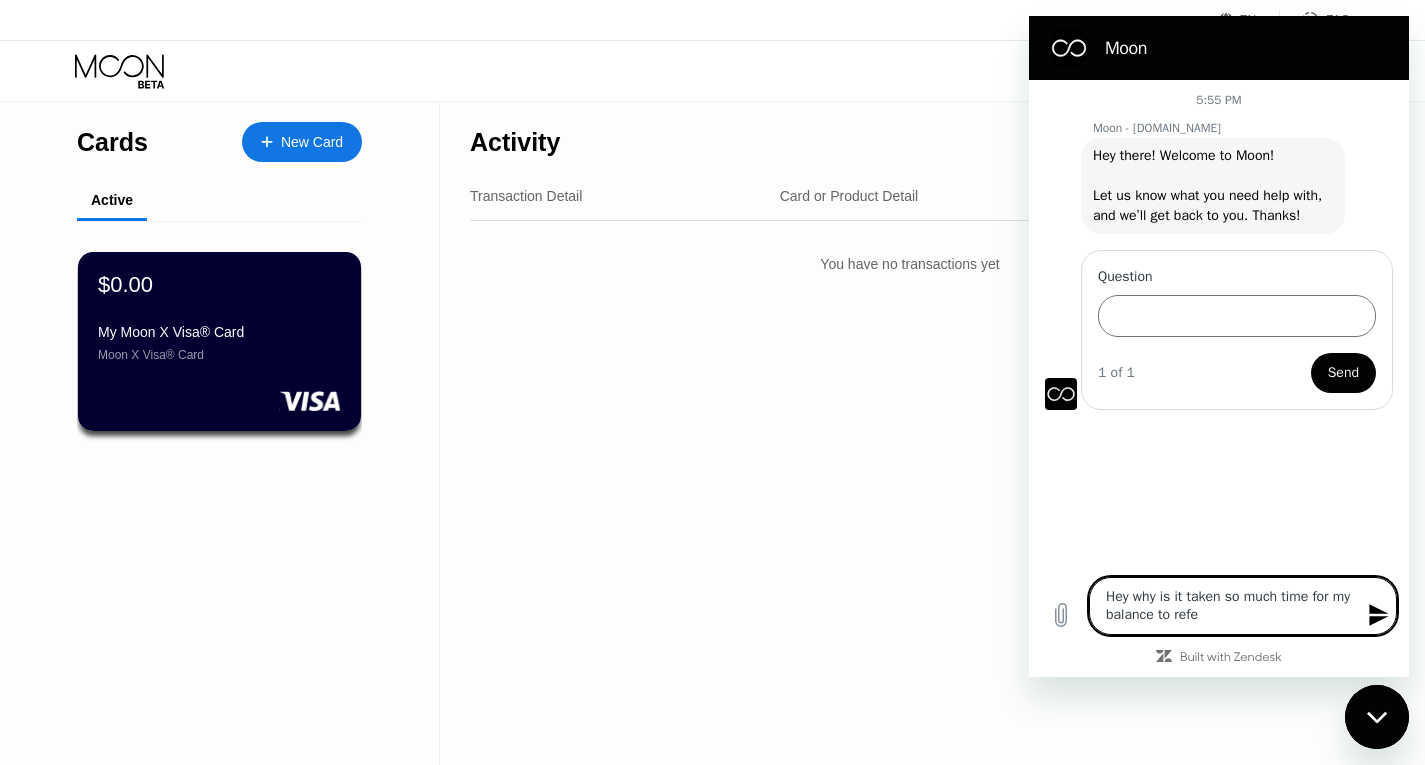 type on "x" 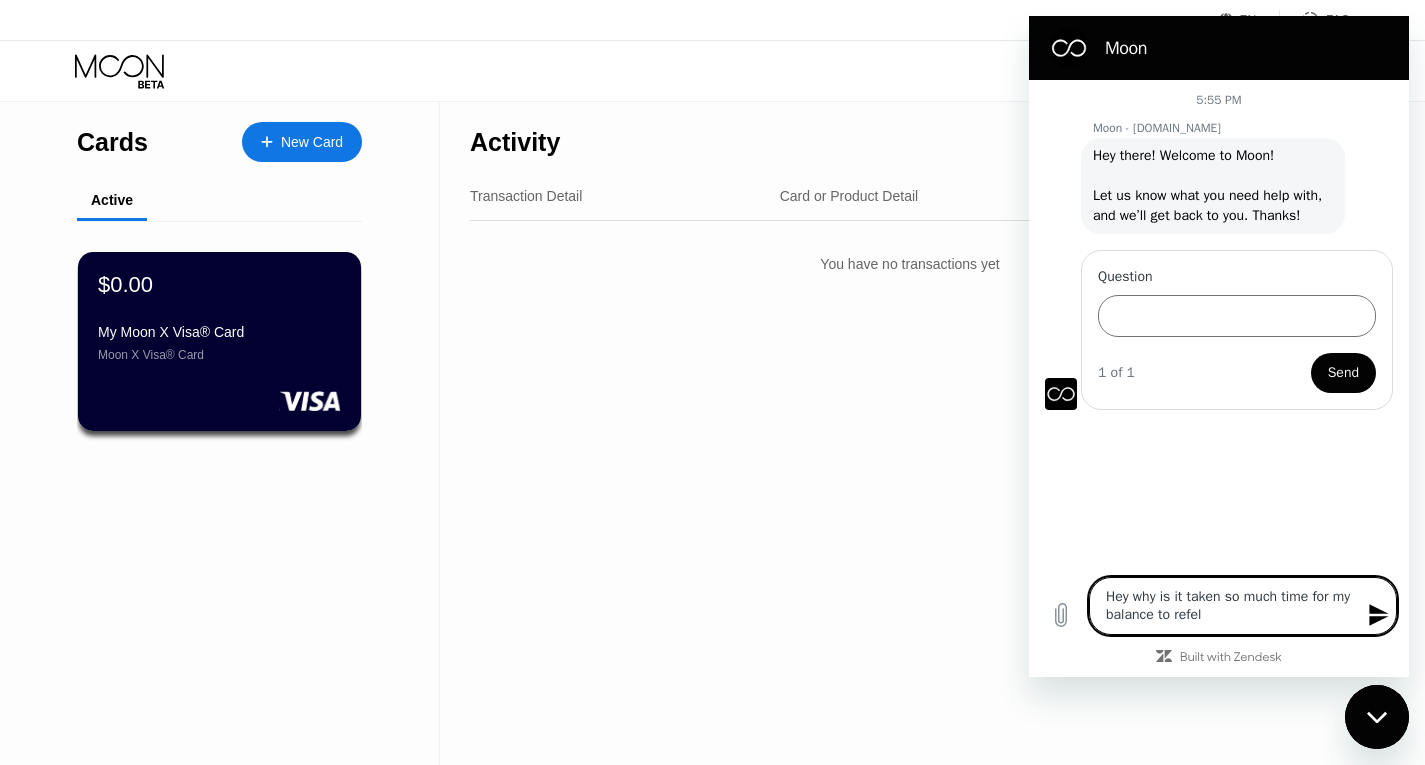 type on "Hey why is it taken so much time for my balance to refelc" 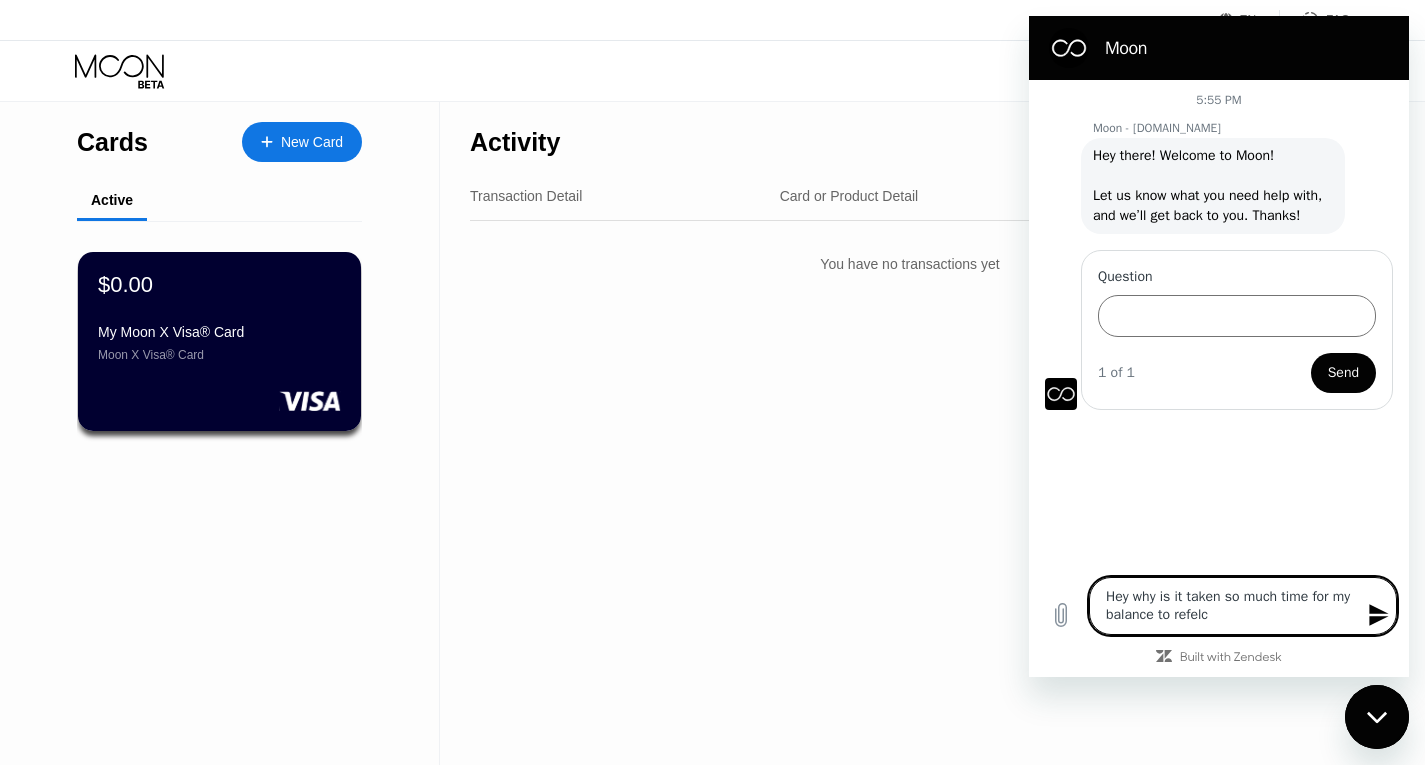 type on "Hey why is it taken so much time for my balance to refelce" 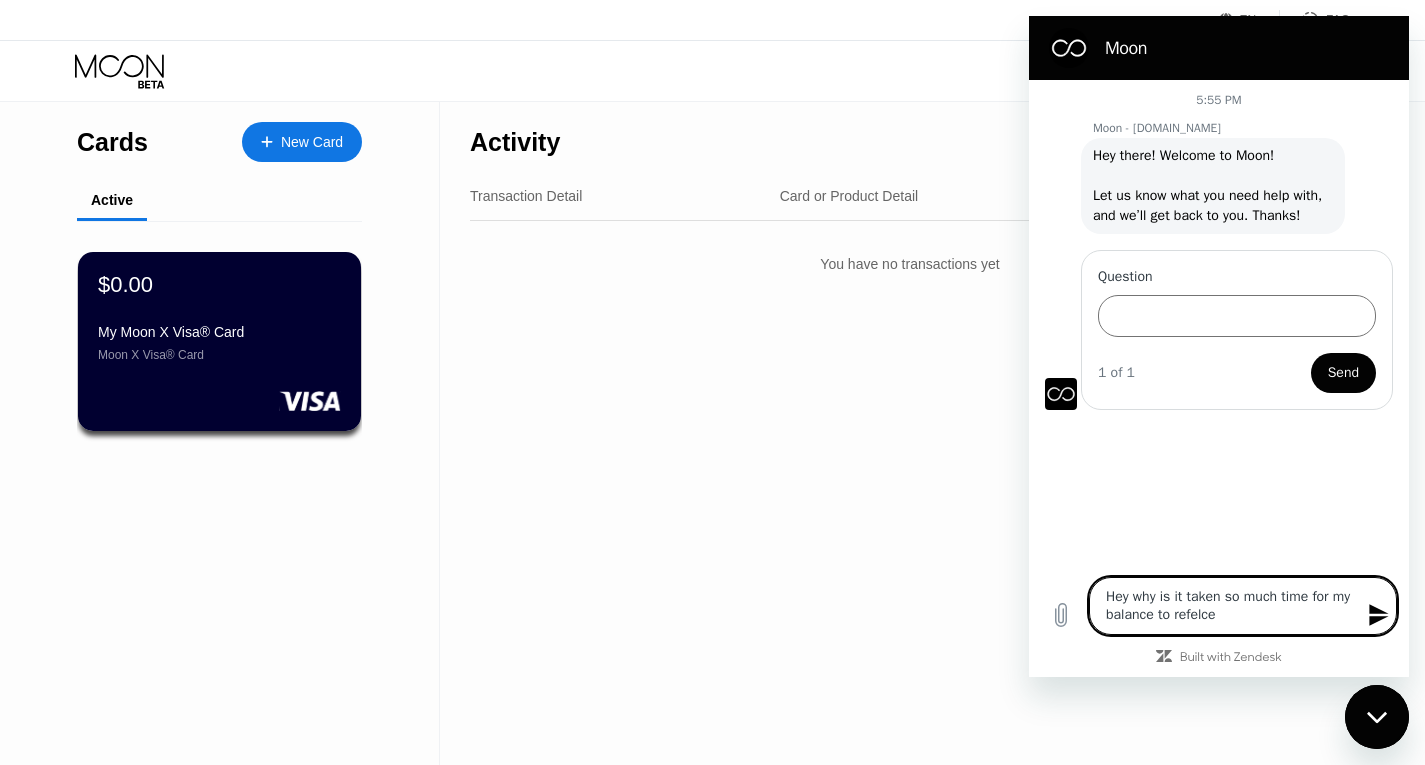 type on "Hey why is it taken so much time for my balance to refelcet" 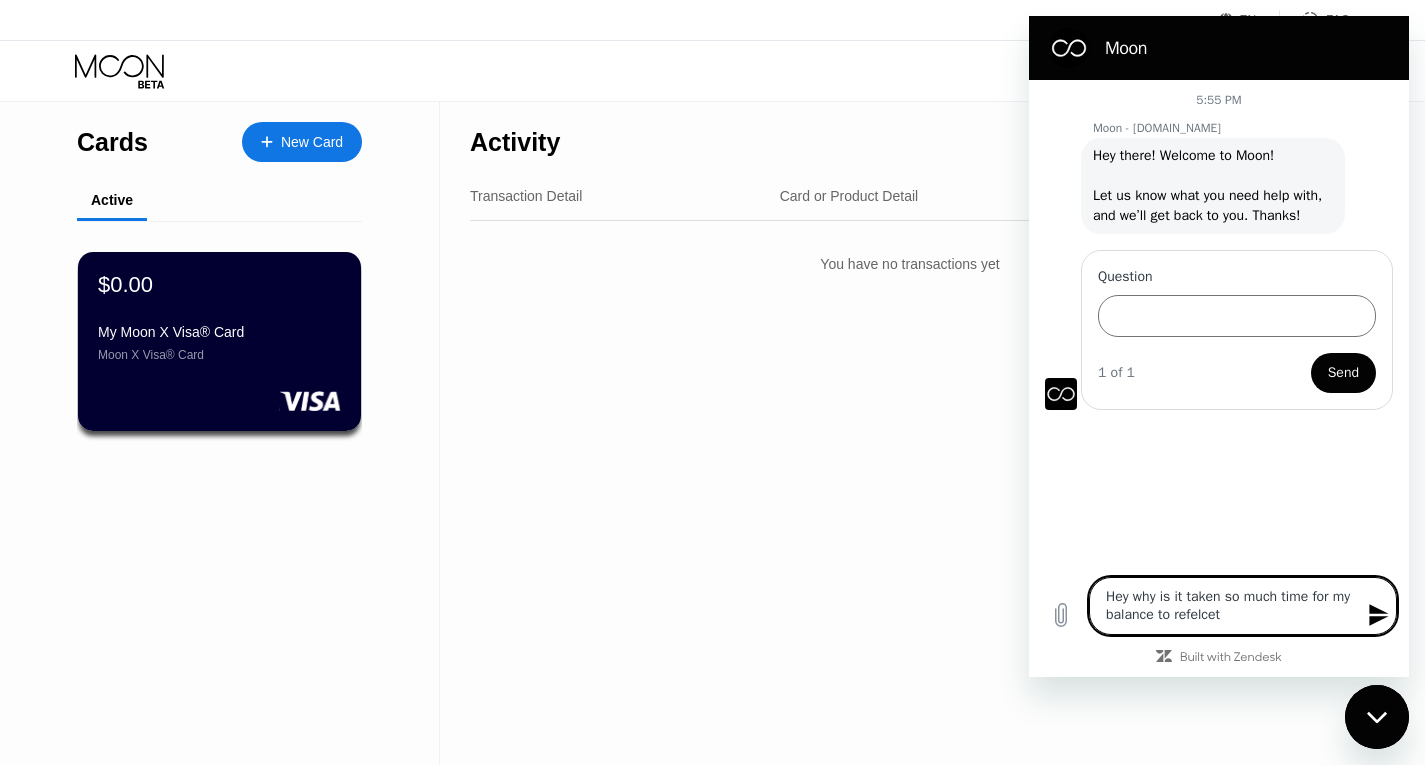 type on "Hey why is it taken so much time for my balance to refelcet" 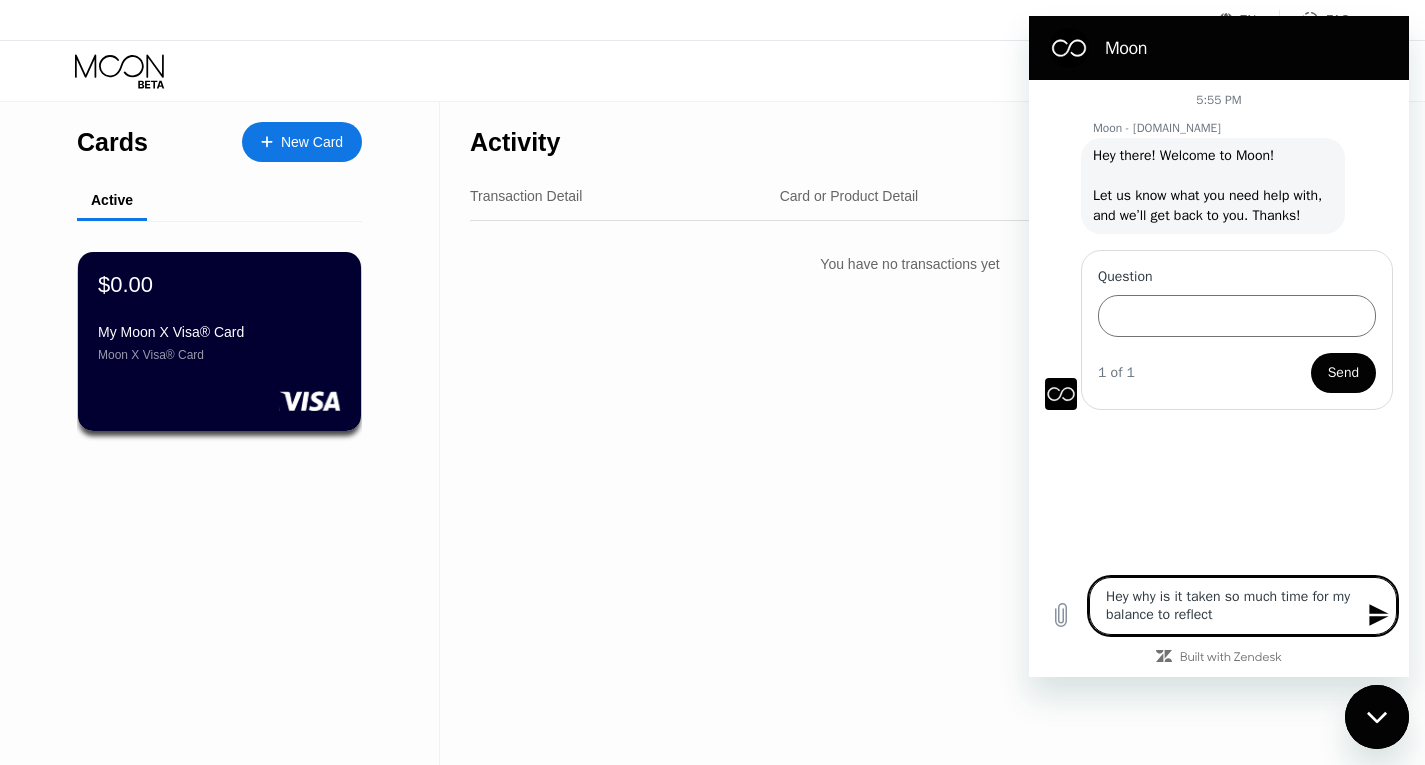 type on "Hey why is it taken so much time for my balance to reflectm" 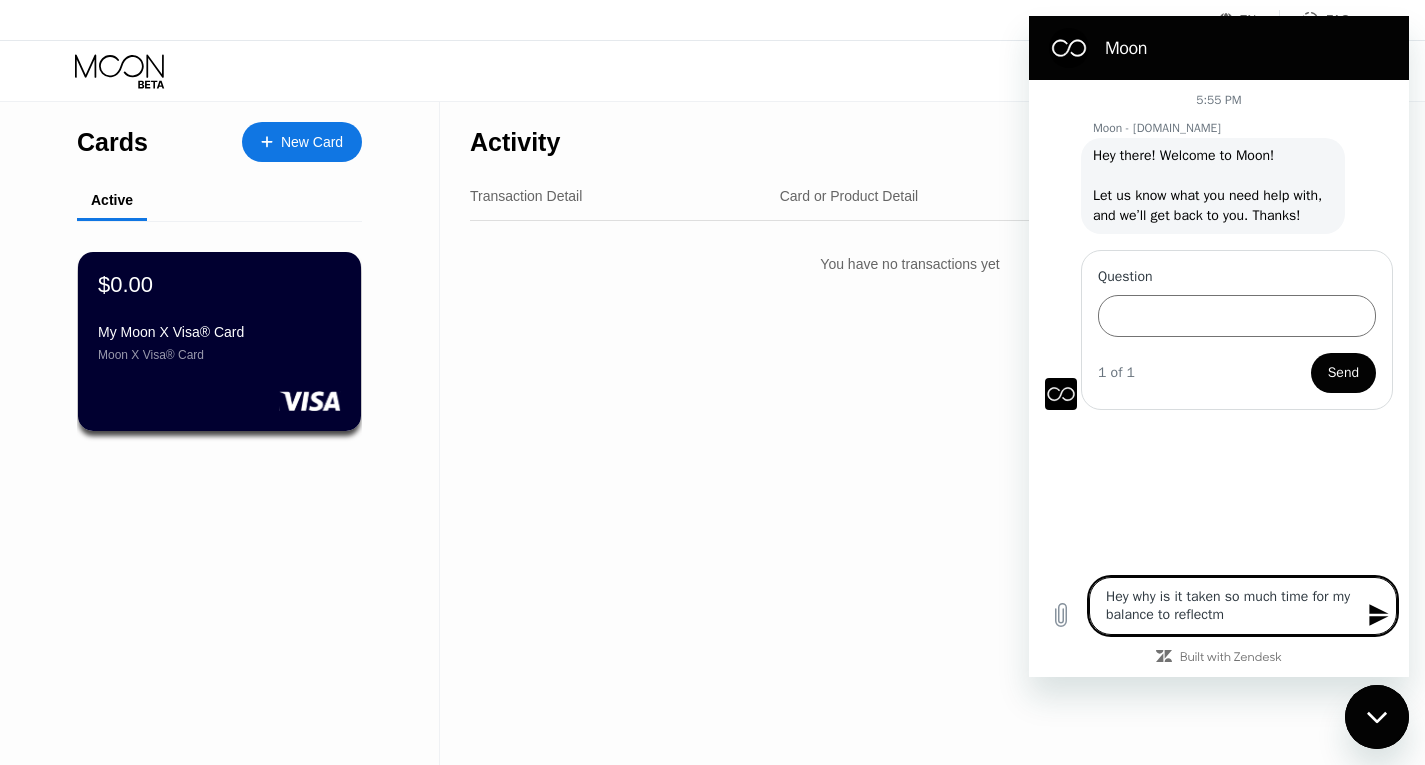 type on "x" 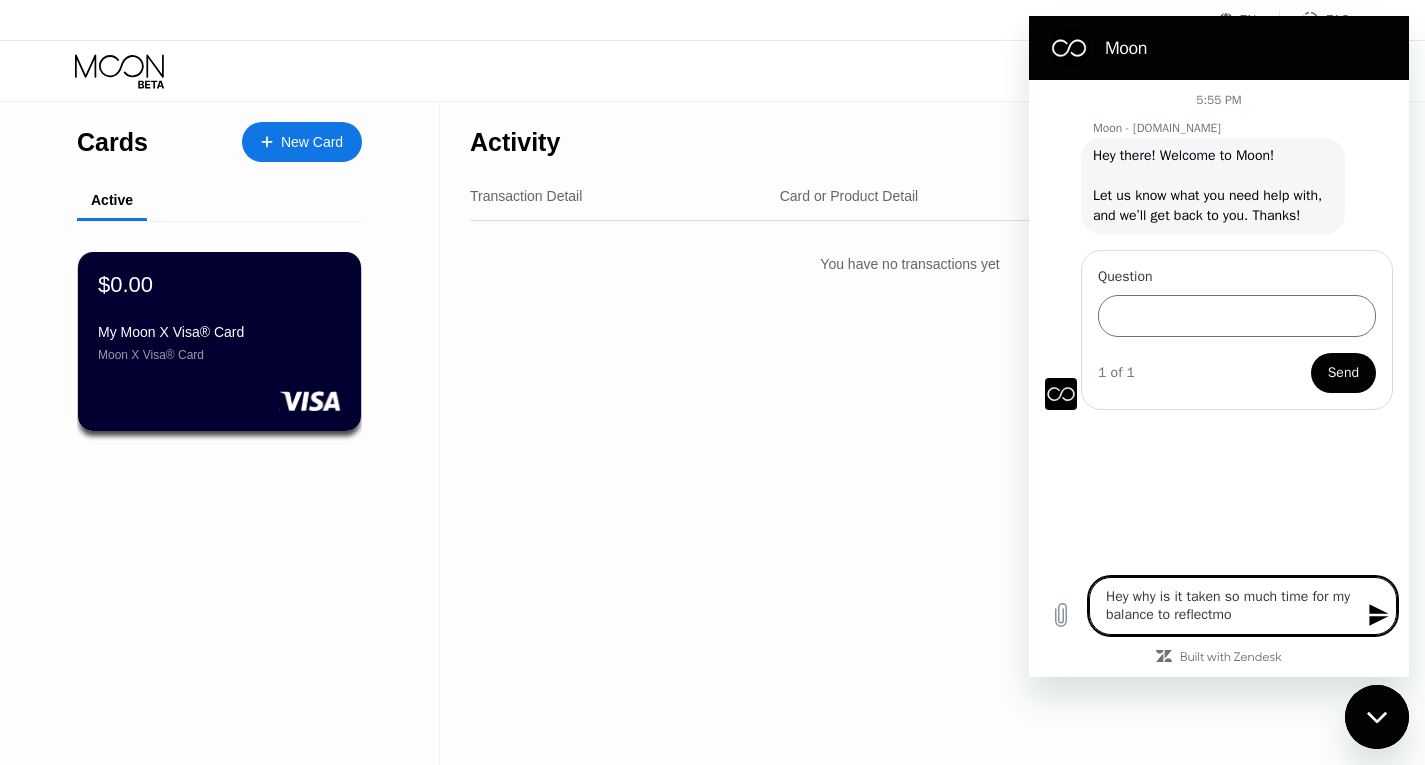 type on "Hey why is it taken so much time for my balance to reflectmon" 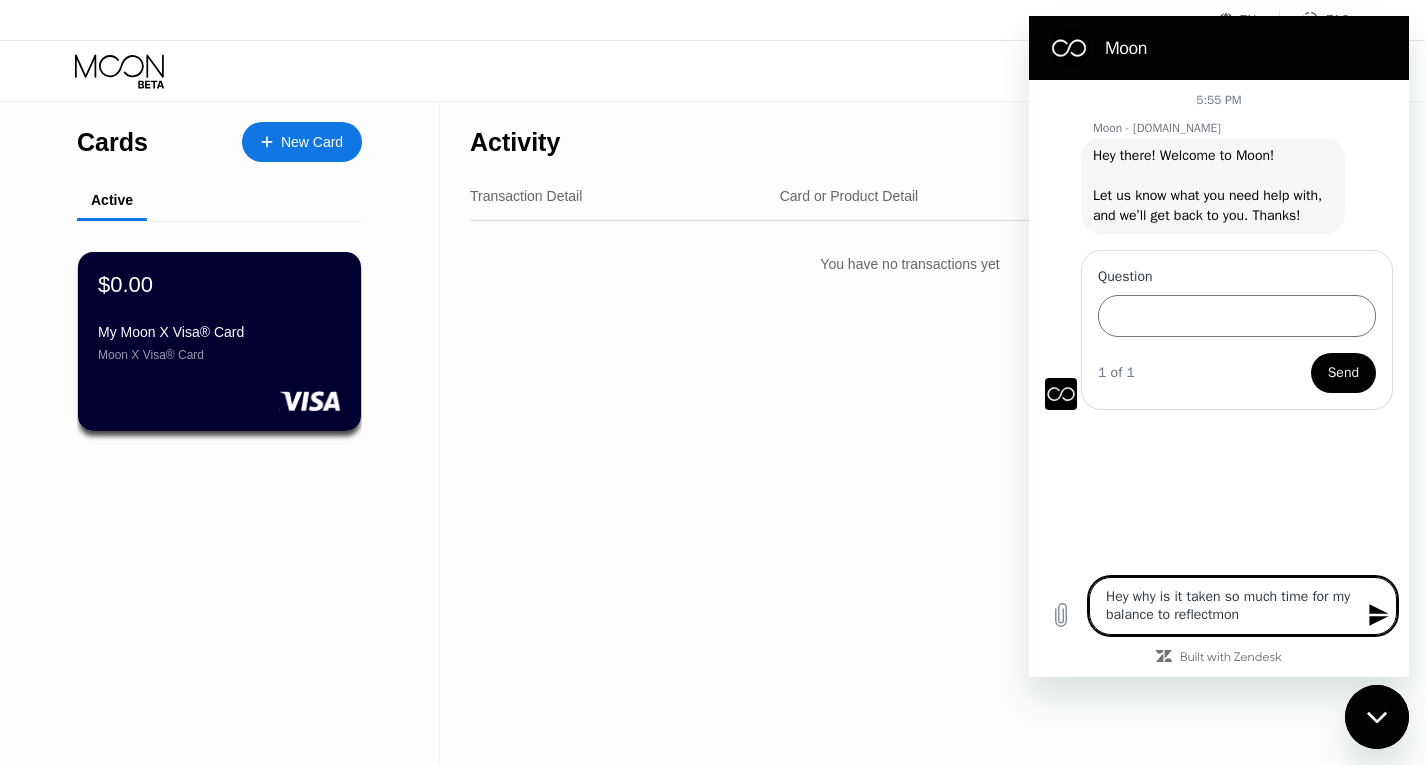 type on "Hey why is it taken so much time for my balance to reflectmon" 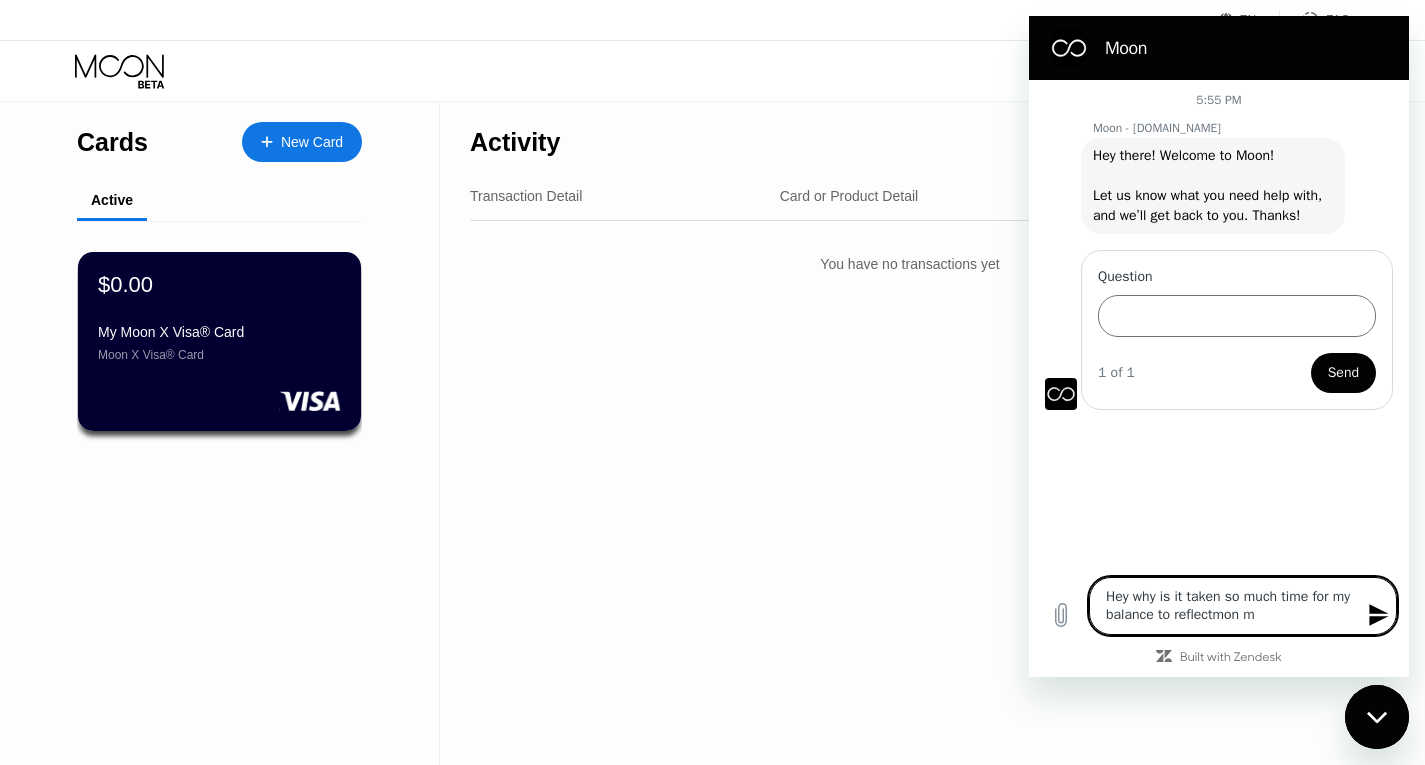 type on "Hey why is it taken so much time for my balance to reflectmon my" 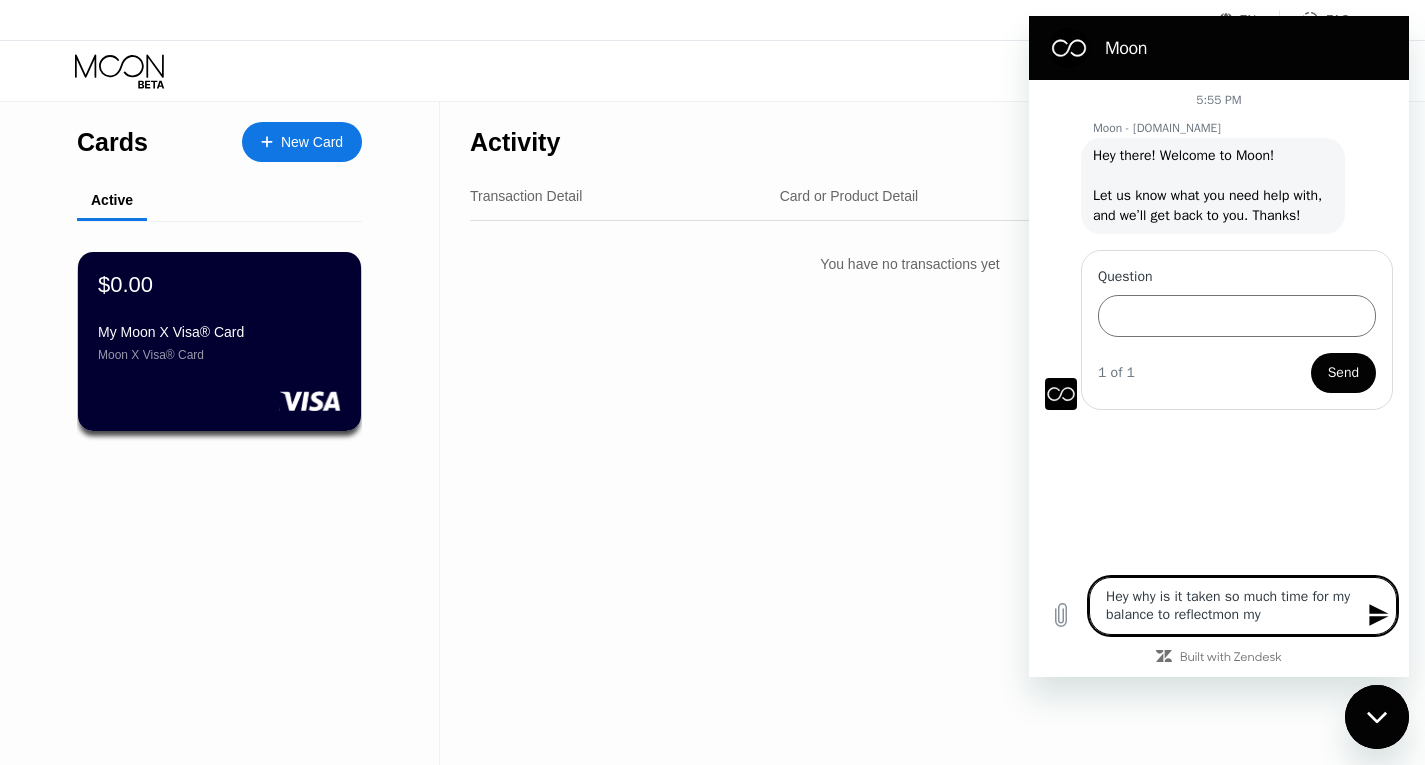 type on "Hey why is it taken so much time for my balance to reflectmon my" 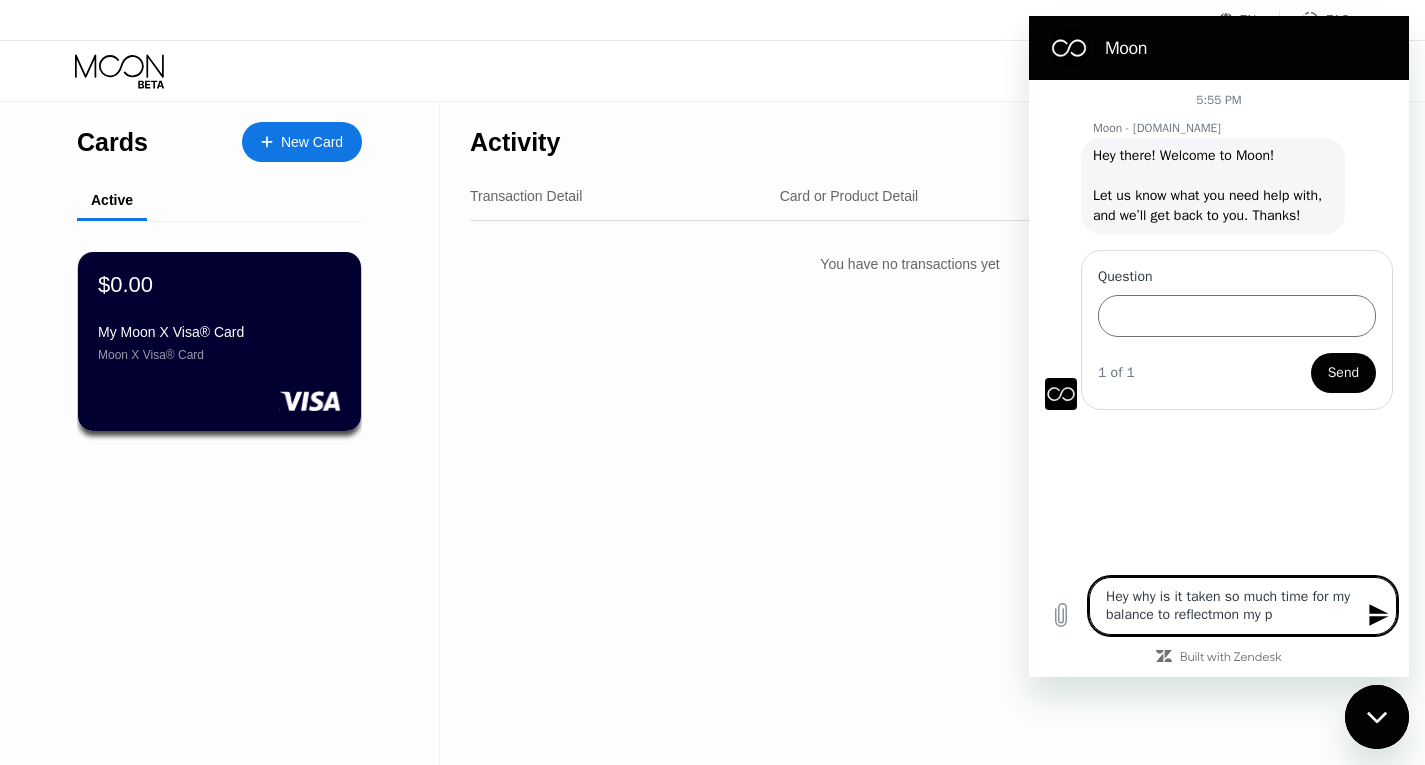type on "Hey why is it taken so much time for my balance to reflectmon my pr" 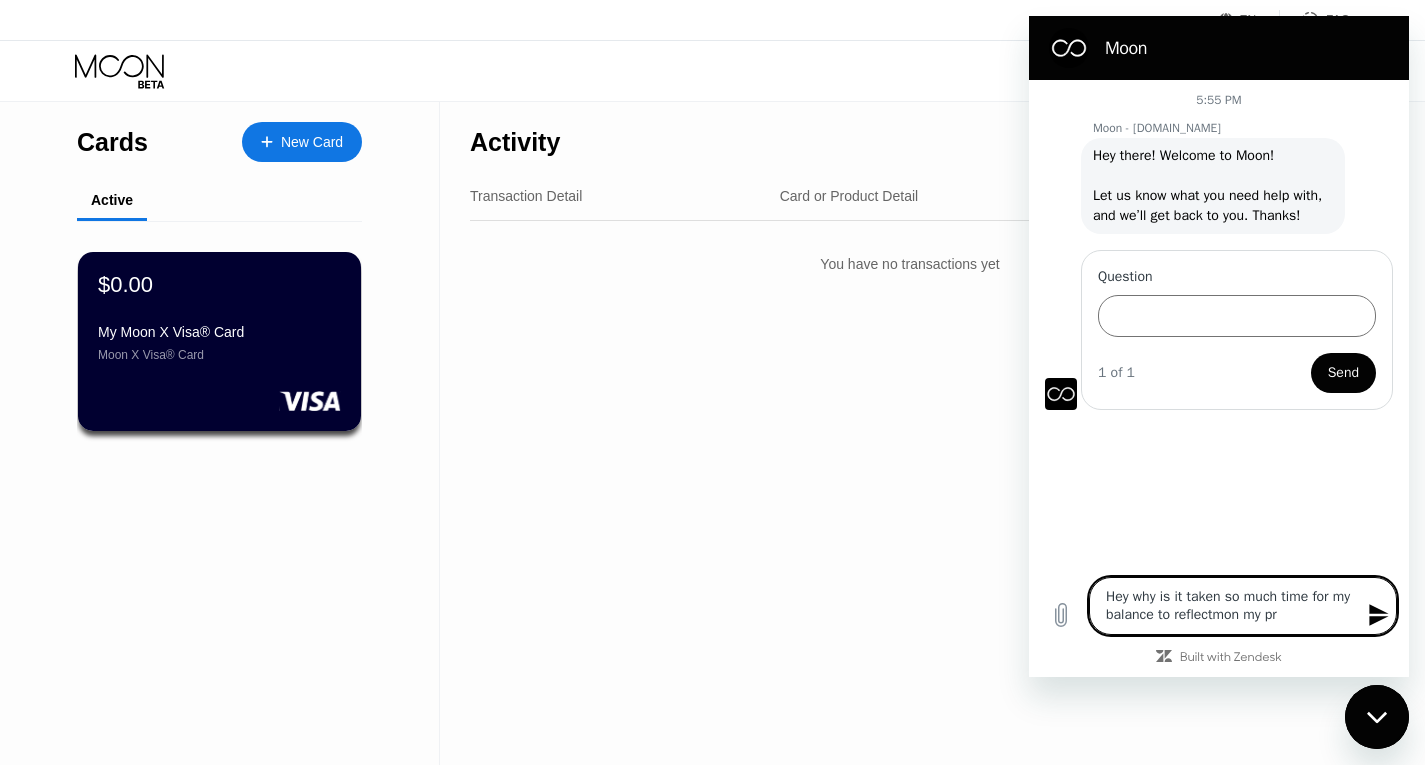 type on "Hey why is it taken so much time for my balance to reflectmon my prp" 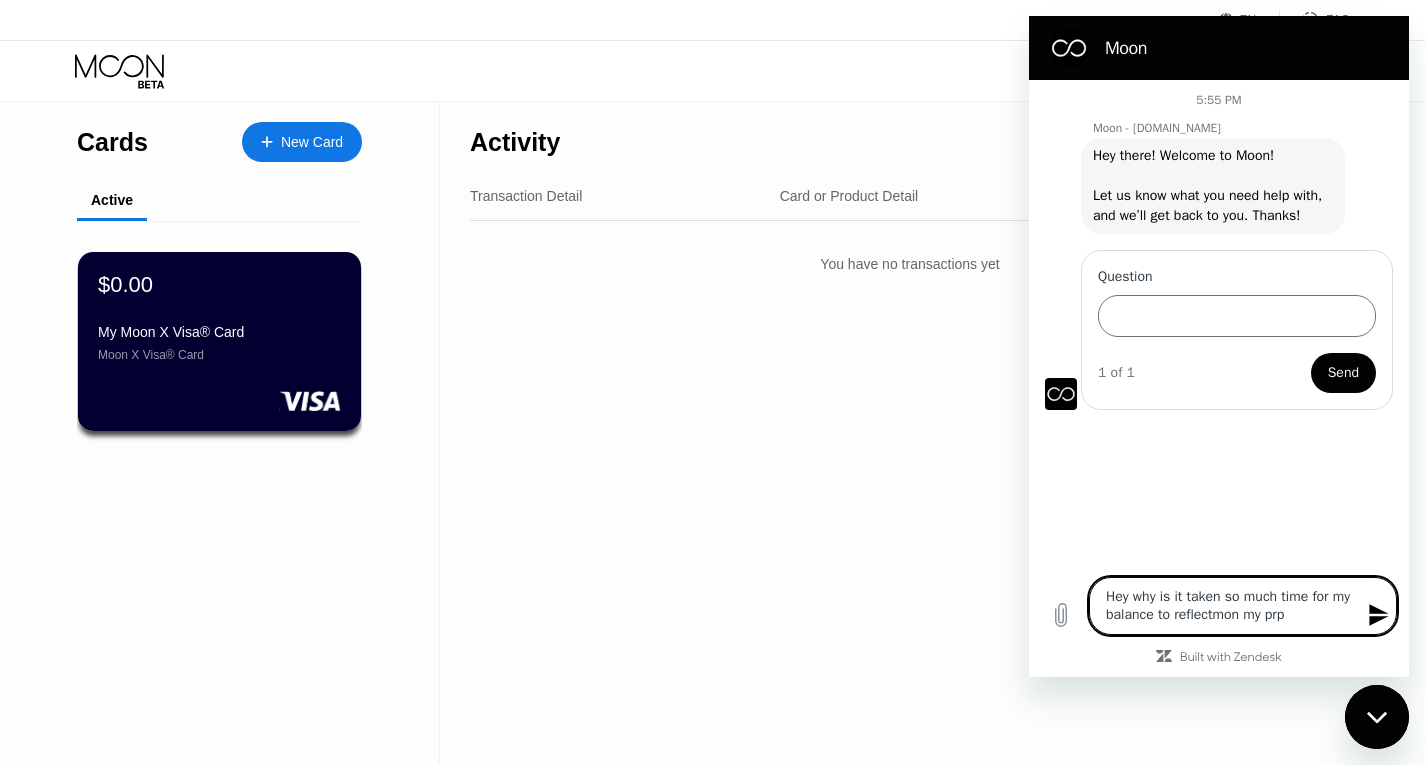 type on "Hey why is it taken so much time for my balance to reflectmon my prpf" 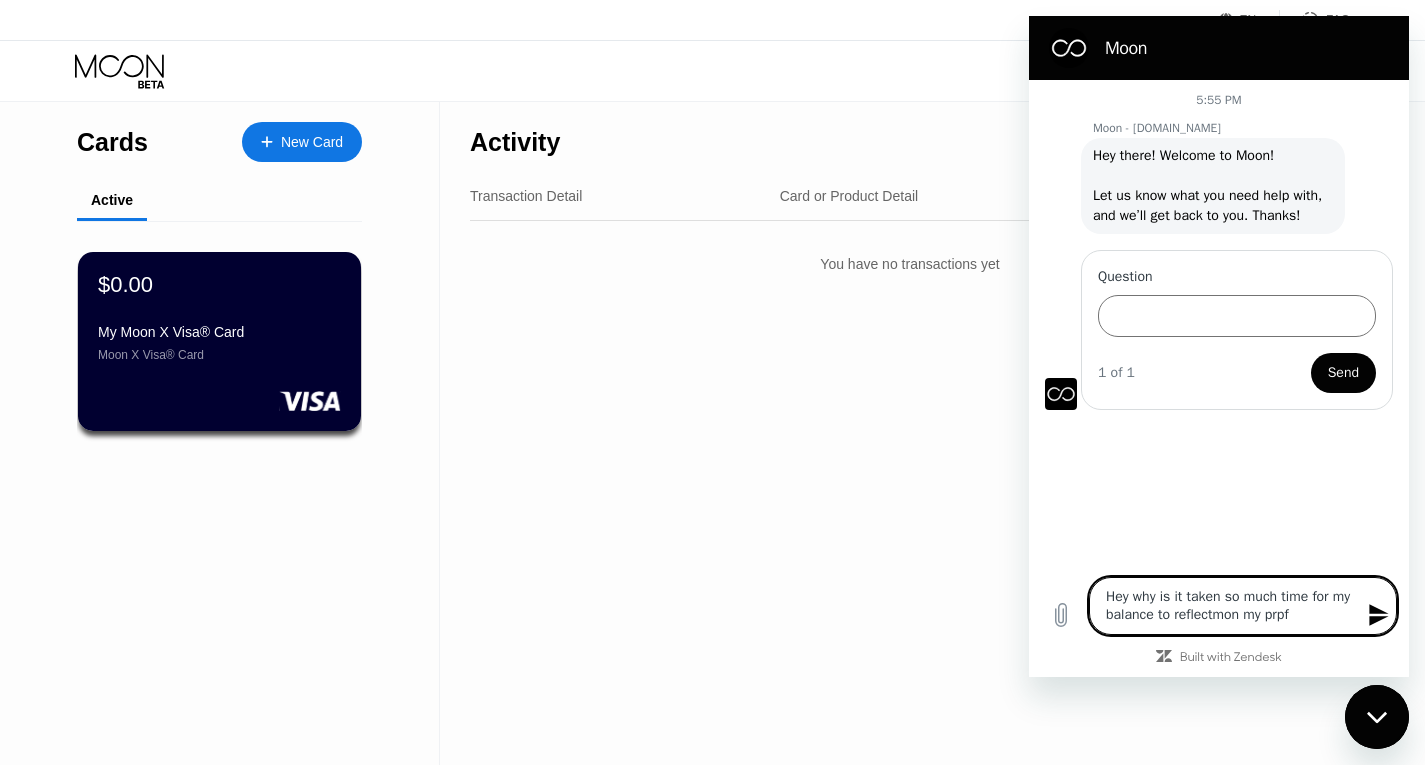 type on "Hey why is it taken so much time for my balance to reflectmon my prpfi" 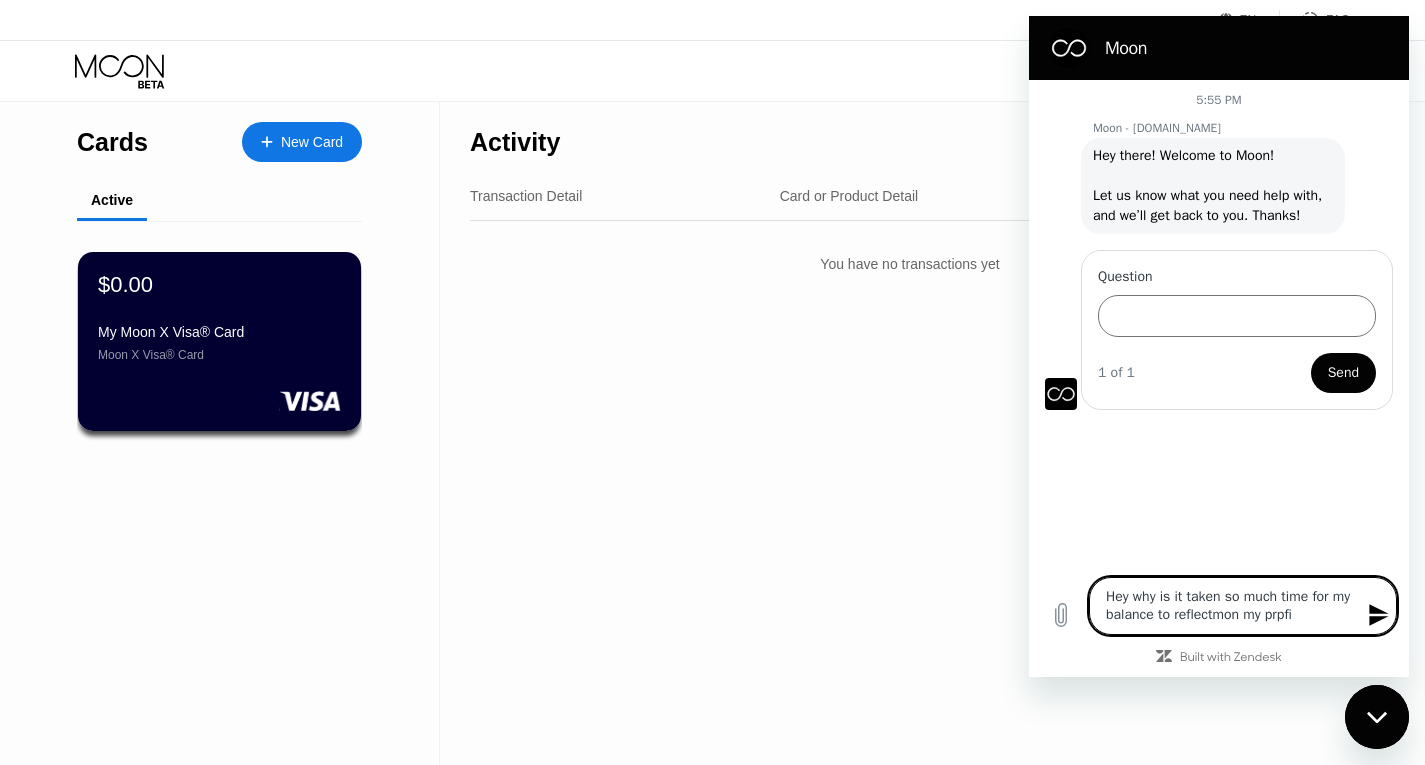 type on "Hey why is it taken so much time for my balance to reflectmon my prpfil" 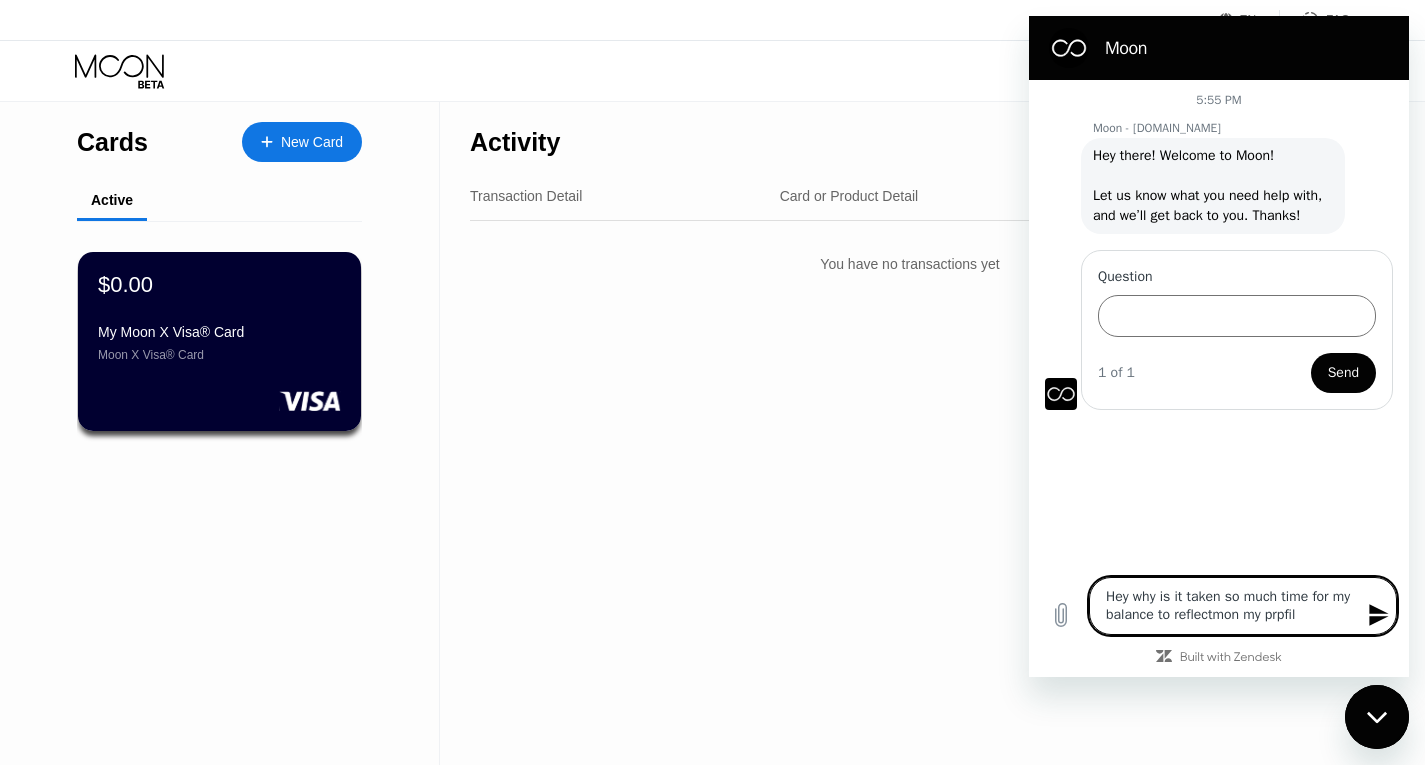 type on "Hey why is it taken so much time for my balance to reflectmon my prpfile" 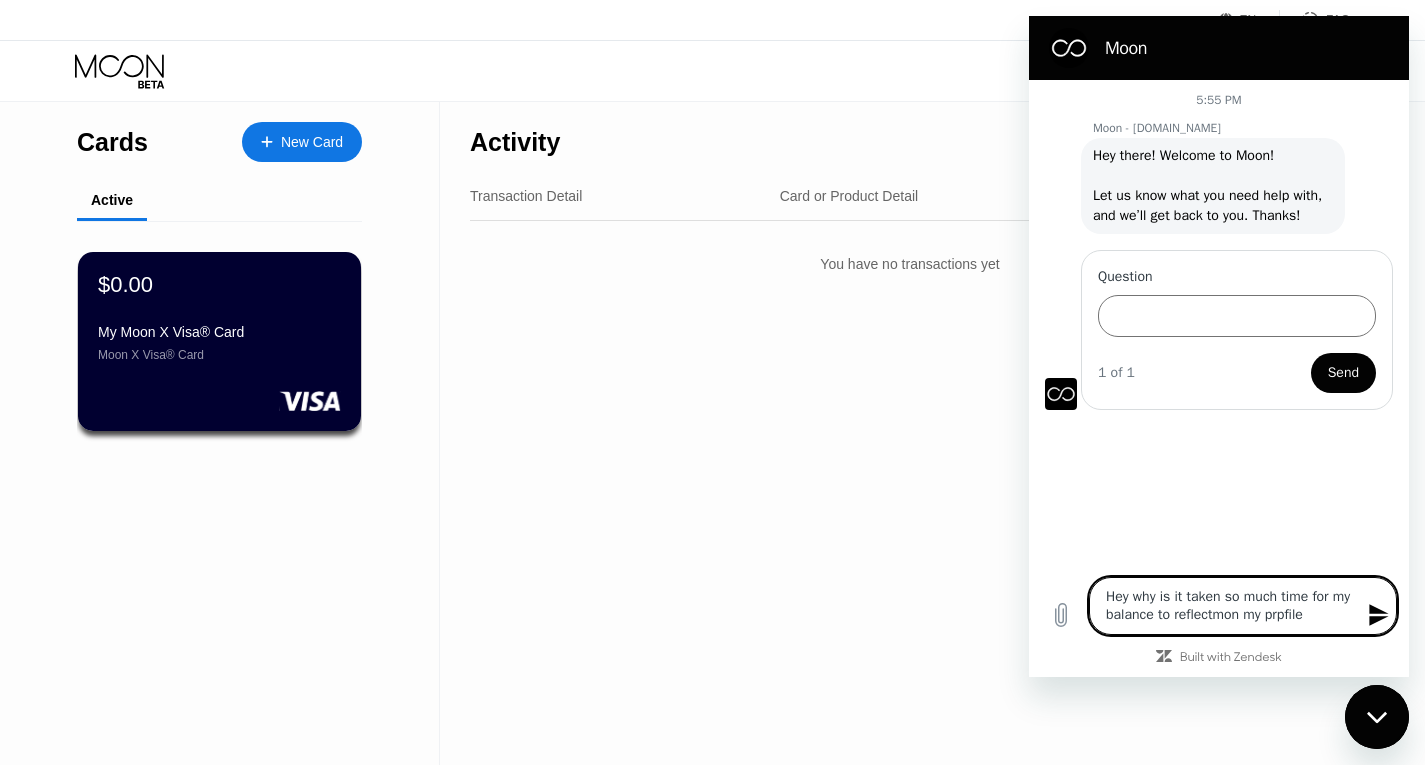 type on "Hey why is it taken so much time for my balance to reflectmon my prpfile" 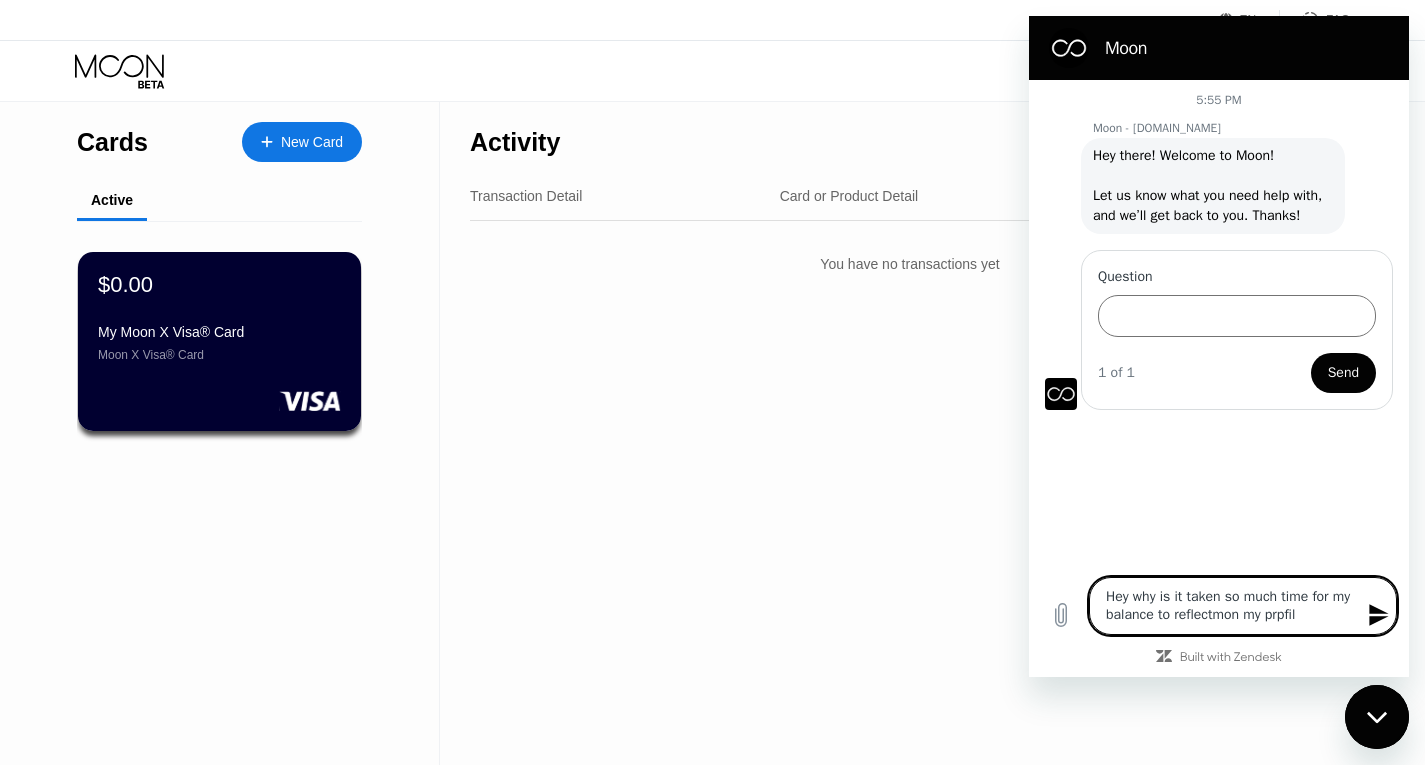 type on "Hey why is it taken so much time for my balance to reflectmon my prpfi" 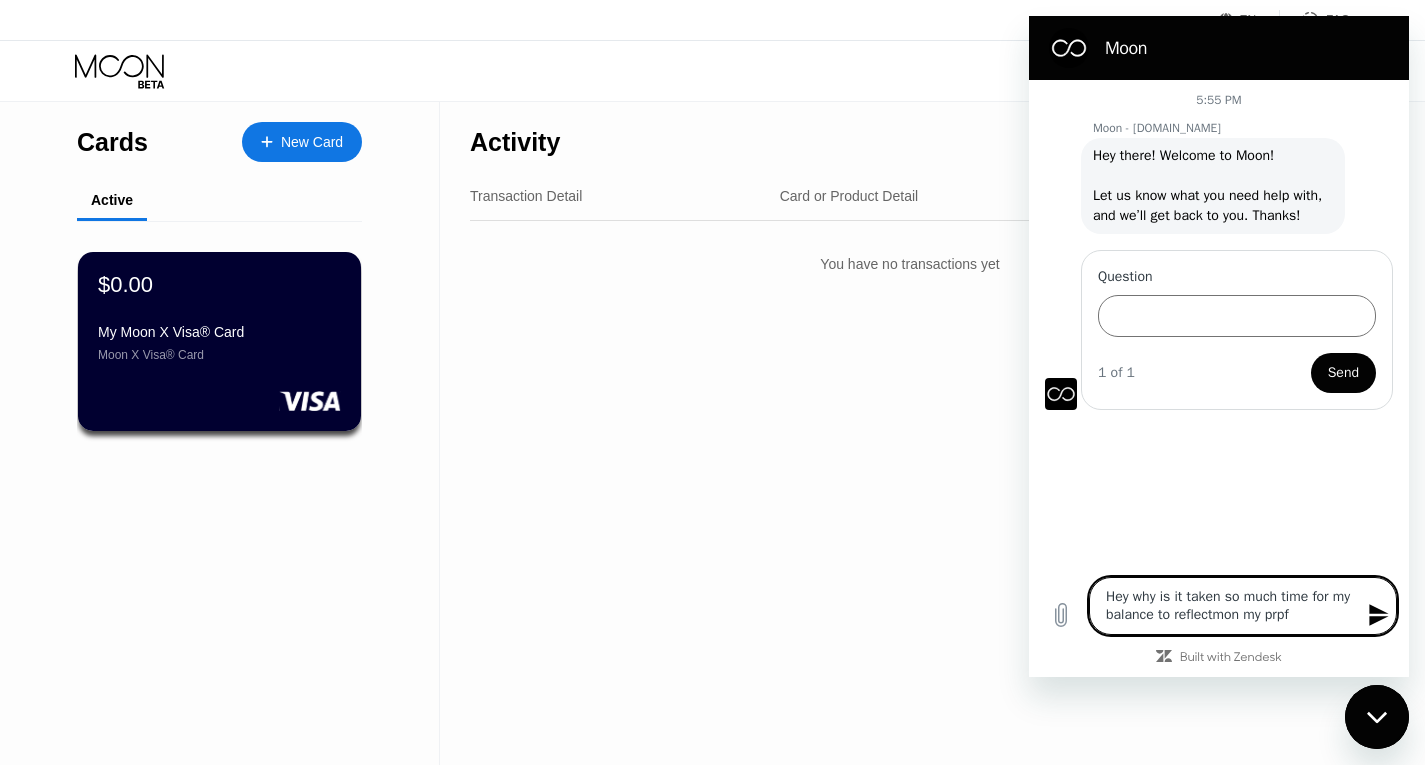type on "Hey why is it taken so much time for my balance to reflectmon my prp" 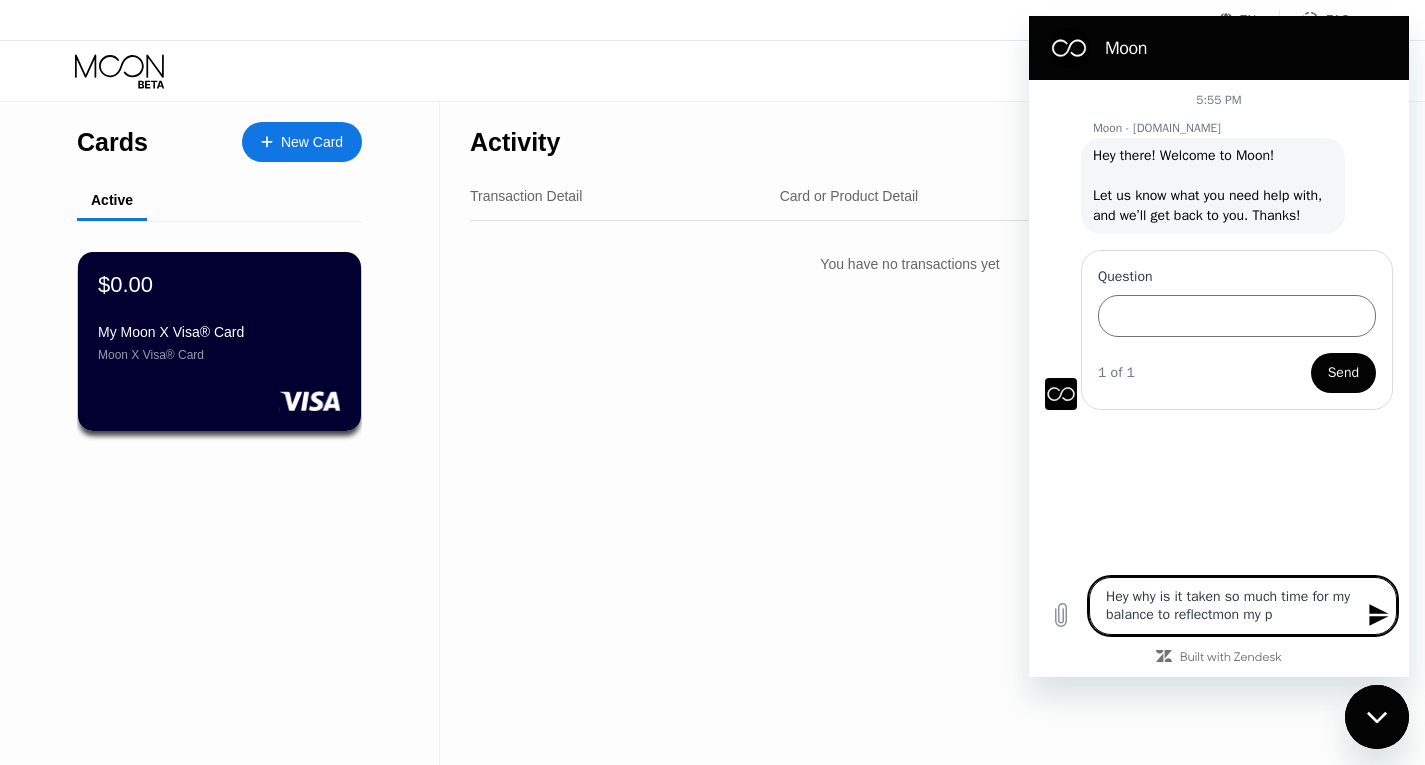 type on "Hey why is it taken so much time for my balance to reflectmon my" 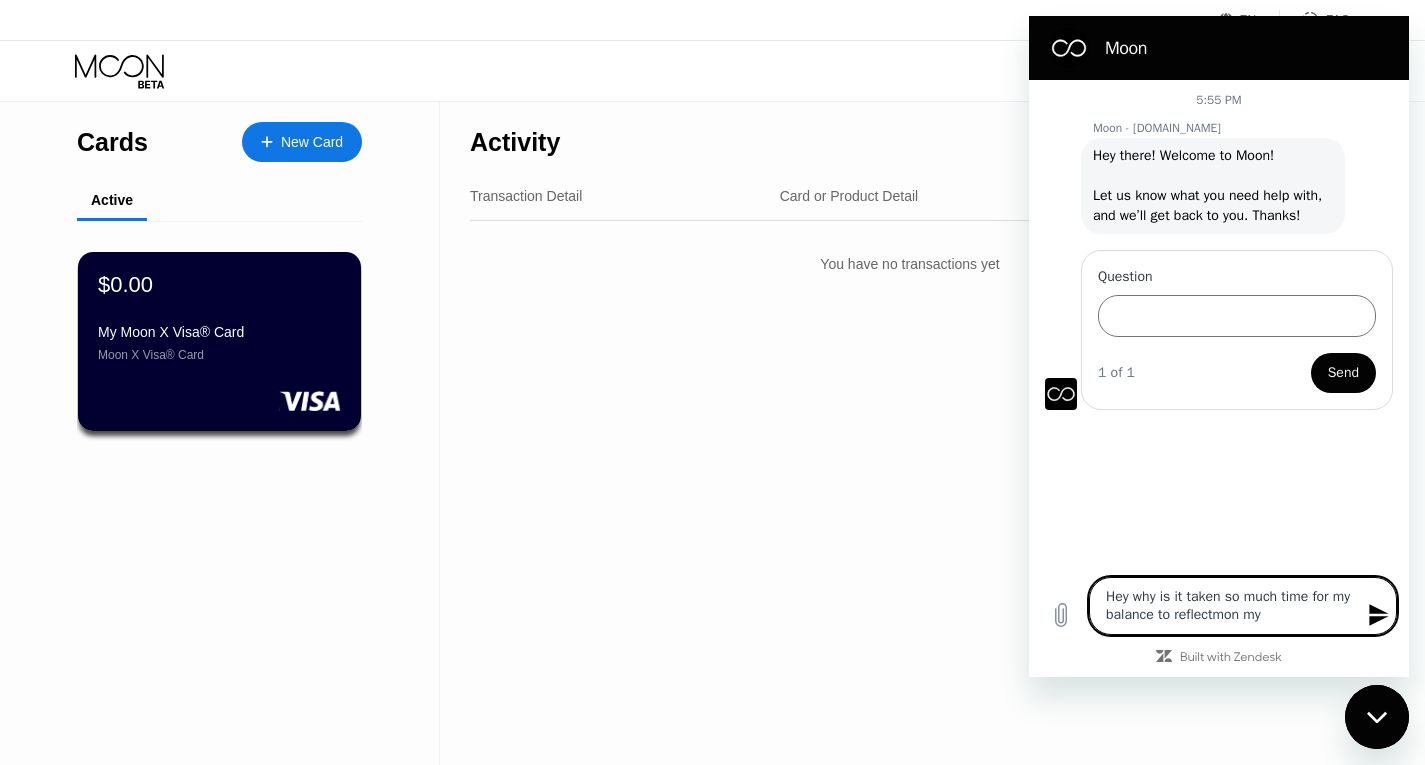 type on "x" 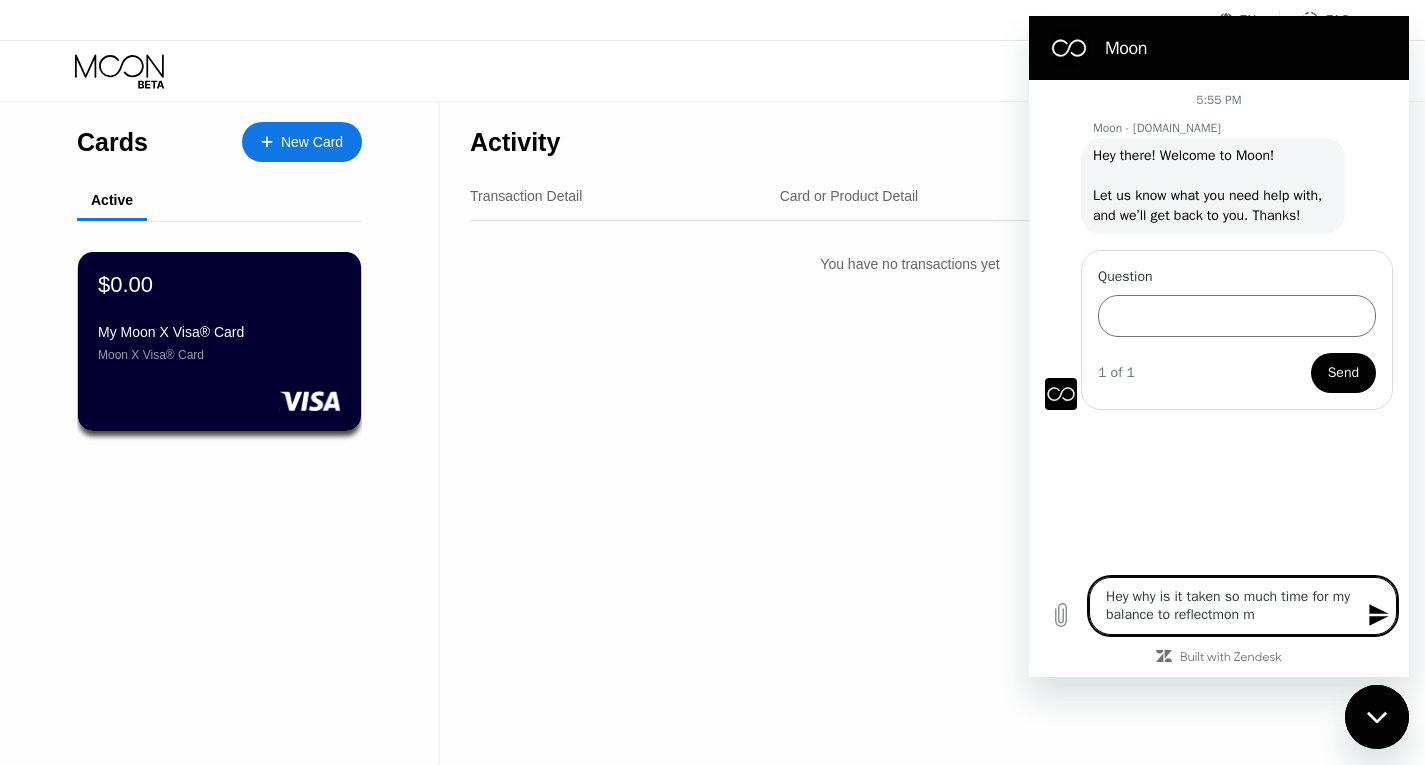 type on "Hey why is it taken so much time for my balance to reflectmon" 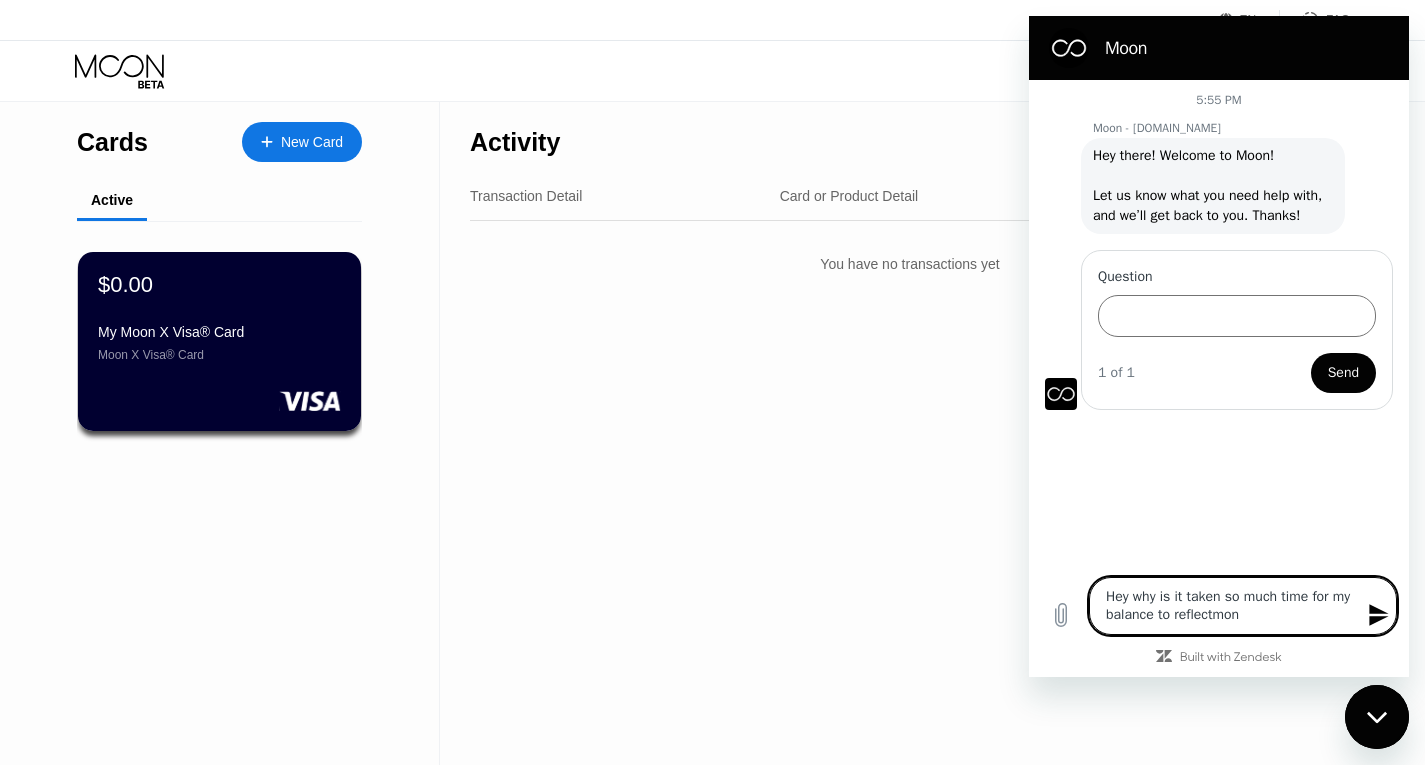 type on "Hey why is it taken so much time for my balance to reflectmo" 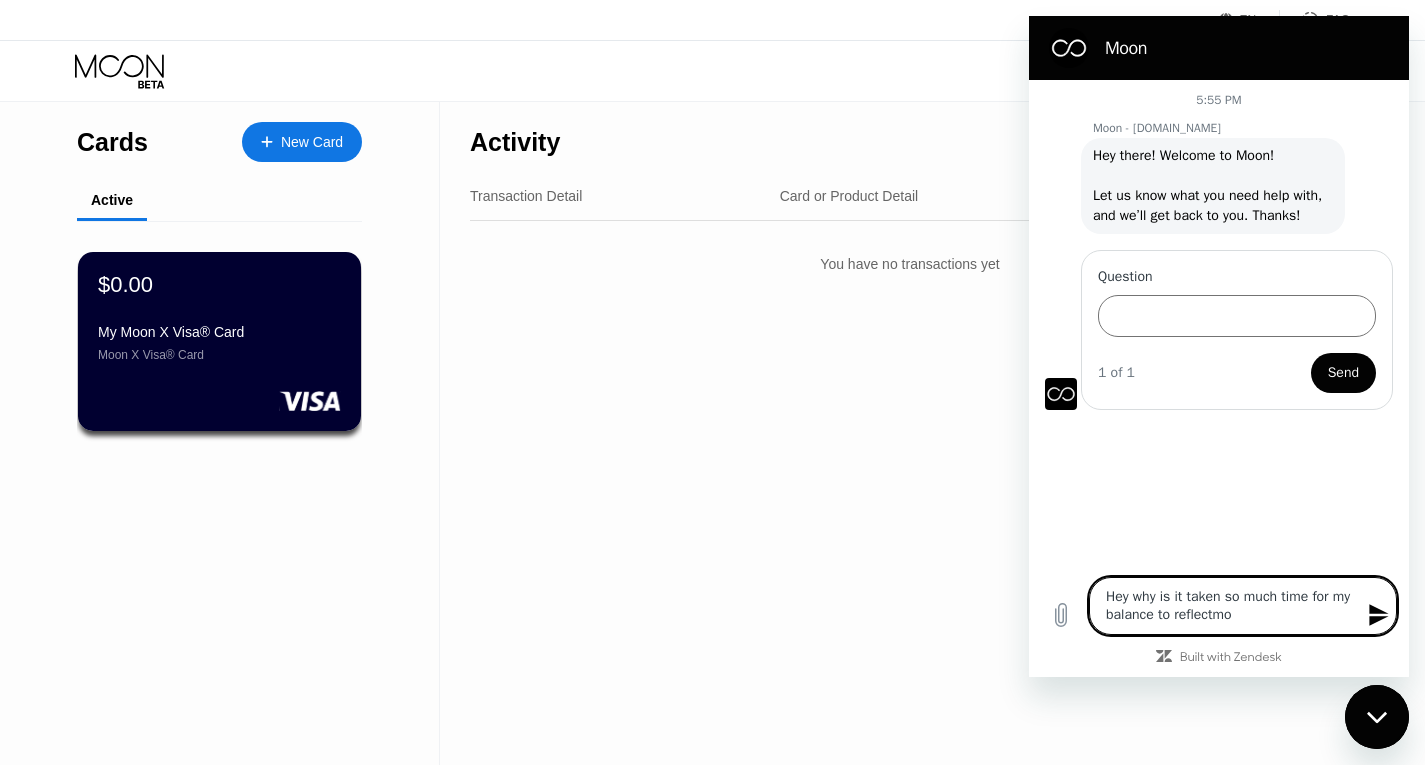 type on "Hey why is it taken so much time for my balance to reflectm" 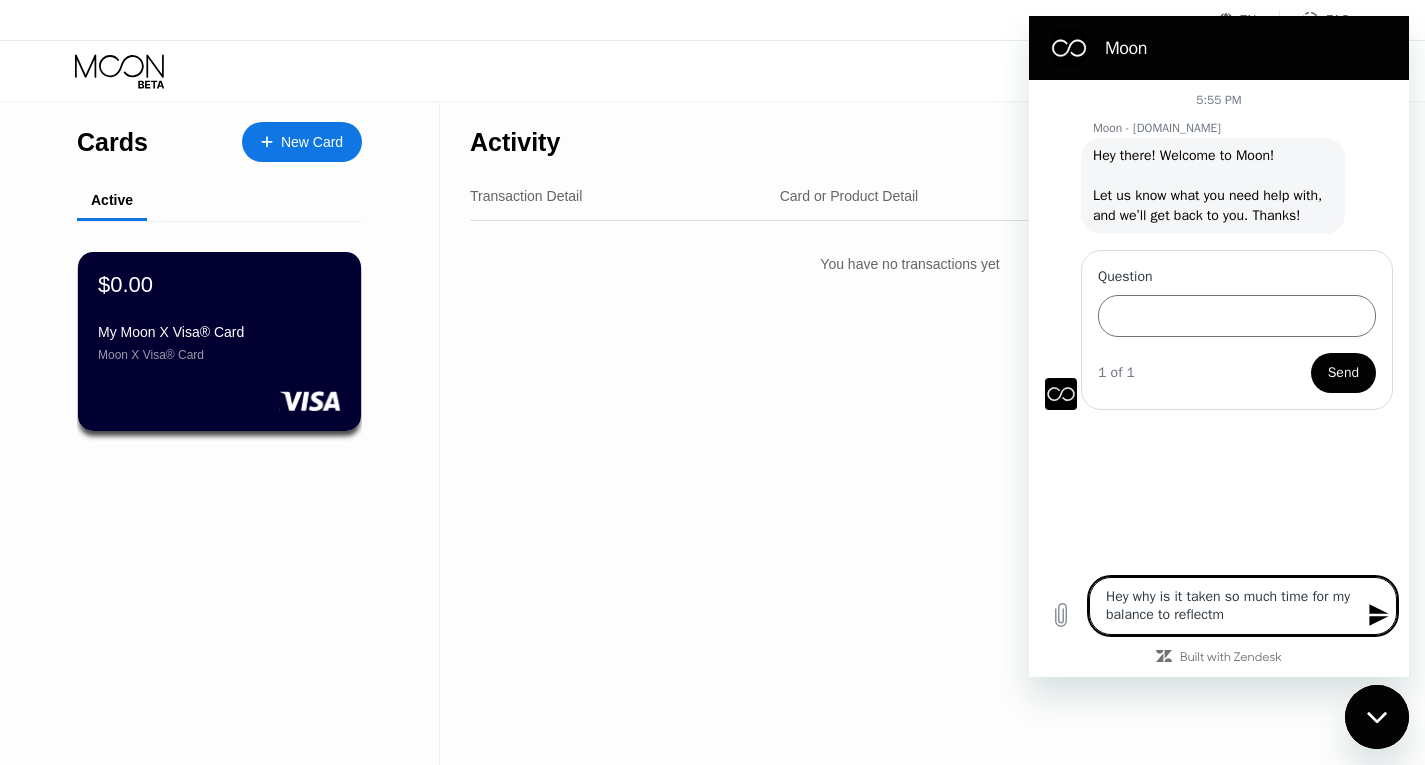 type on "Hey why is it taken so much time for my balance to reflect" 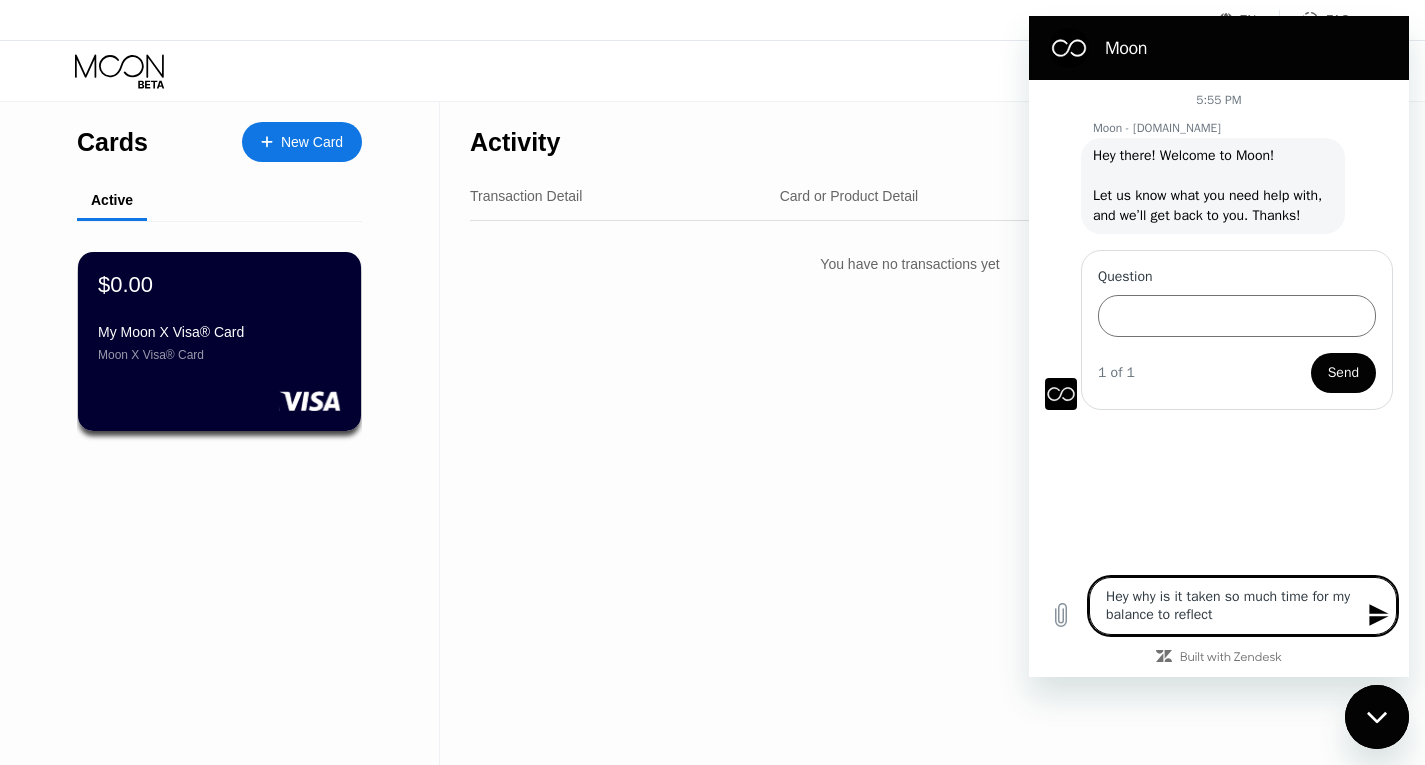 type on "Hey why is it taken so much time for my balance to reflec" 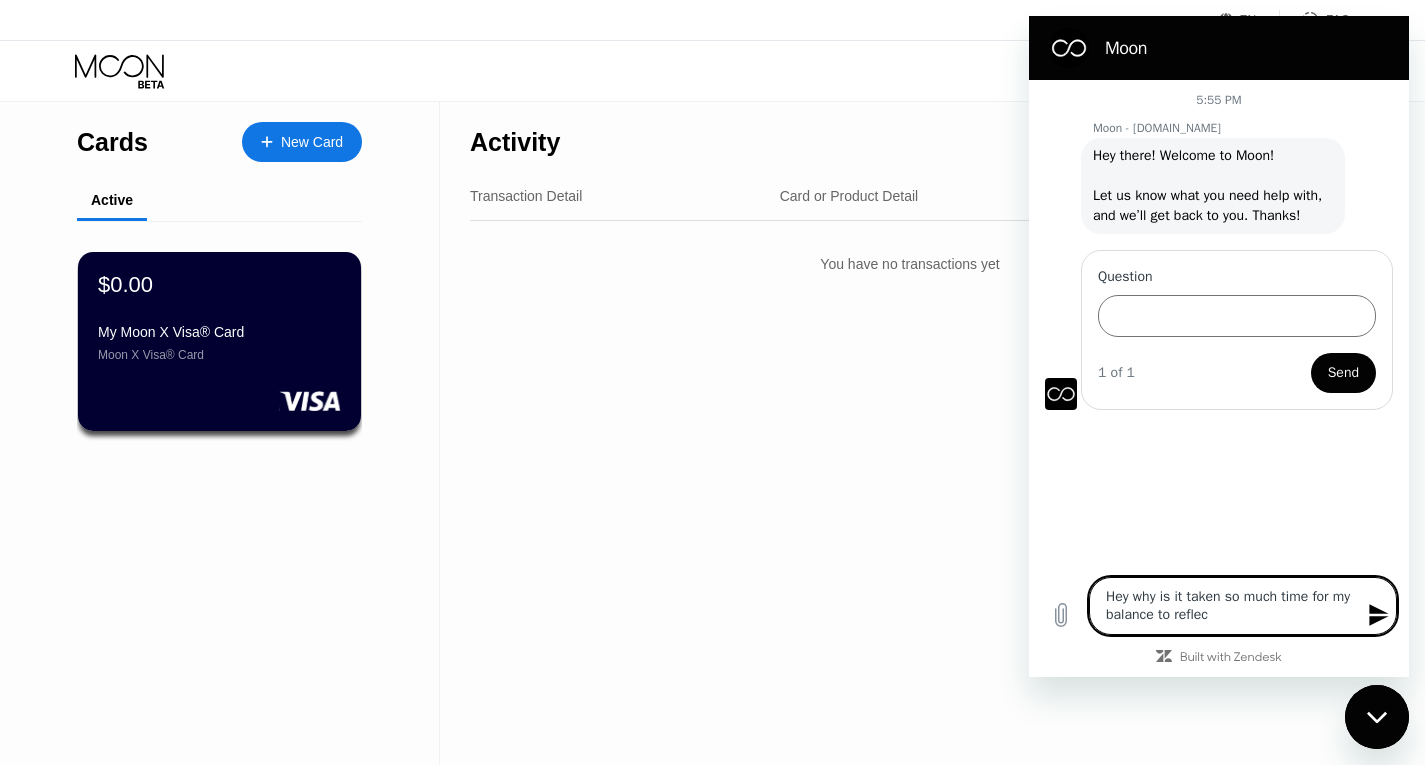 type on "Hey why is it taken so much time for my balance to refle" 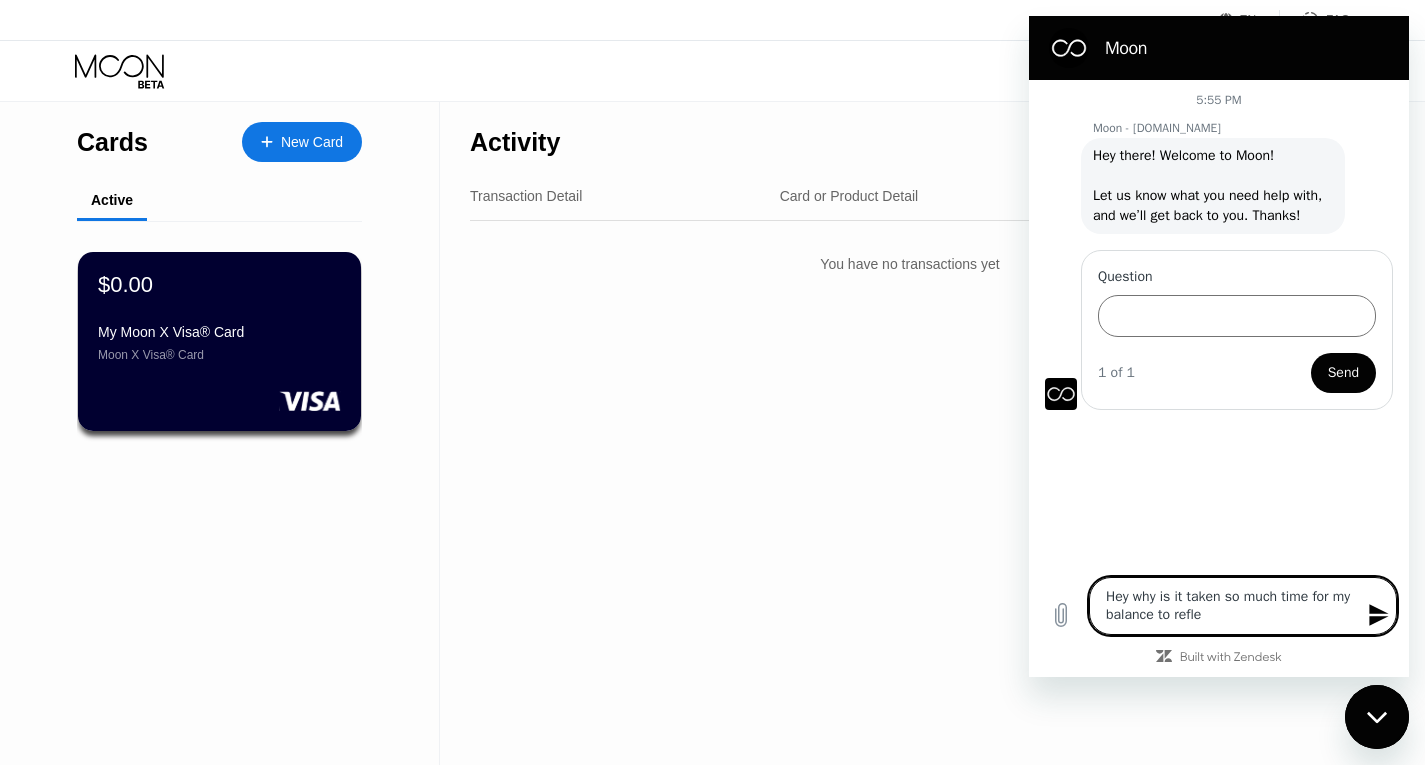 type on "Hey why is it taken so much time for my balance to refl" 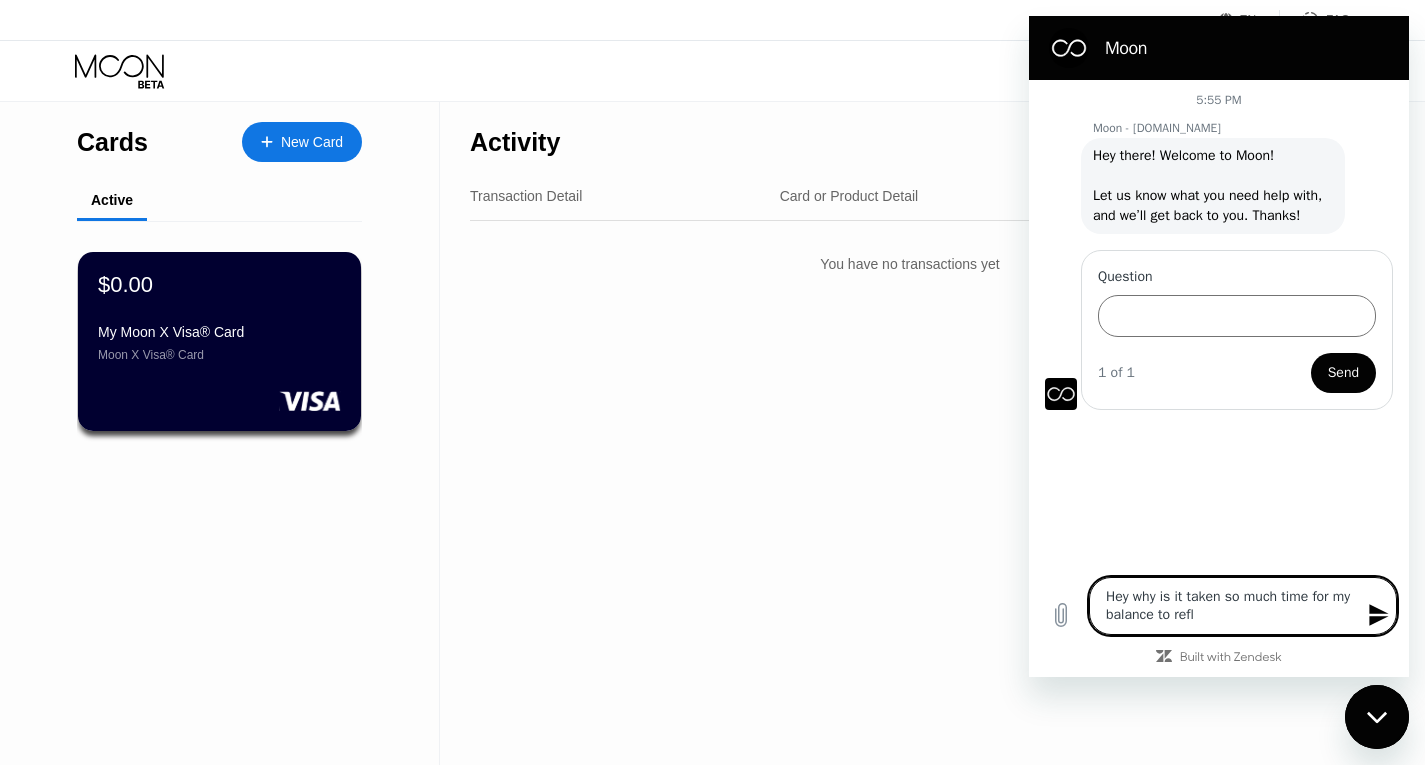 type on "Hey why is it taken so much time for my balance to ref" 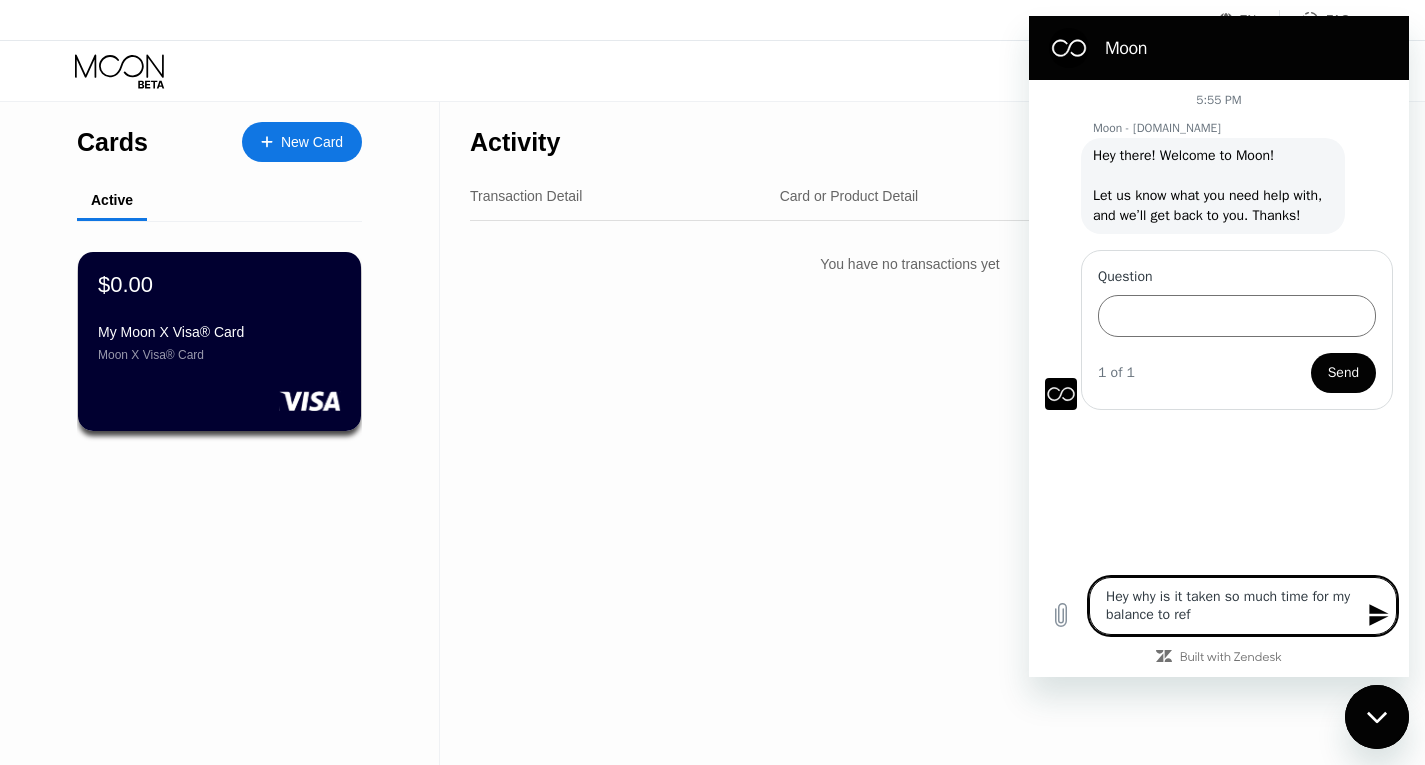 type on "Hey why is it taken so much time for my balance to re" 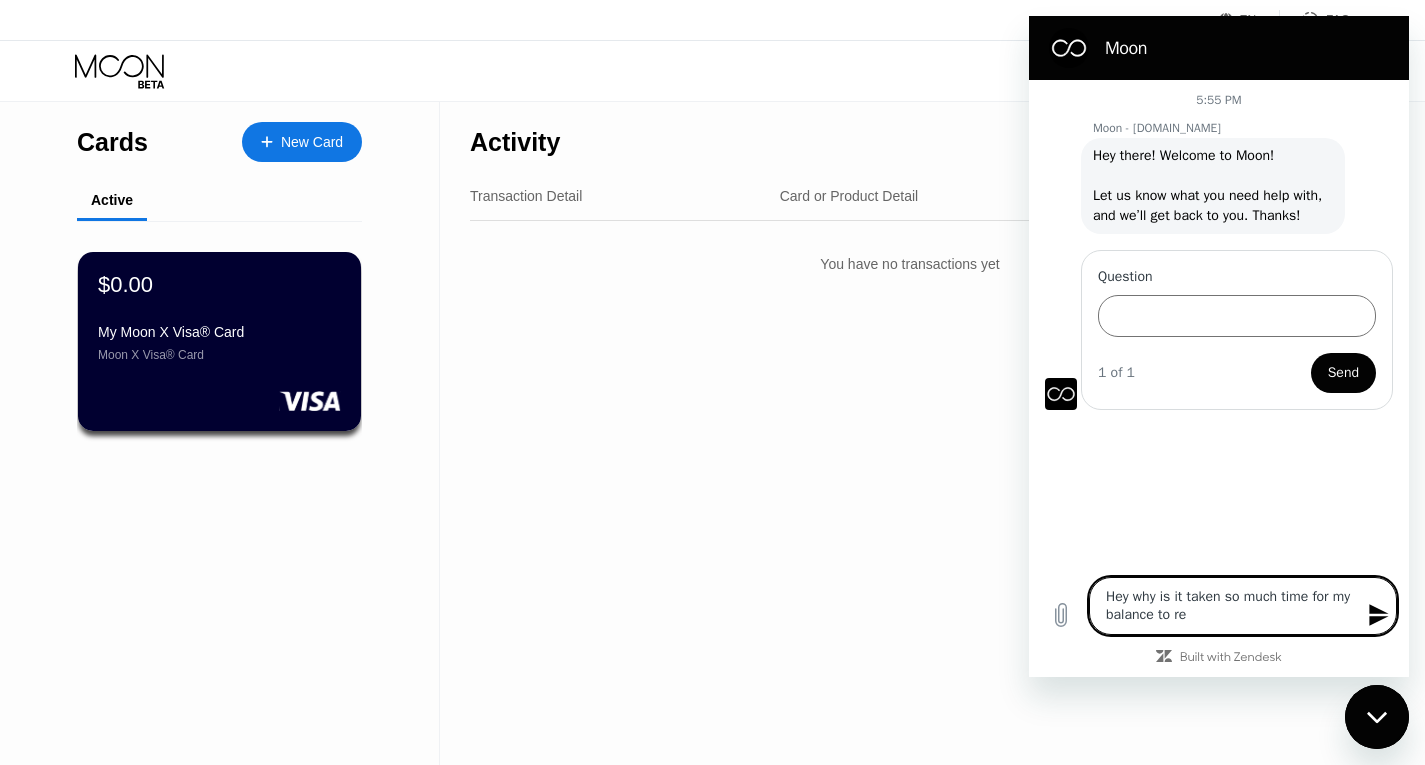 type on "x" 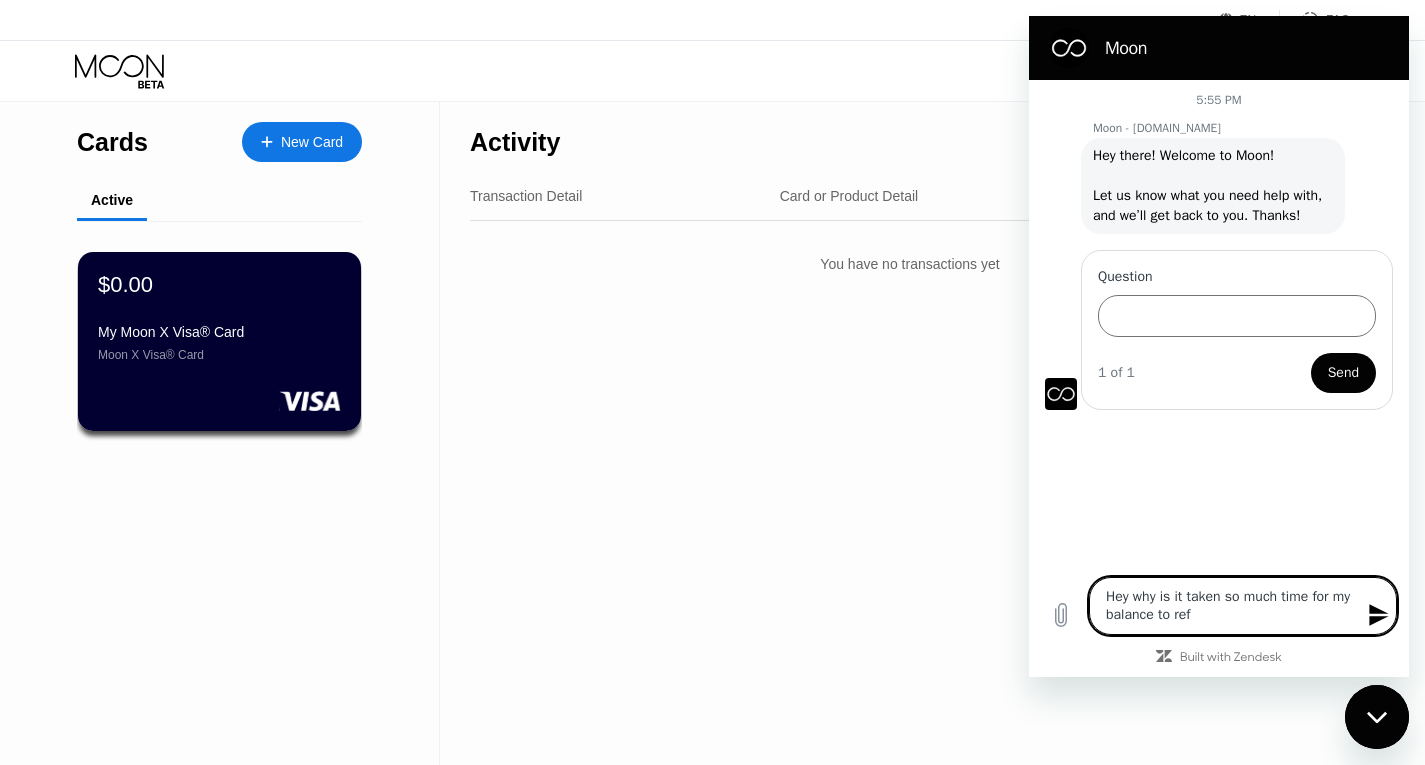 type on "x" 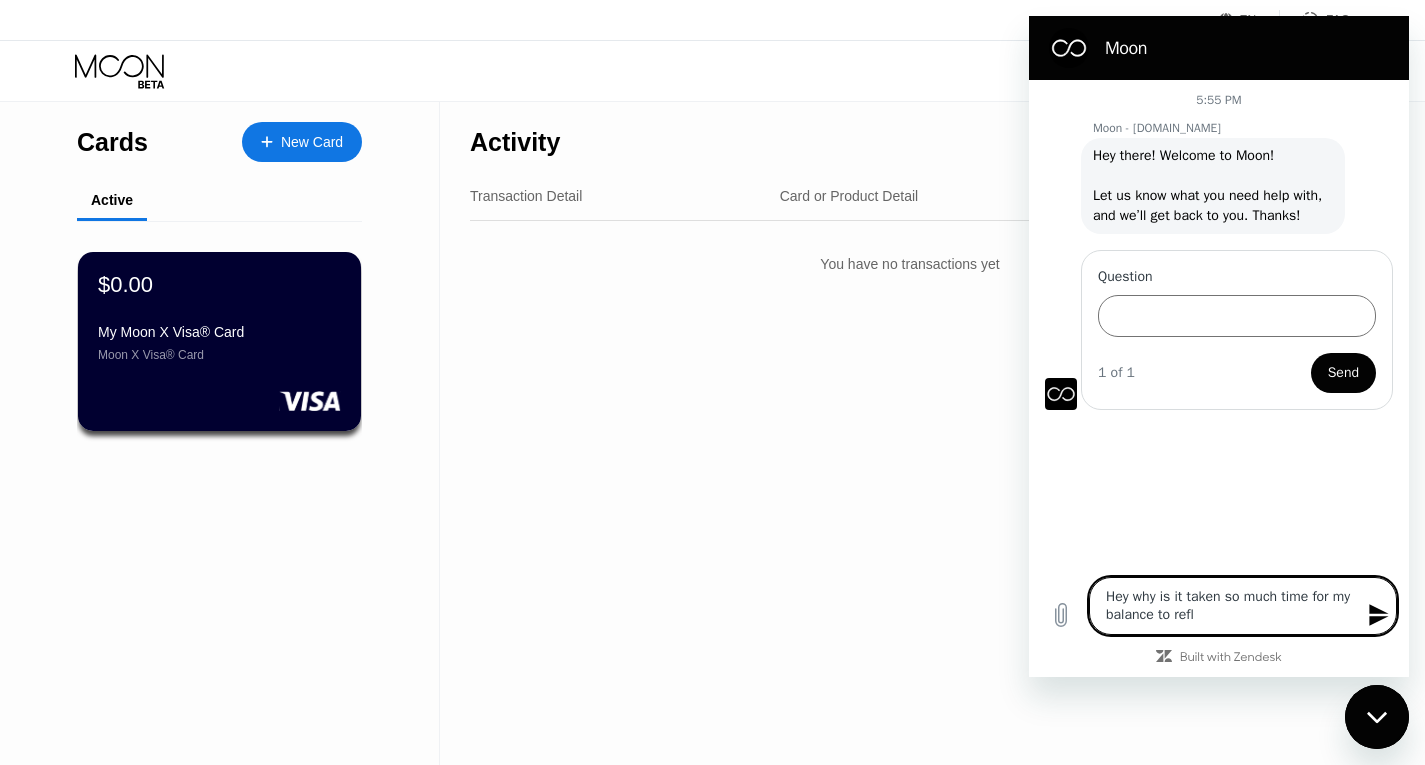 type on "Hey why is it taken so much time for my balance to refle" 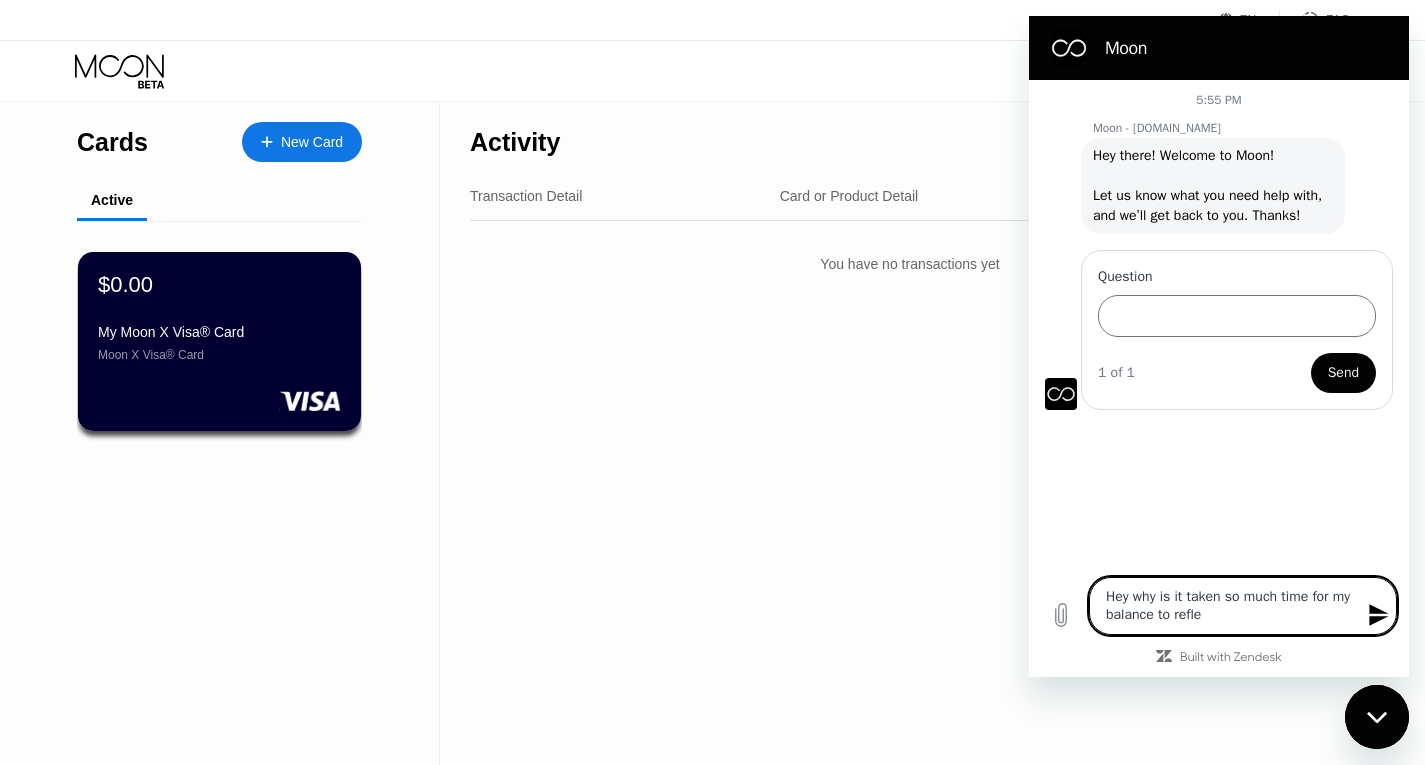 type on "Hey why is it taken so much time for my balance to reflec" 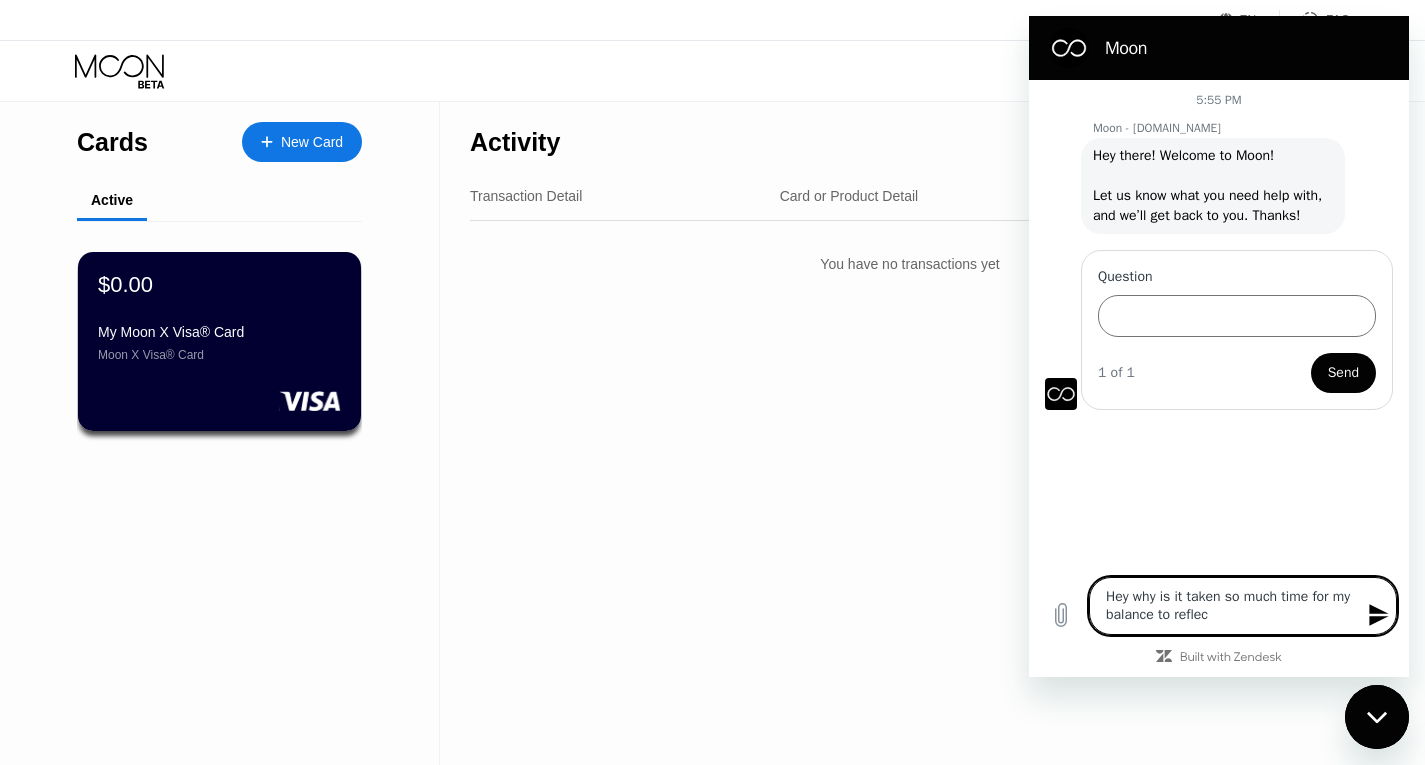 type on "Hey why is it taken so much time for my balance to reflect" 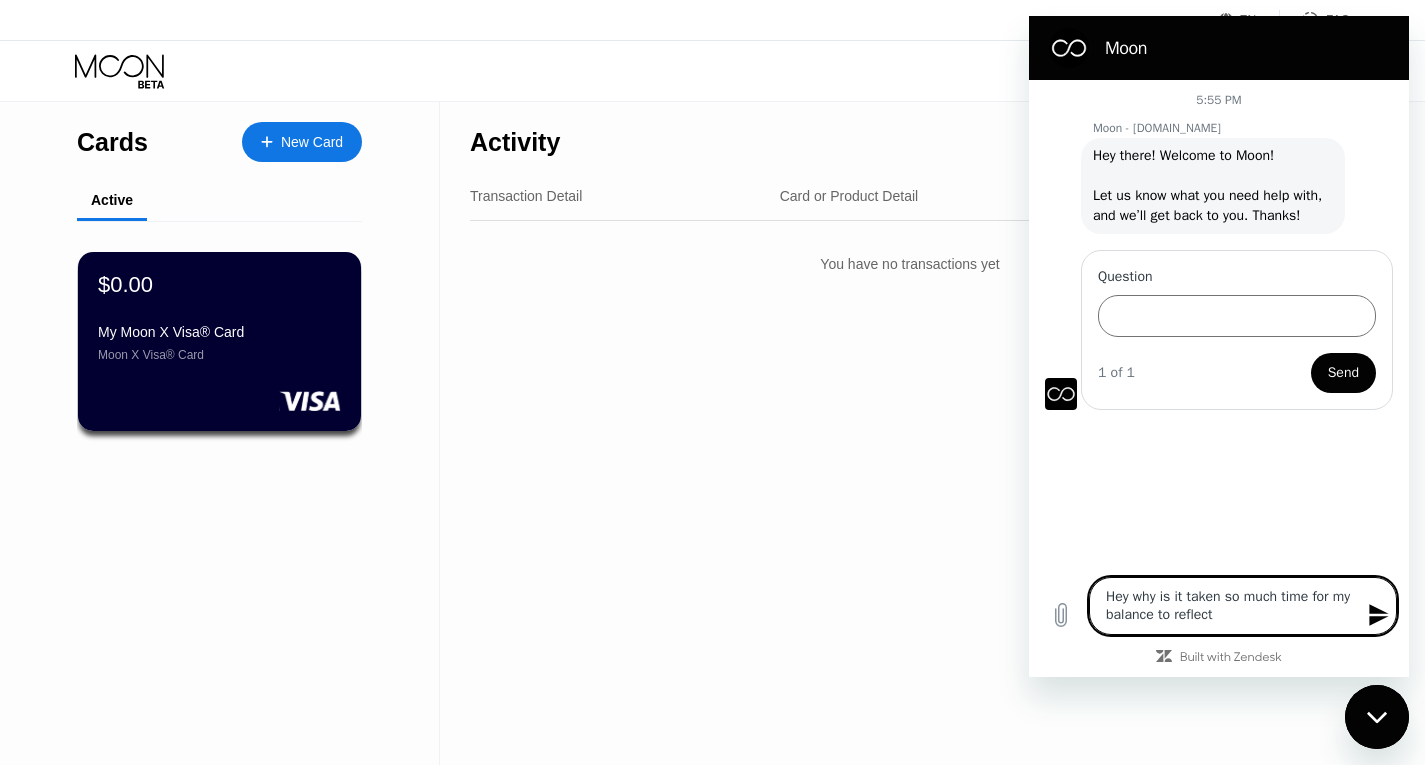 type on "Hey why is it taken so much time for my balance to reflect" 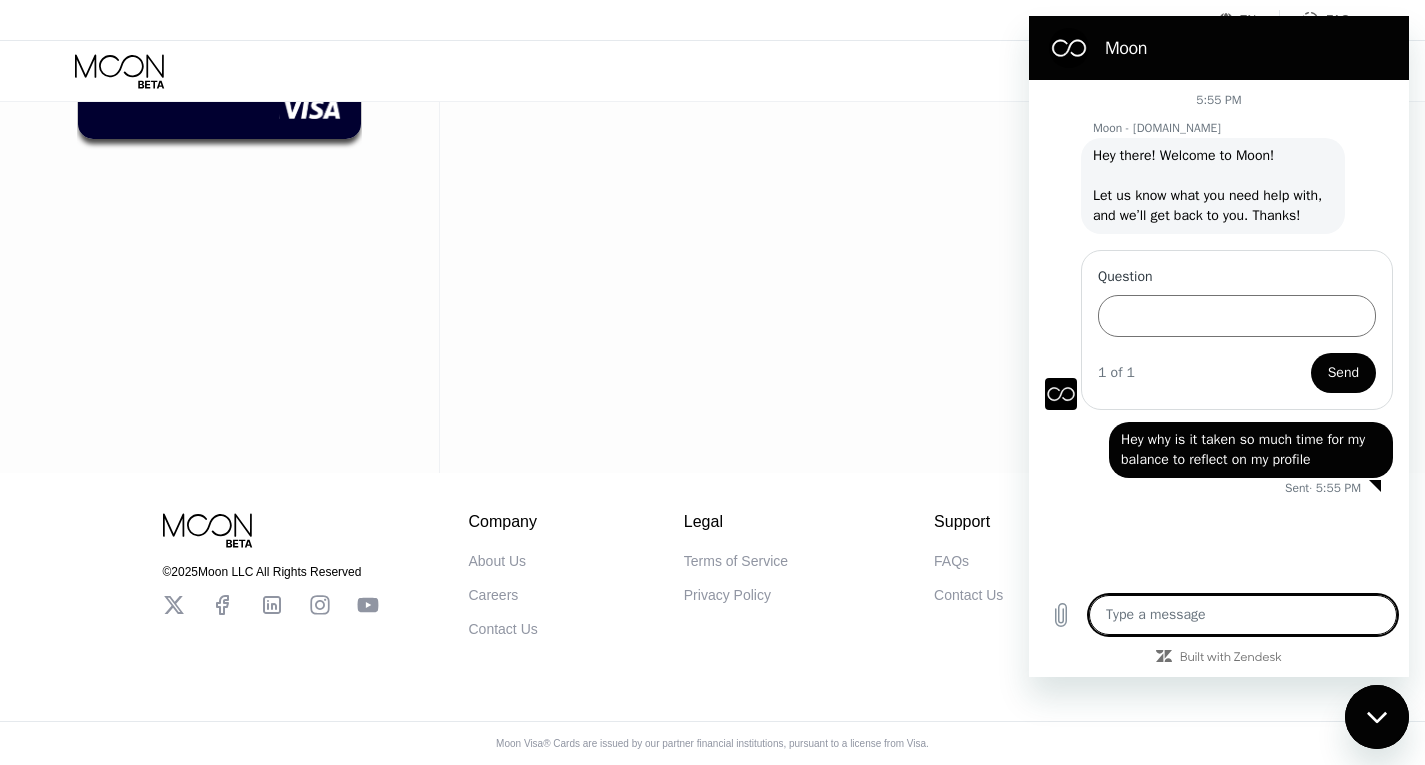 scroll, scrollTop: 0, scrollLeft: 0, axis: both 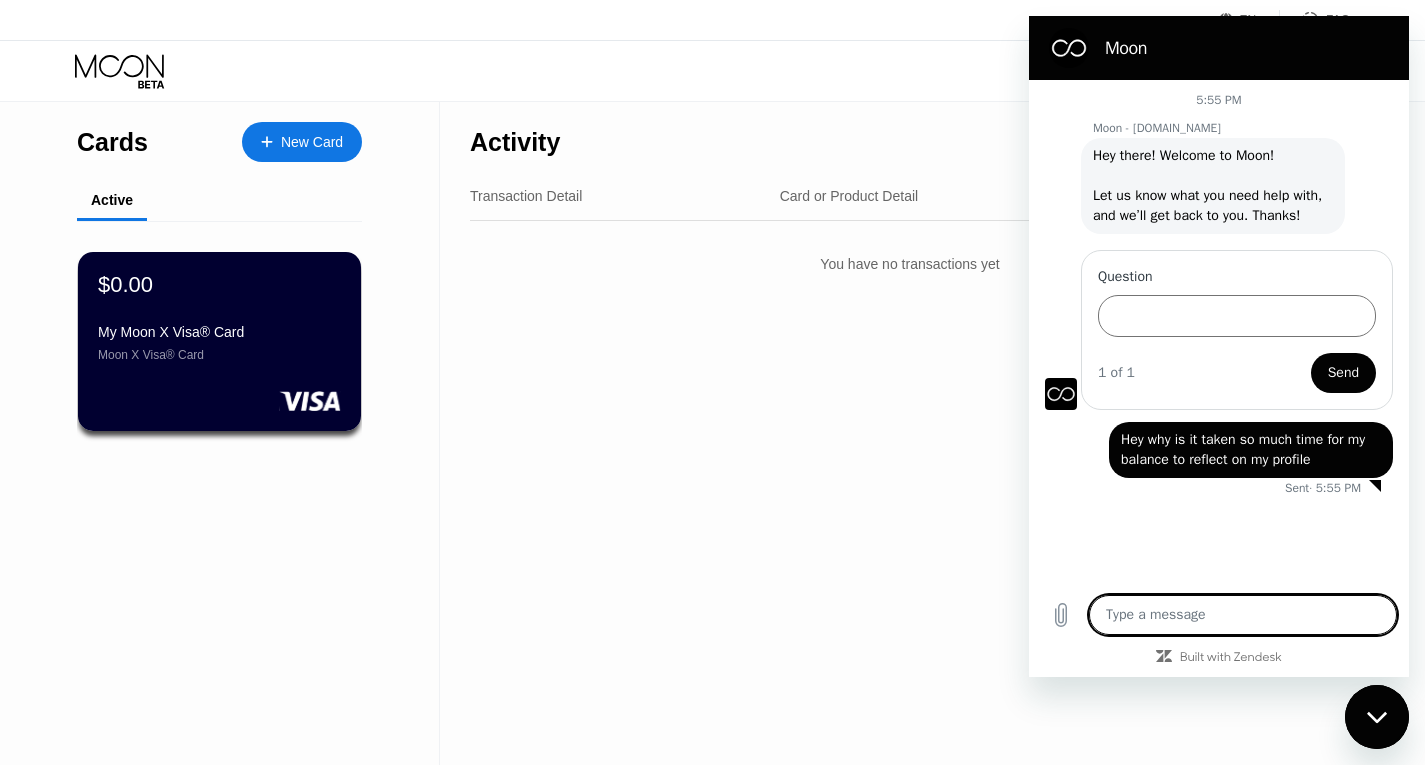 click at bounding box center (1243, 615) 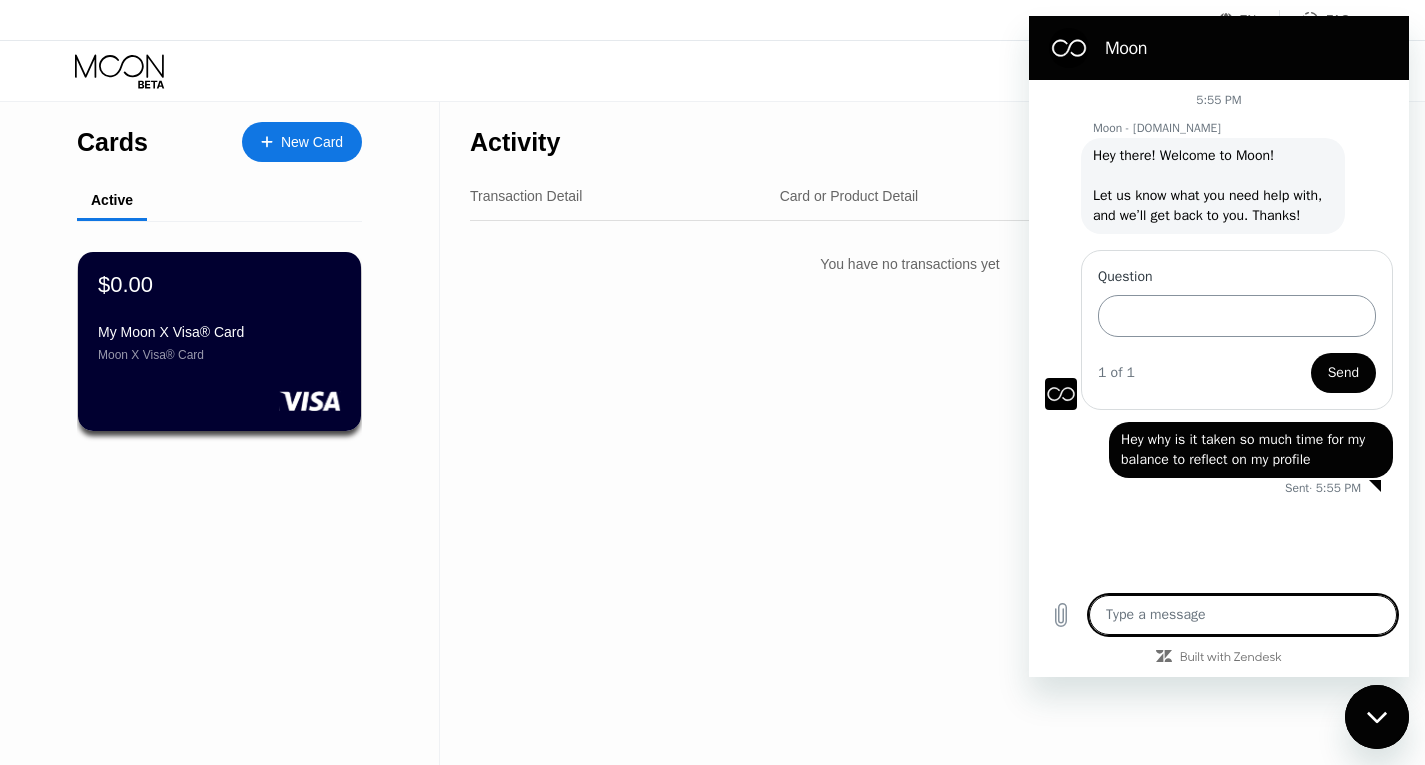 click on "Question" at bounding box center [1237, 316] 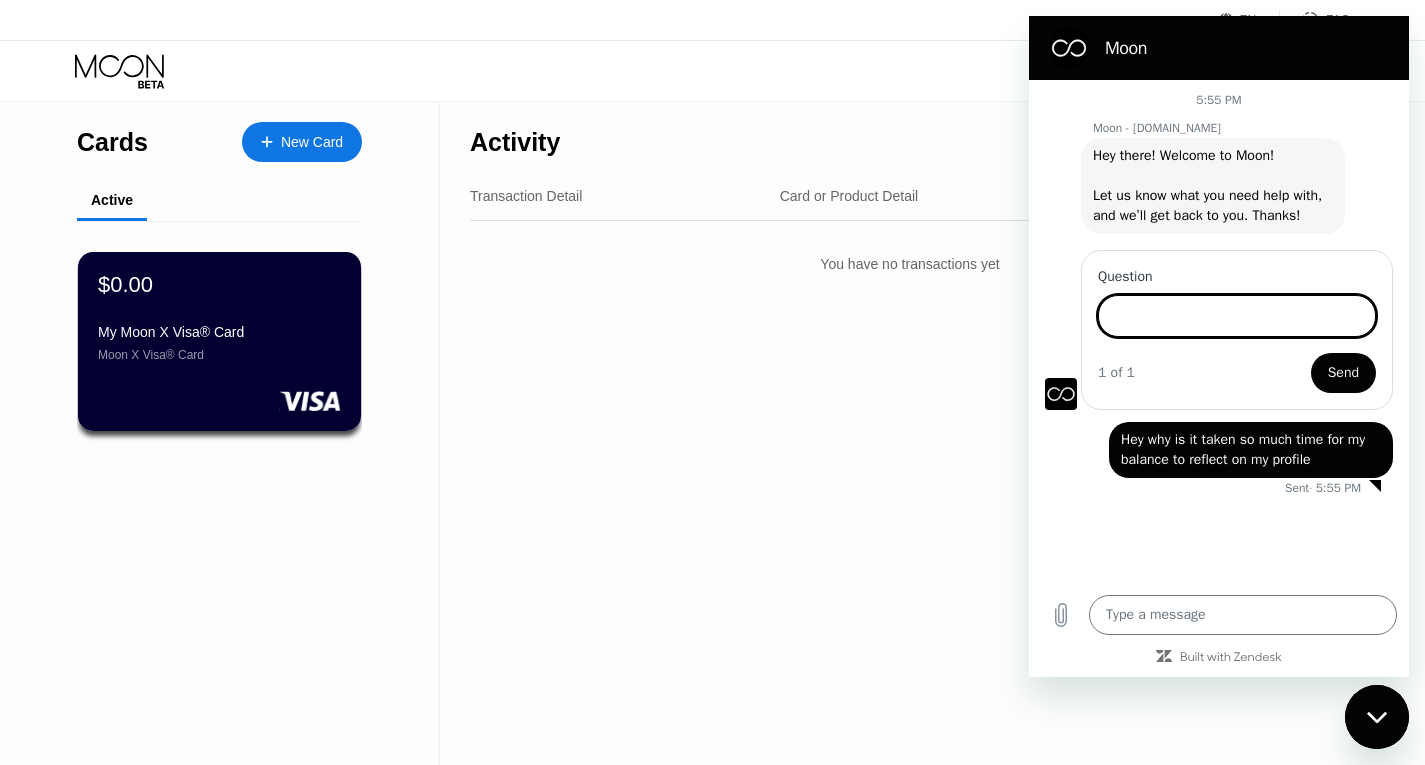 click on "Moon" at bounding box center [1215, 48] 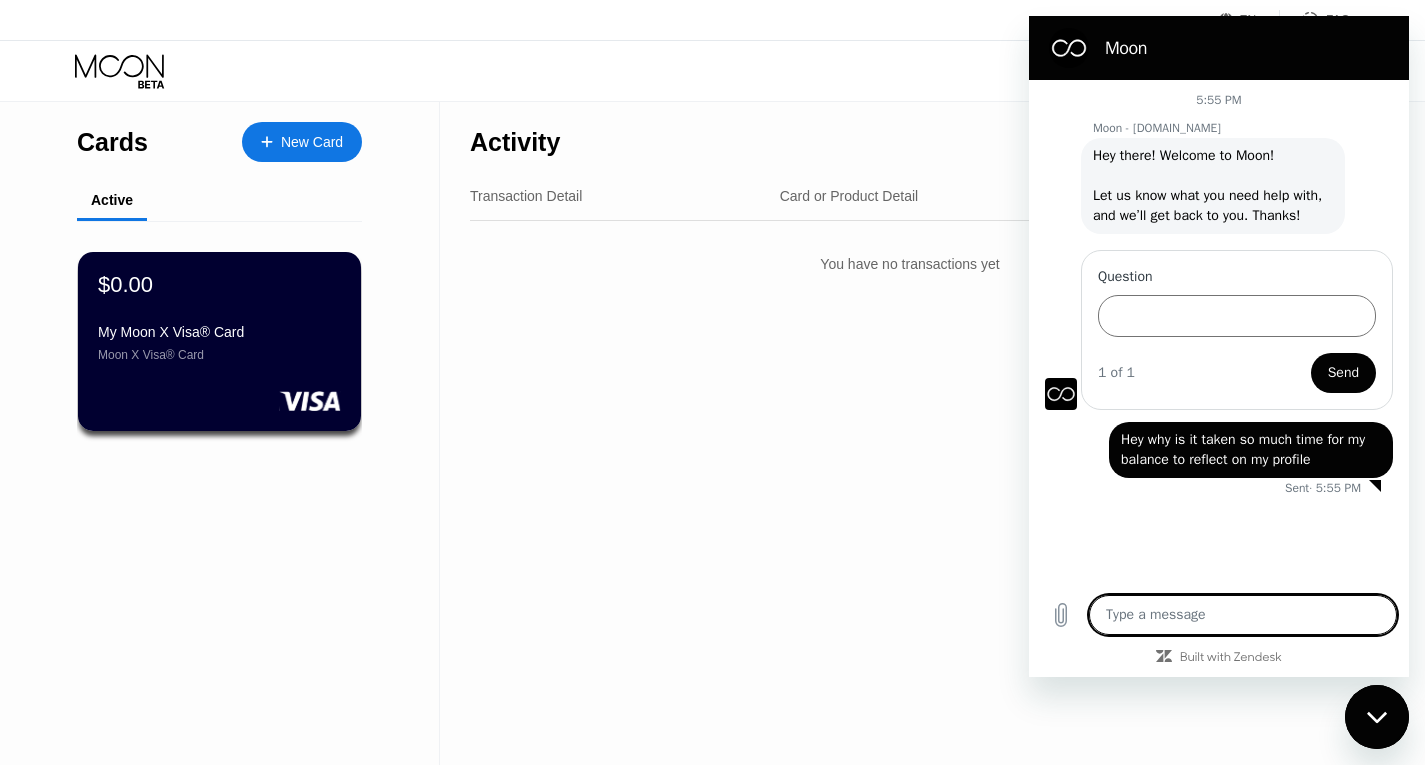 click at bounding box center (1243, 615) 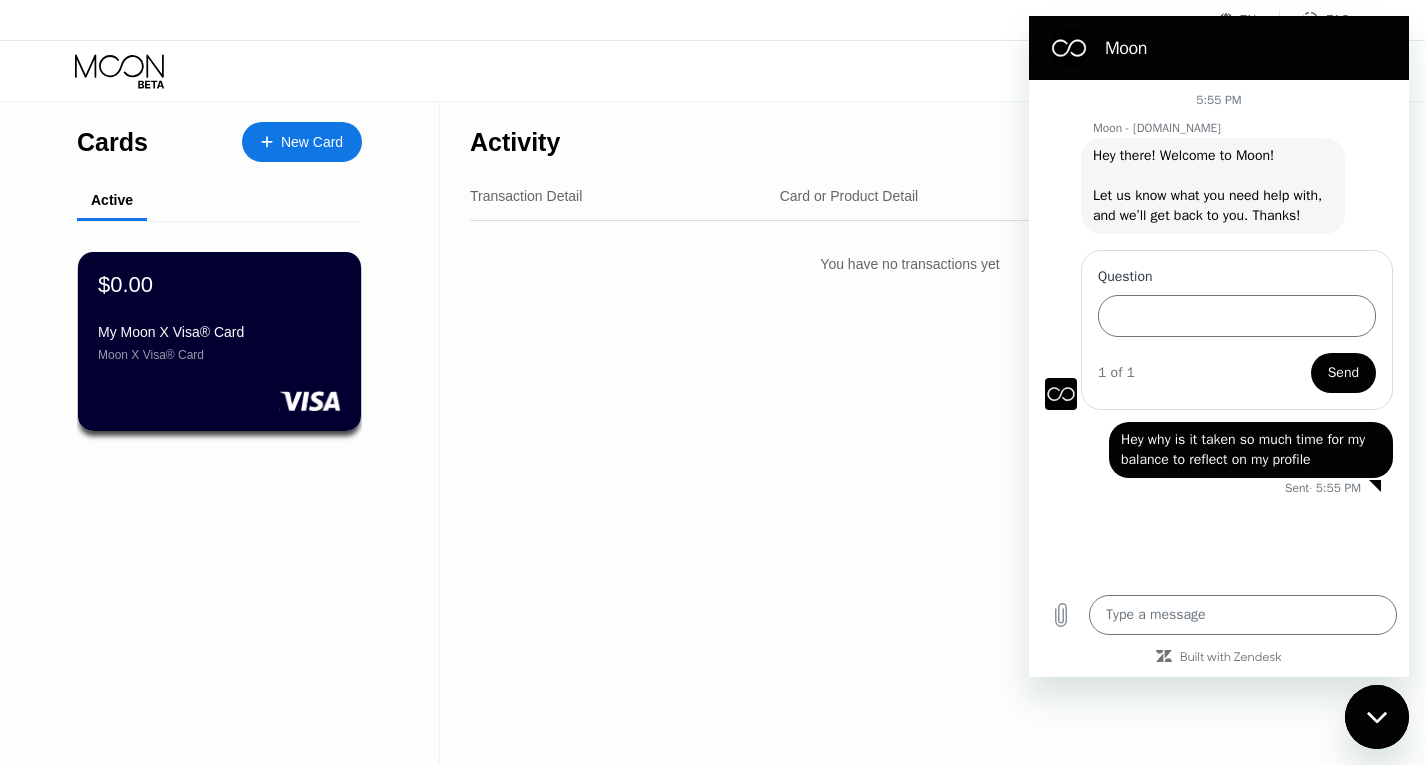 click at bounding box center [1377, 717] 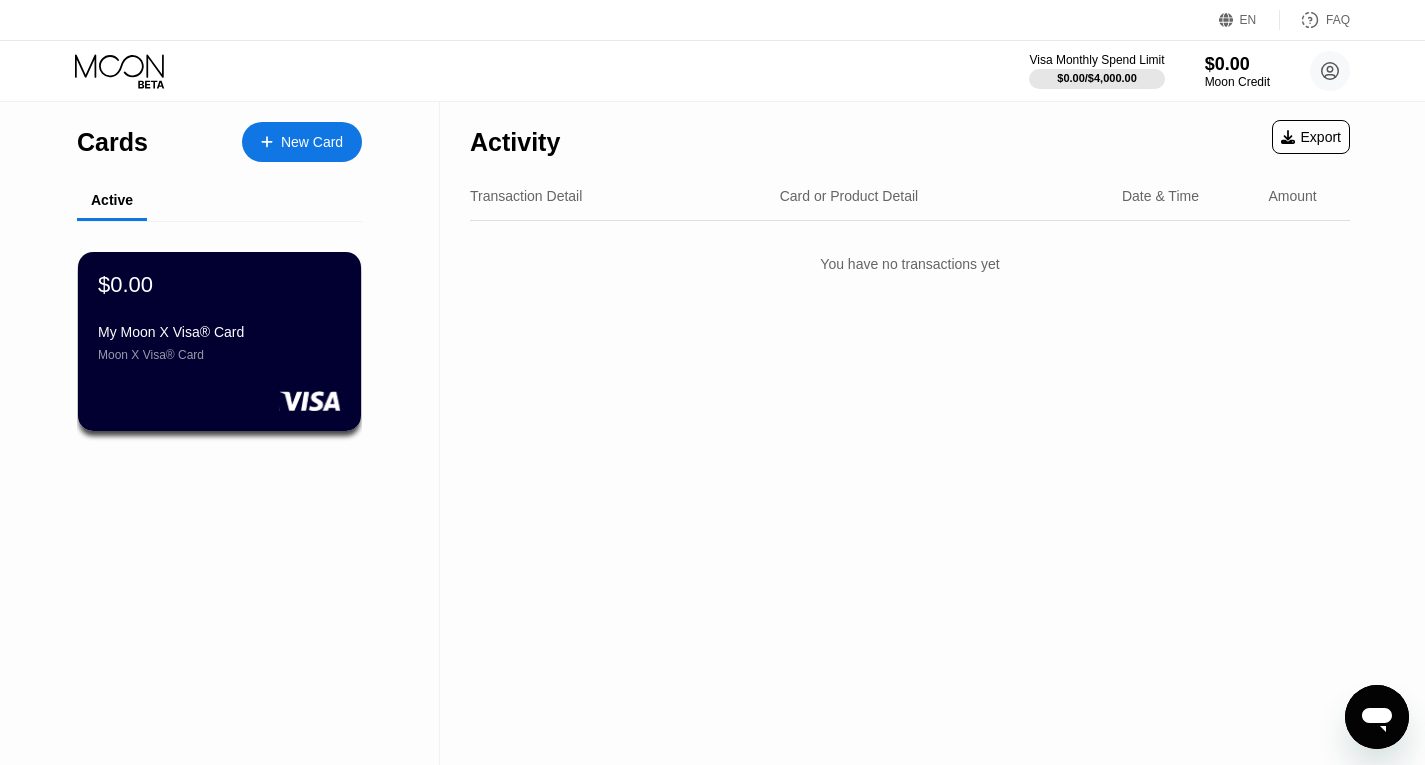 click on "Export" at bounding box center (1311, 137) 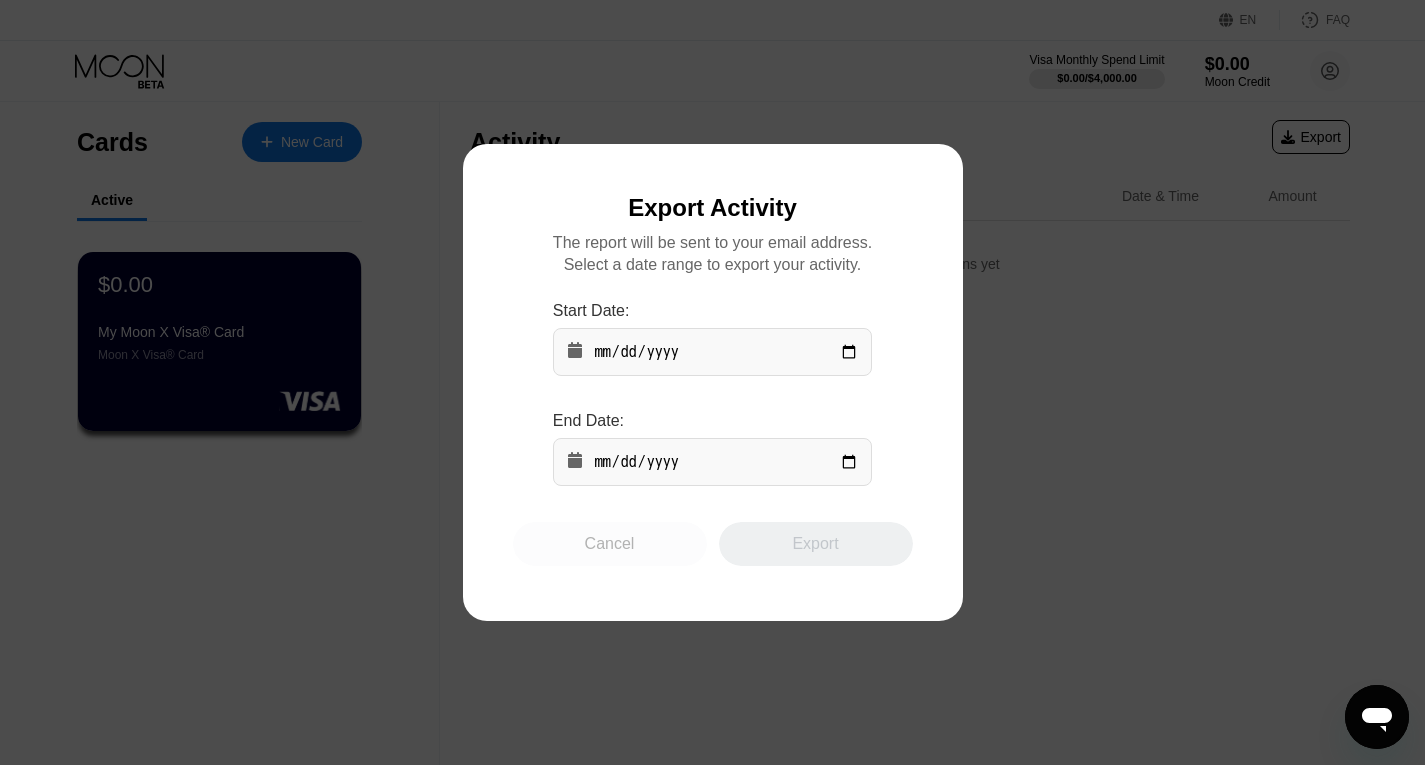 click on "Cancel" at bounding box center (610, 544) 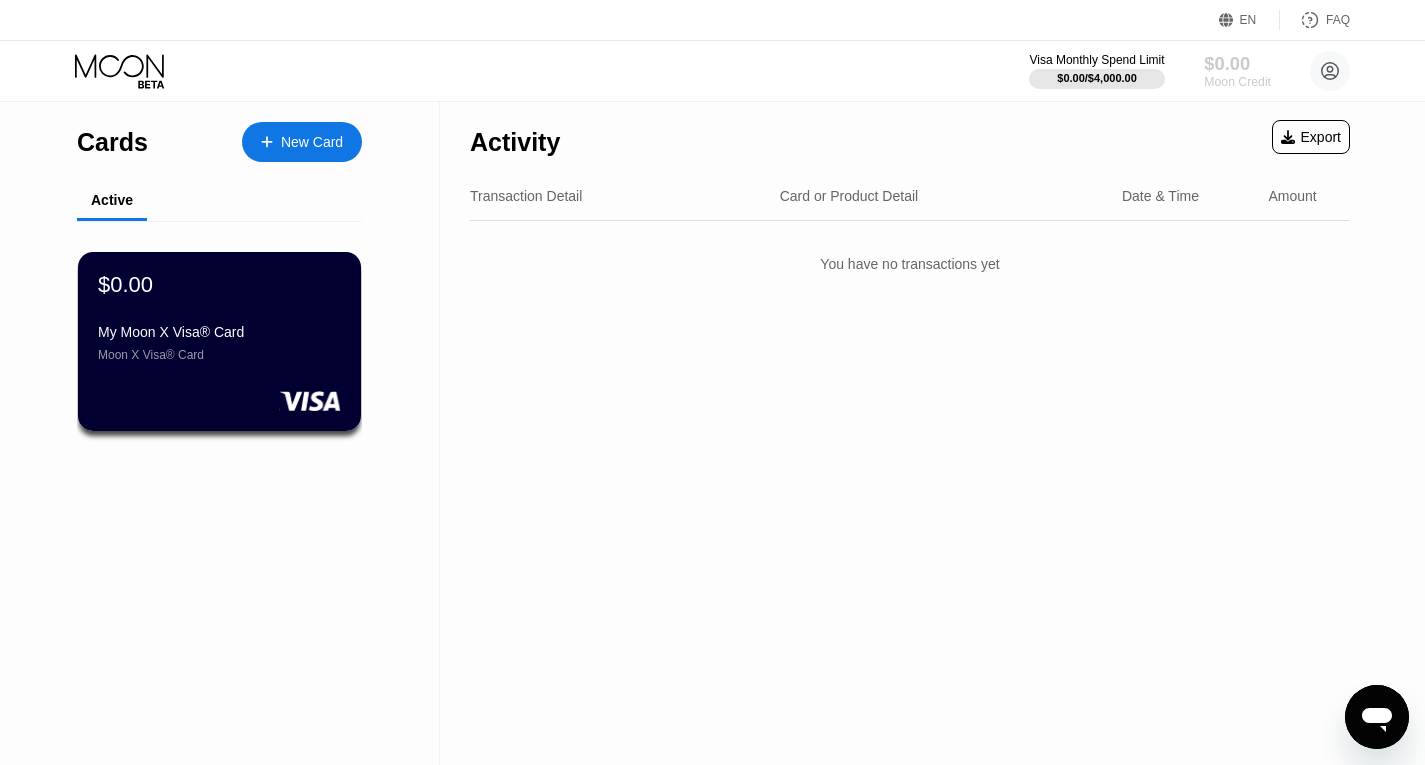 click on "Moon Credit" at bounding box center [1237, 82] 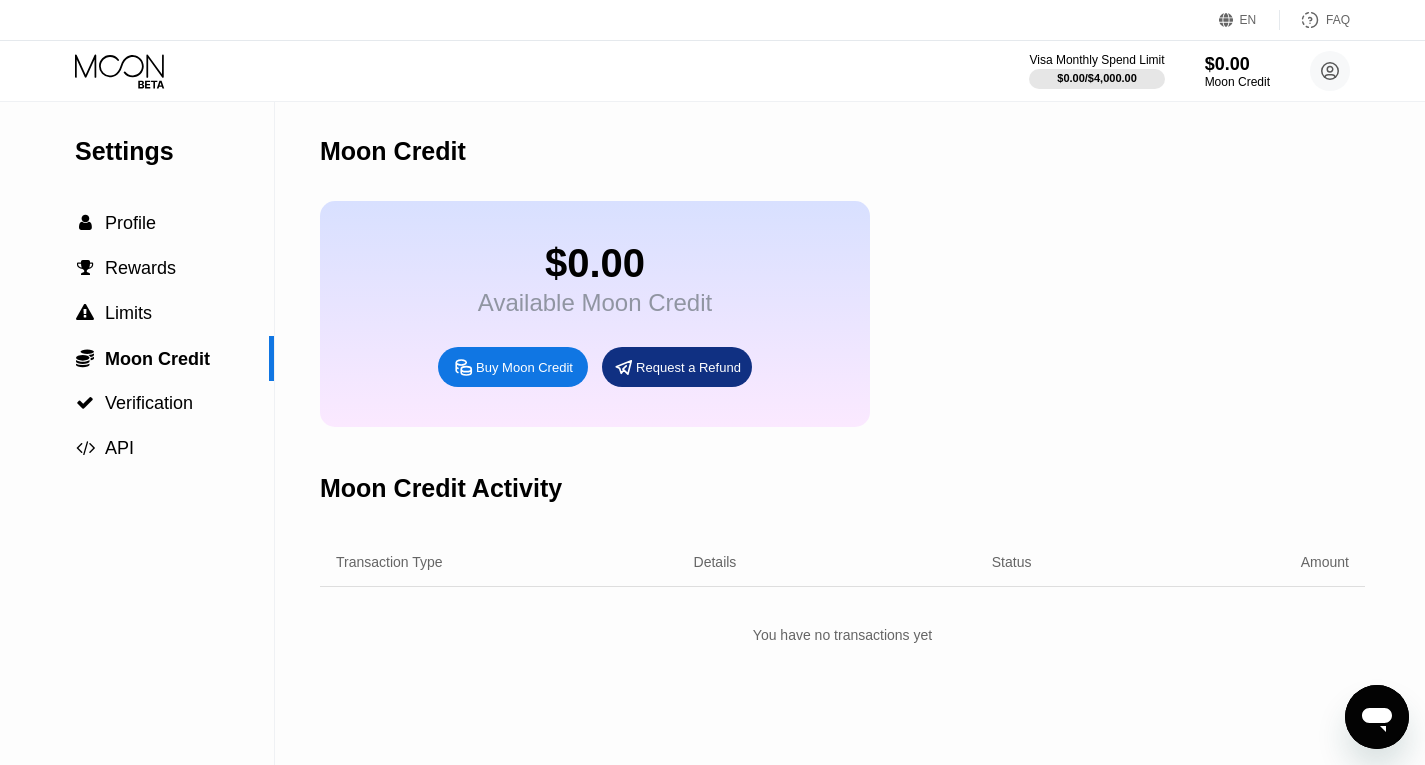 click 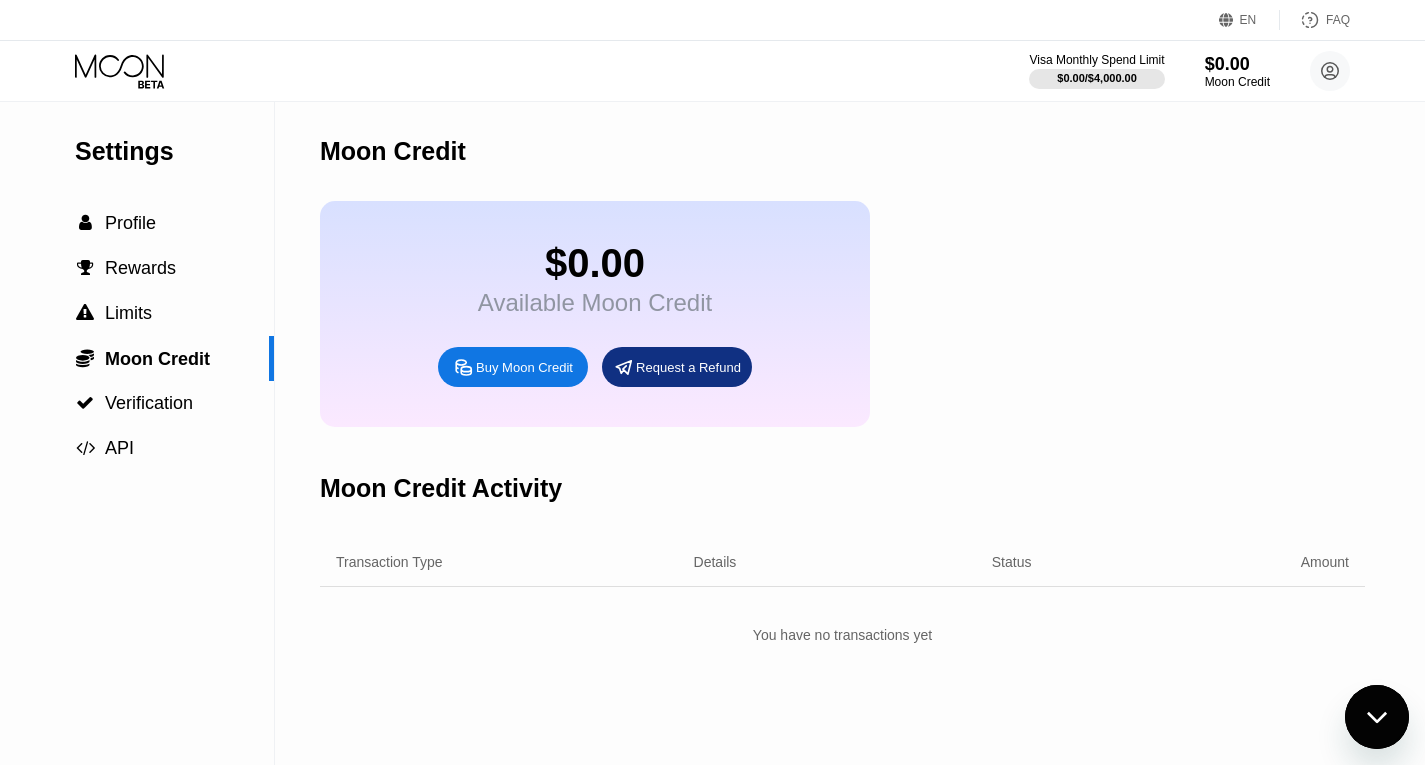scroll, scrollTop: 0, scrollLeft: 0, axis: both 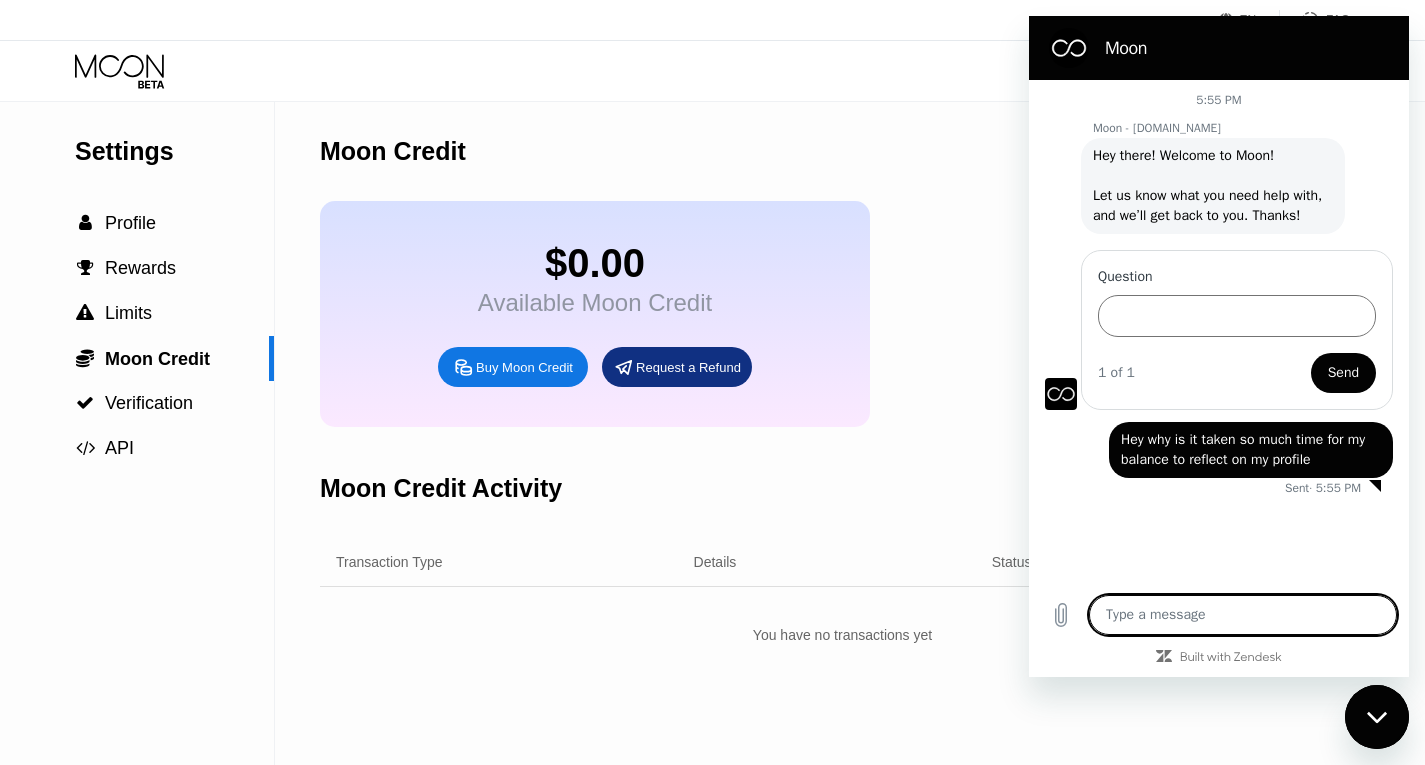 click 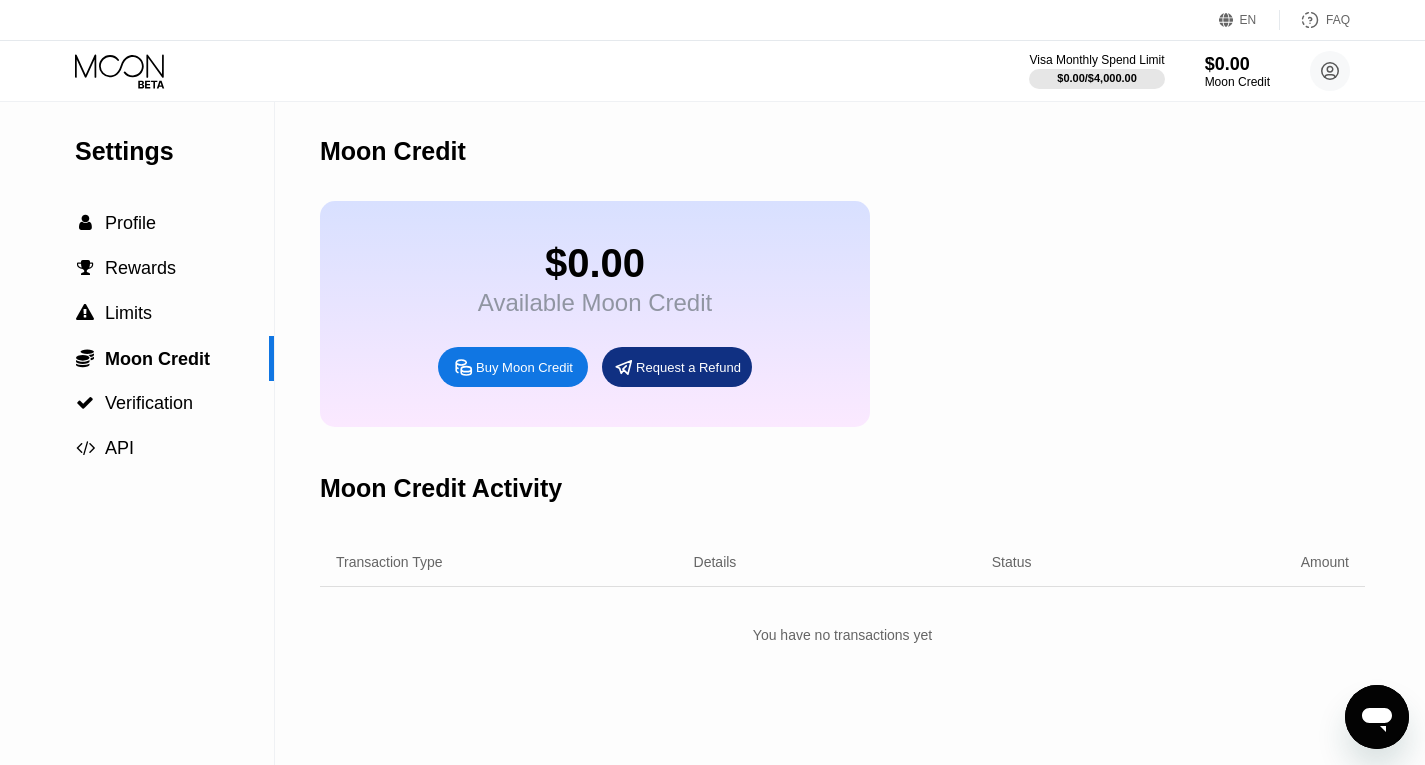 click 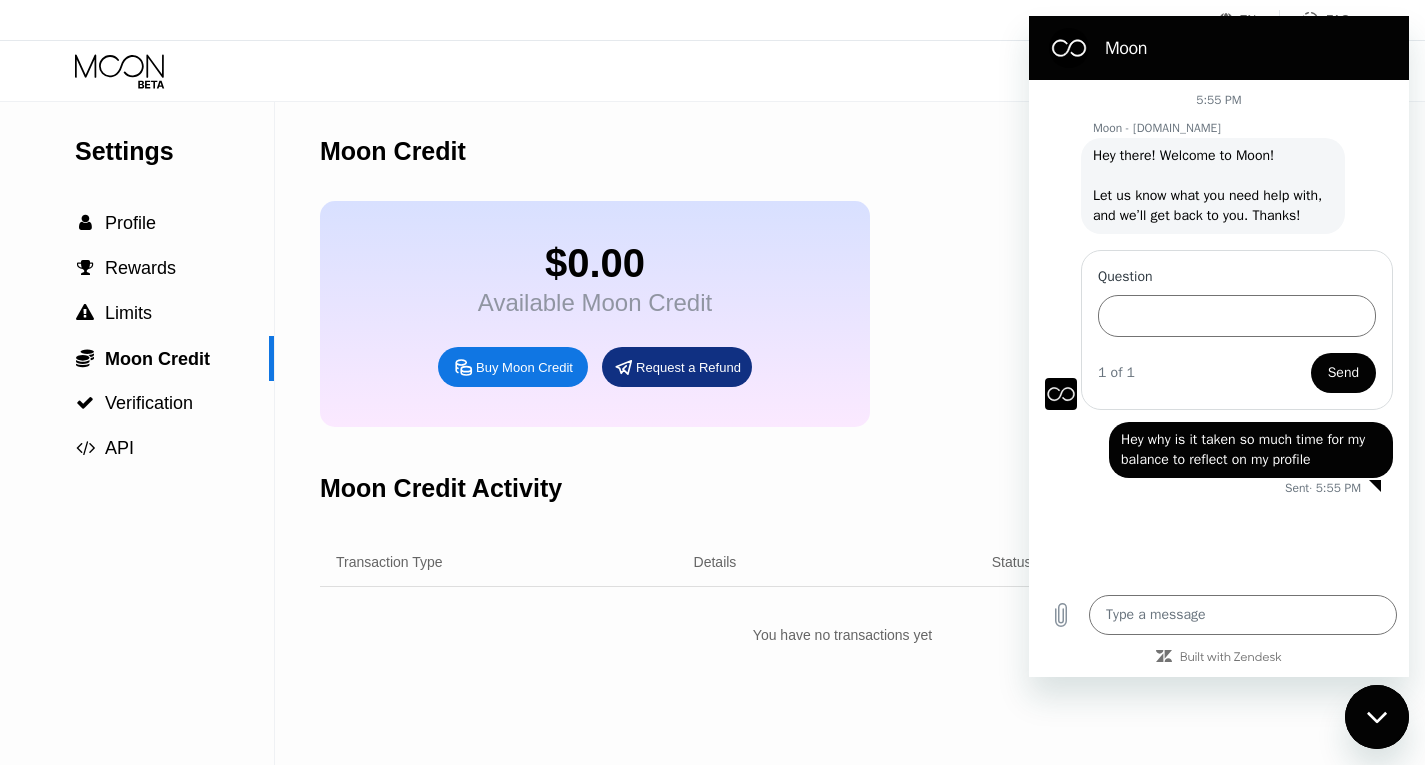 scroll, scrollTop: 0, scrollLeft: 0, axis: both 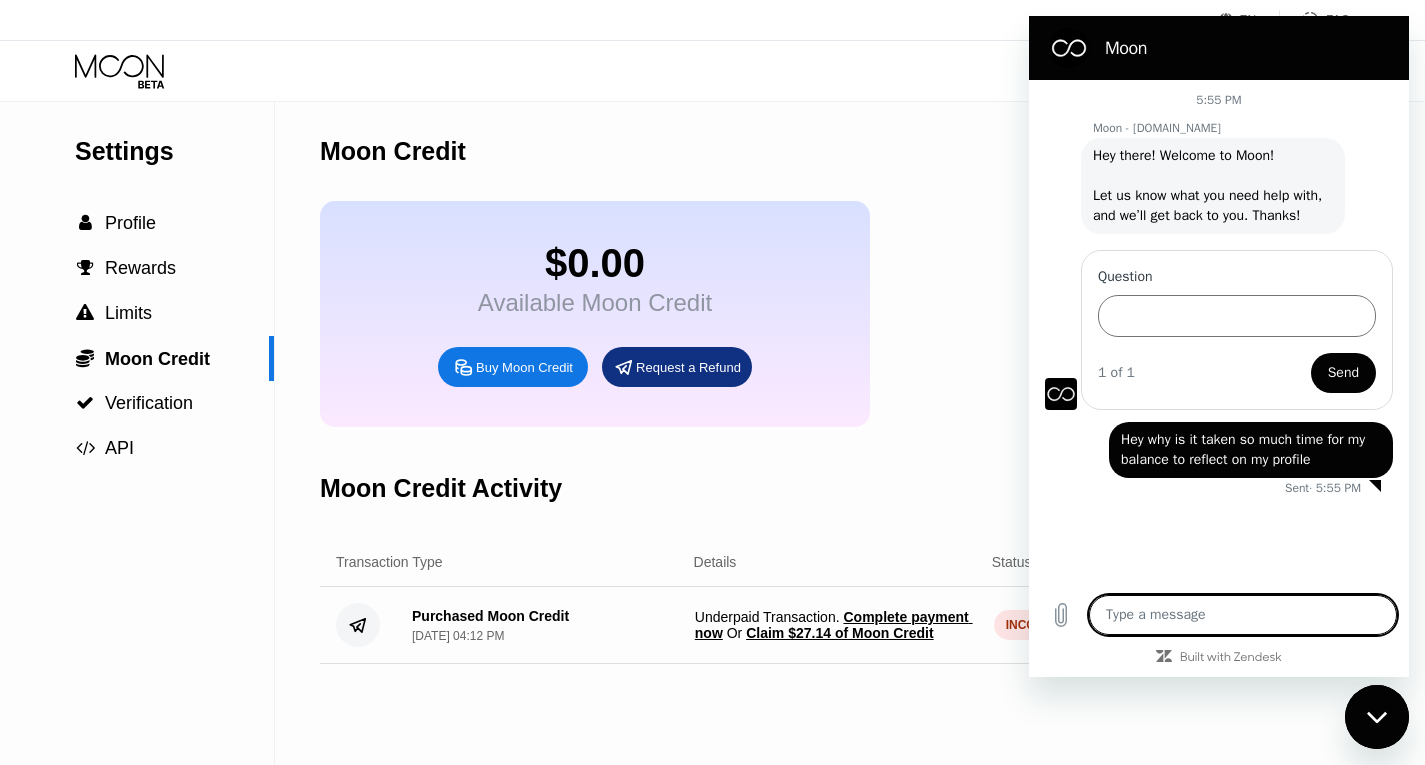 click at bounding box center [1377, 717] 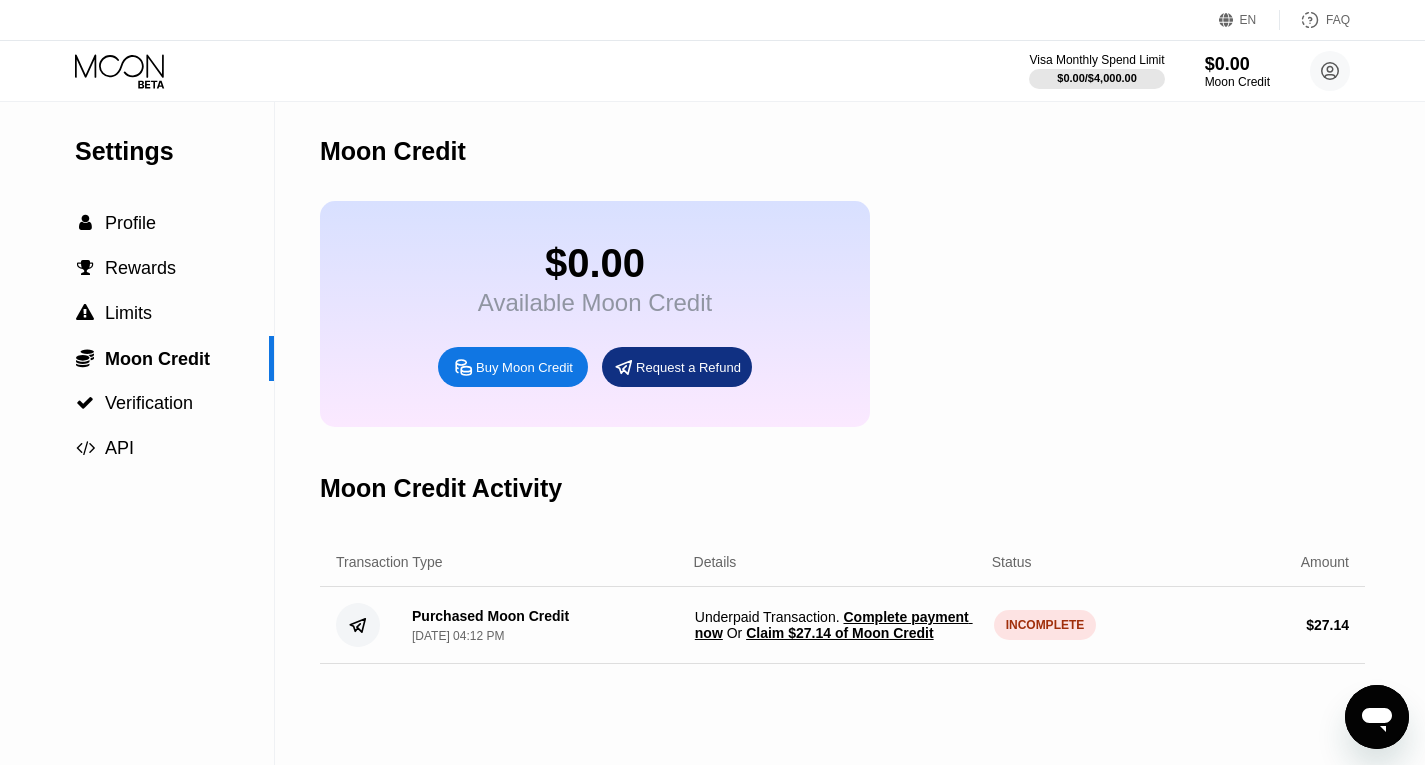 scroll, scrollTop: 0, scrollLeft: 0, axis: both 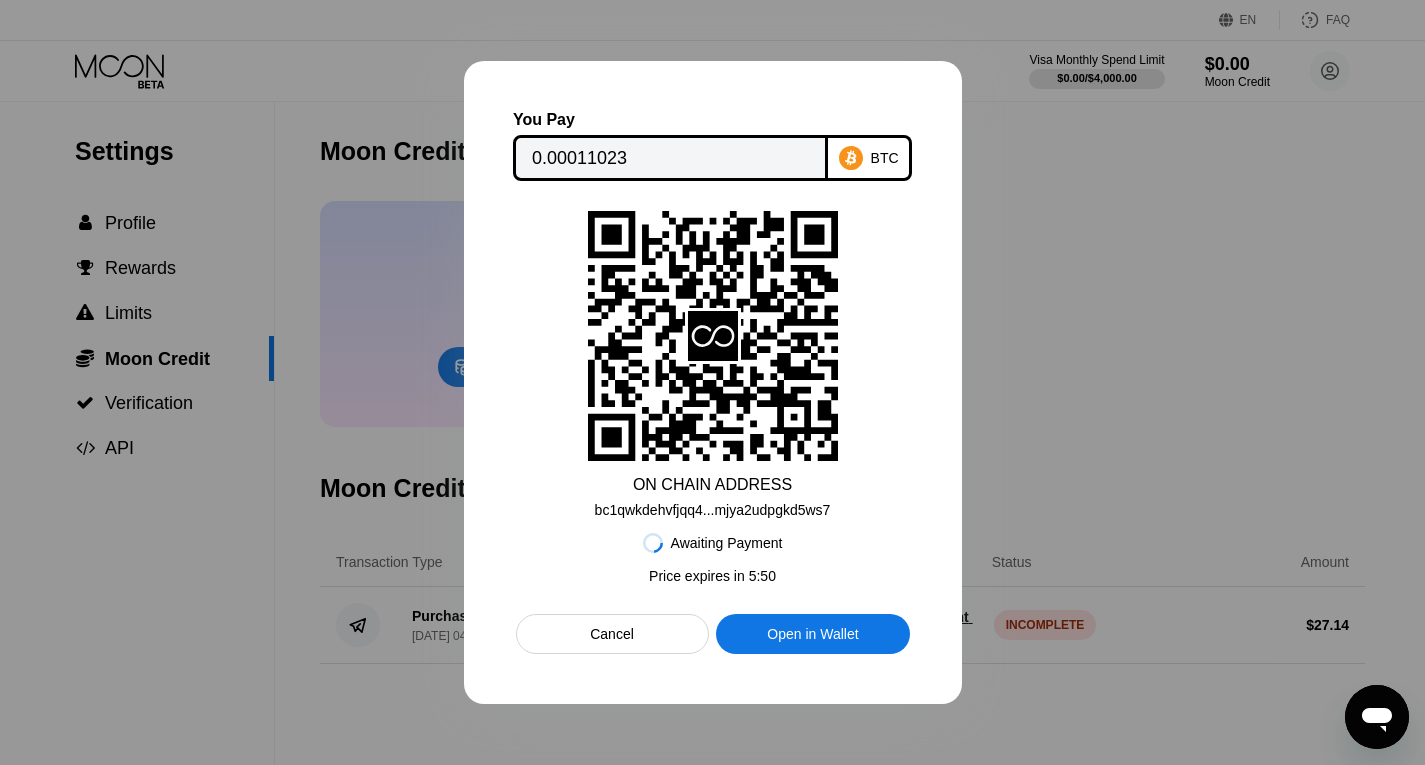 click on "You Pay 0.00011023 BTC ON CHAIN   ADDRESS bc1qwkdehvfjqq4...mjya2udpgkd5ws7 Awaiting Payment Price expires in   5 : 50 Cancel Open in Wallet" at bounding box center (713, 382) 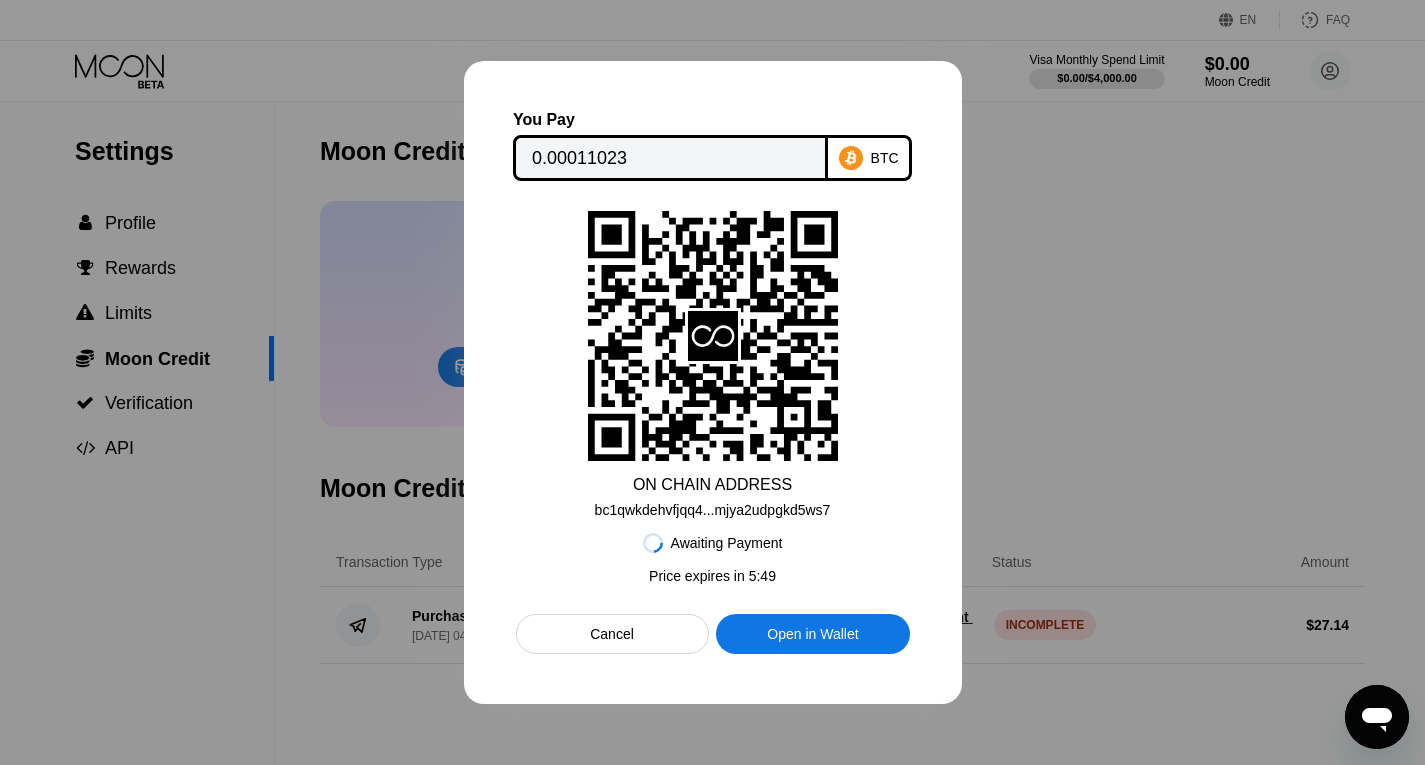 click on "Cancel" at bounding box center (612, 634) 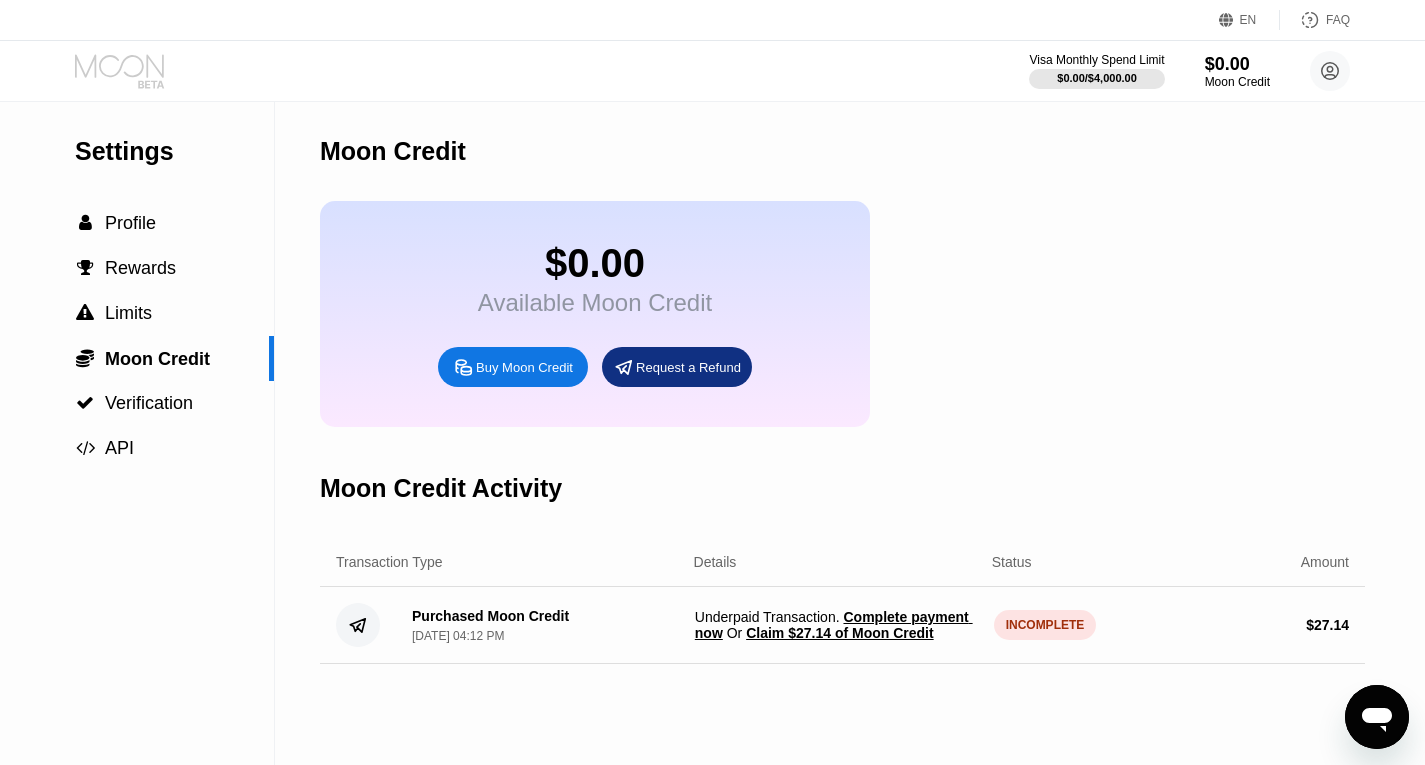 click 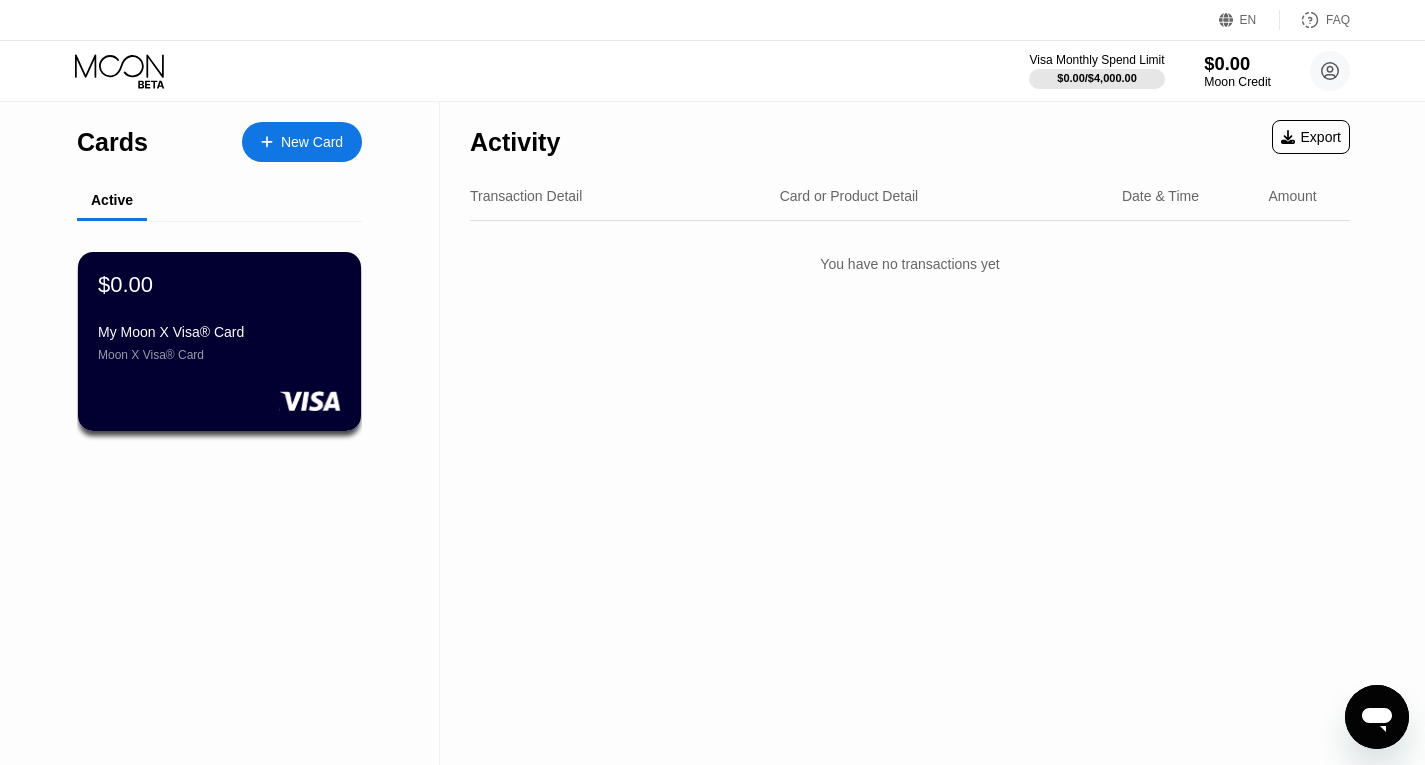 click on "$0.00" at bounding box center [1237, 63] 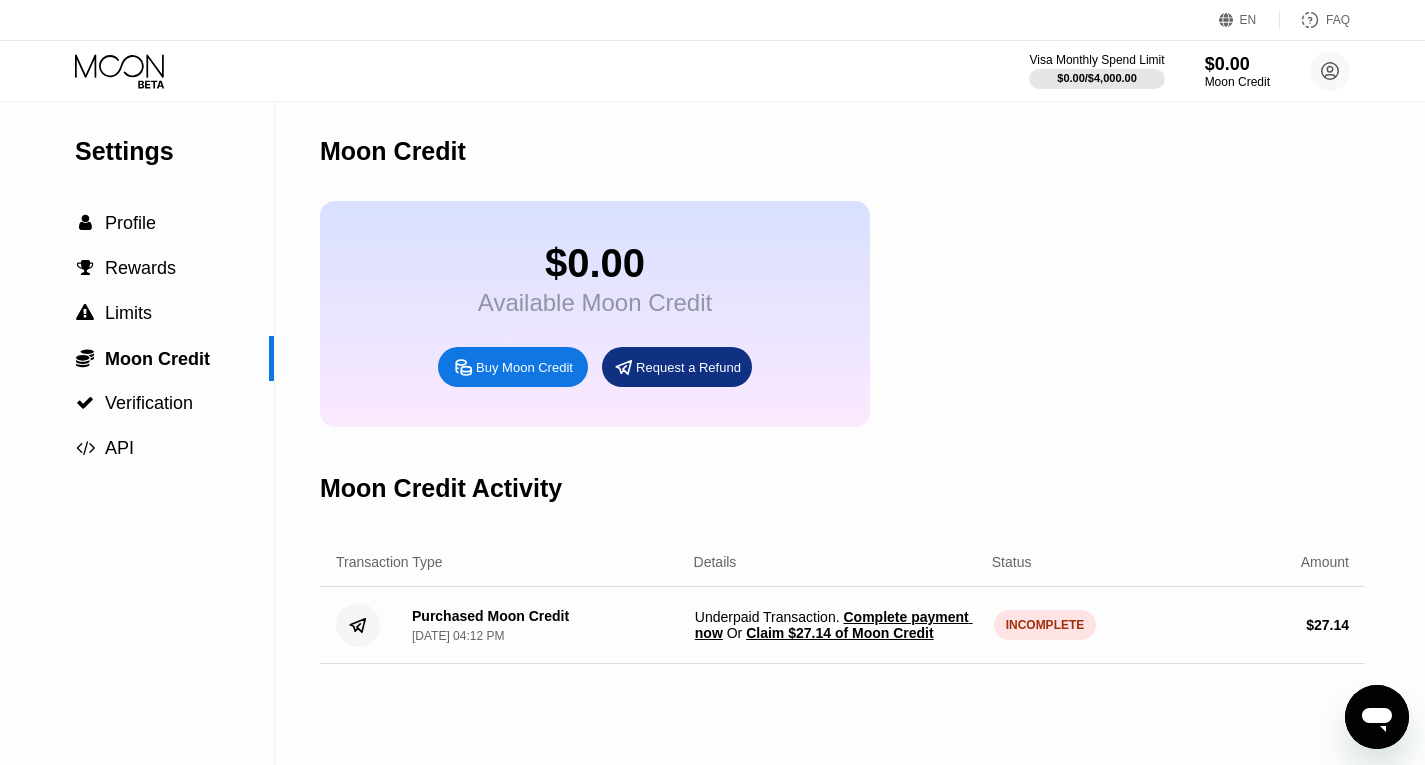 scroll, scrollTop: 305, scrollLeft: 0, axis: vertical 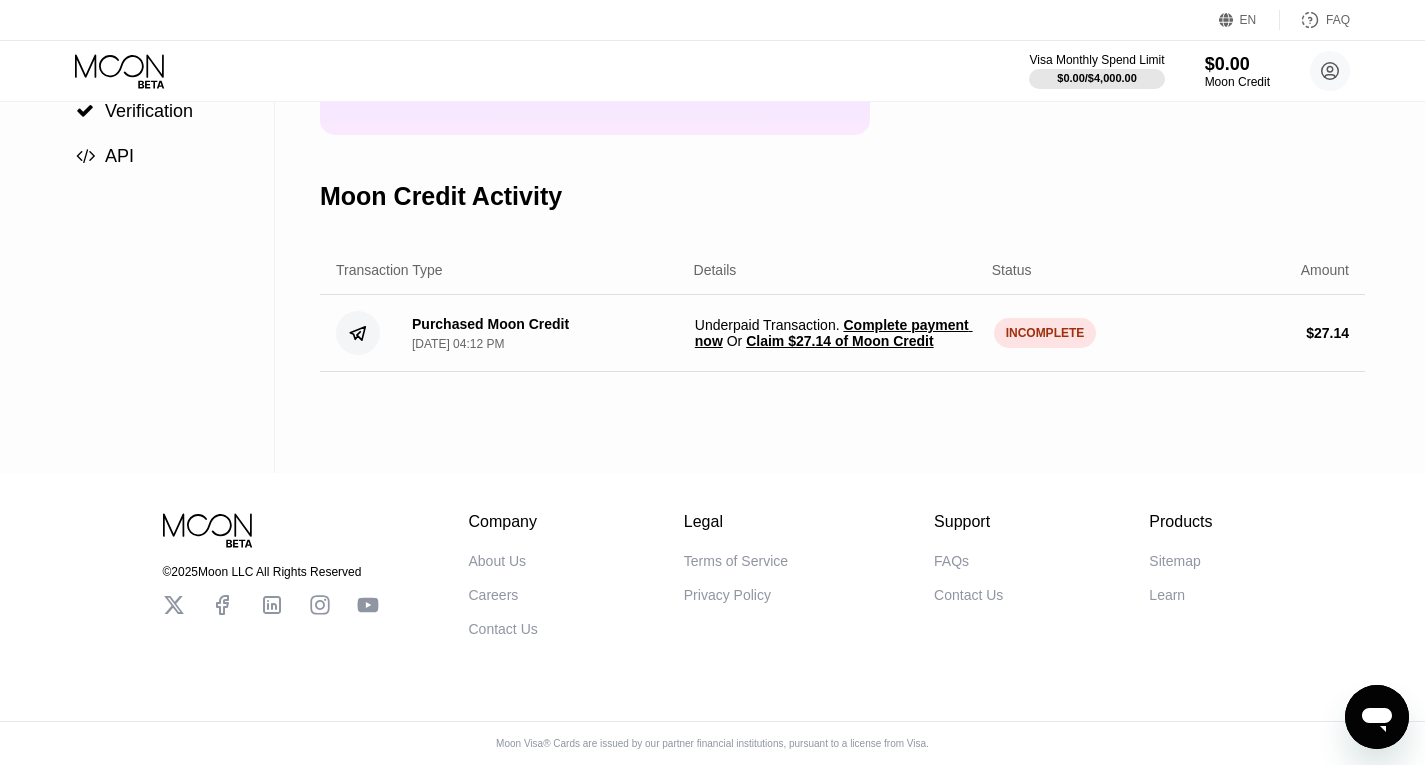 click on "INCOMPLETE" at bounding box center (1045, 333) 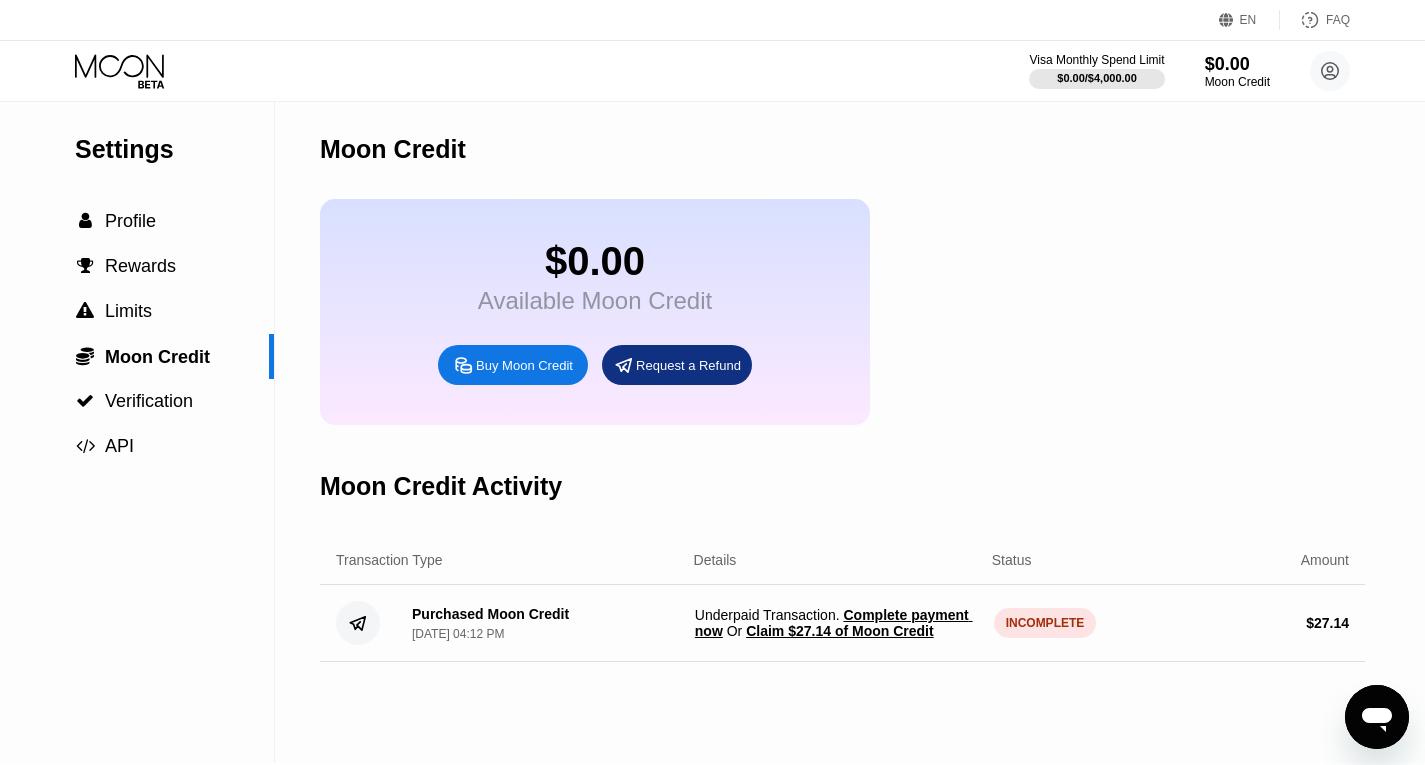 scroll, scrollTop: 0, scrollLeft: 0, axis: both 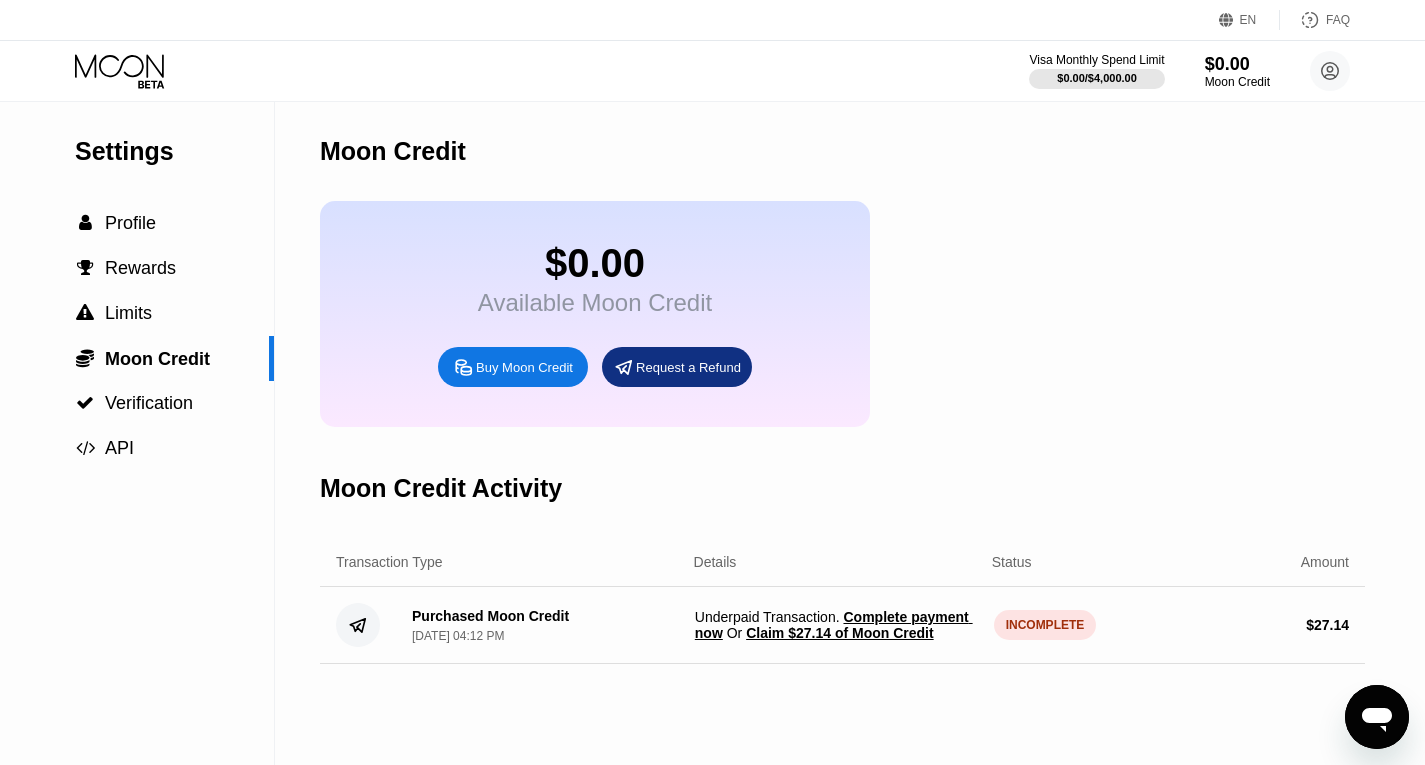 click 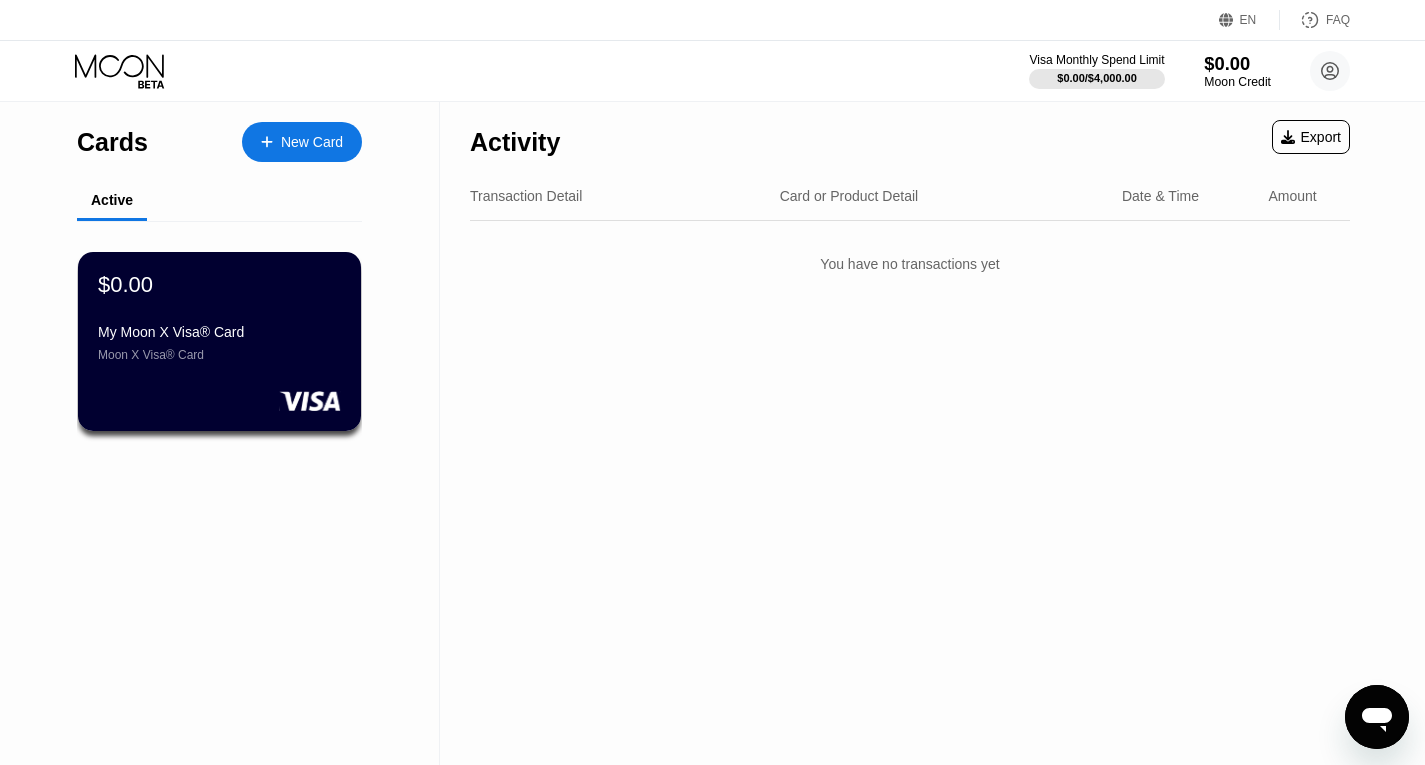 click on "$0.00" at bounding box center (1237, 63) 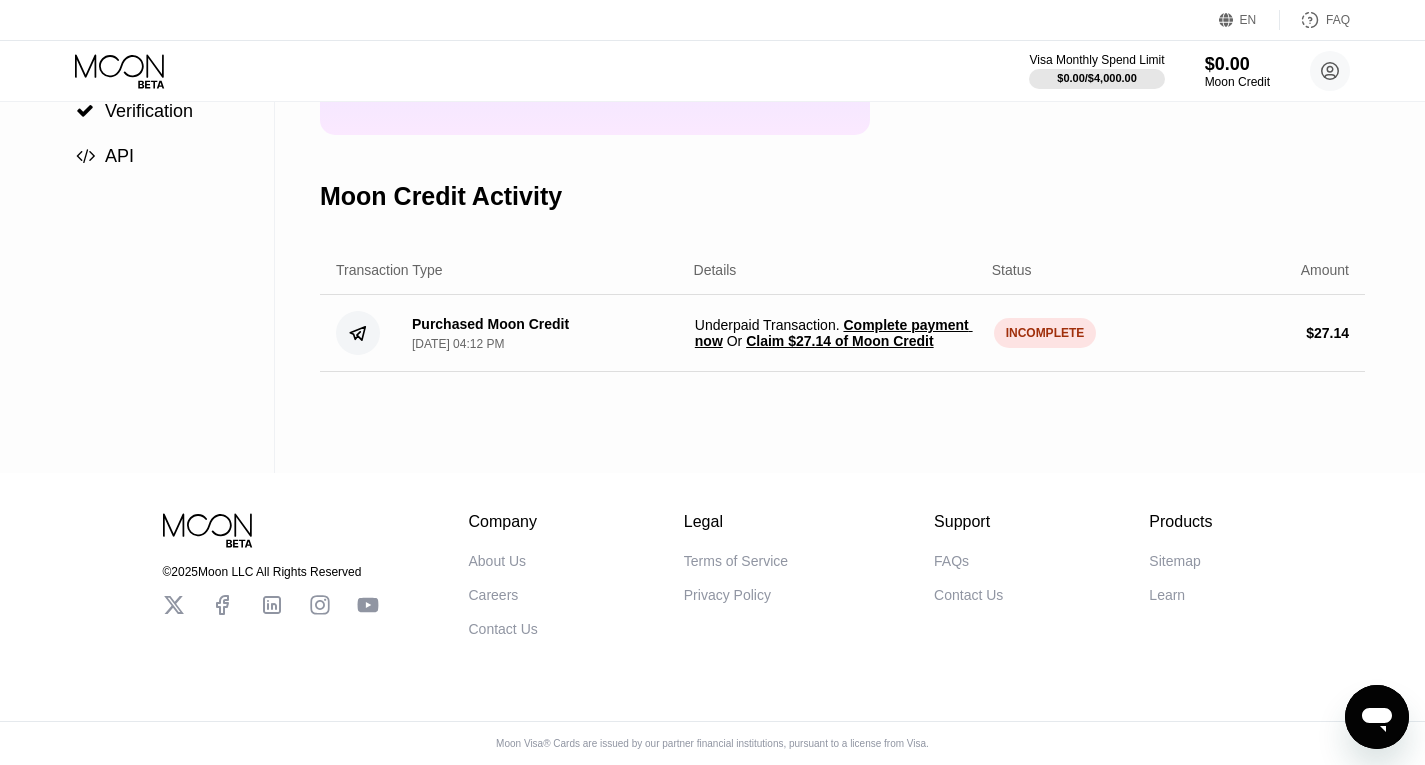 scroll, scrollTop: 305, scrollLeft: 0, axis: vertical 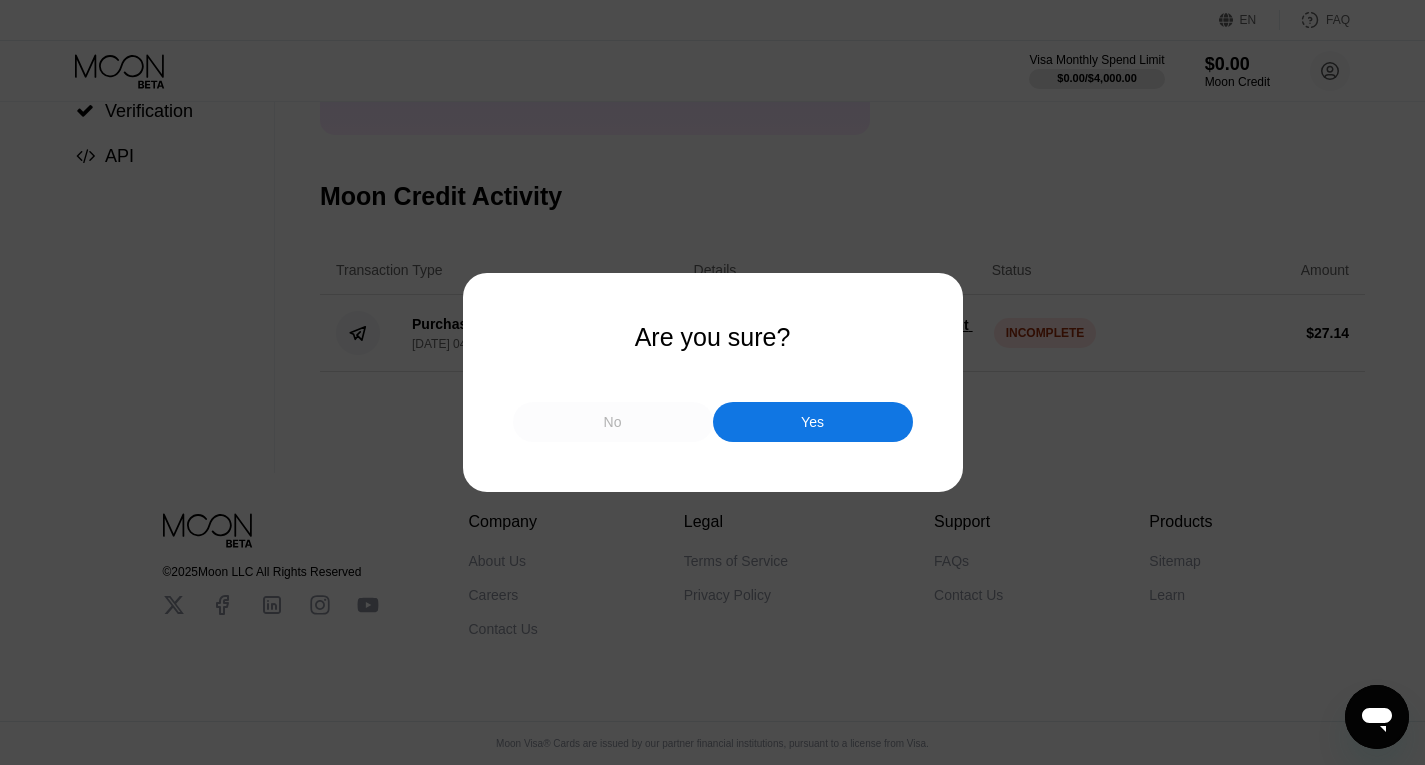 click on "No" at bounding box center [613, 422] 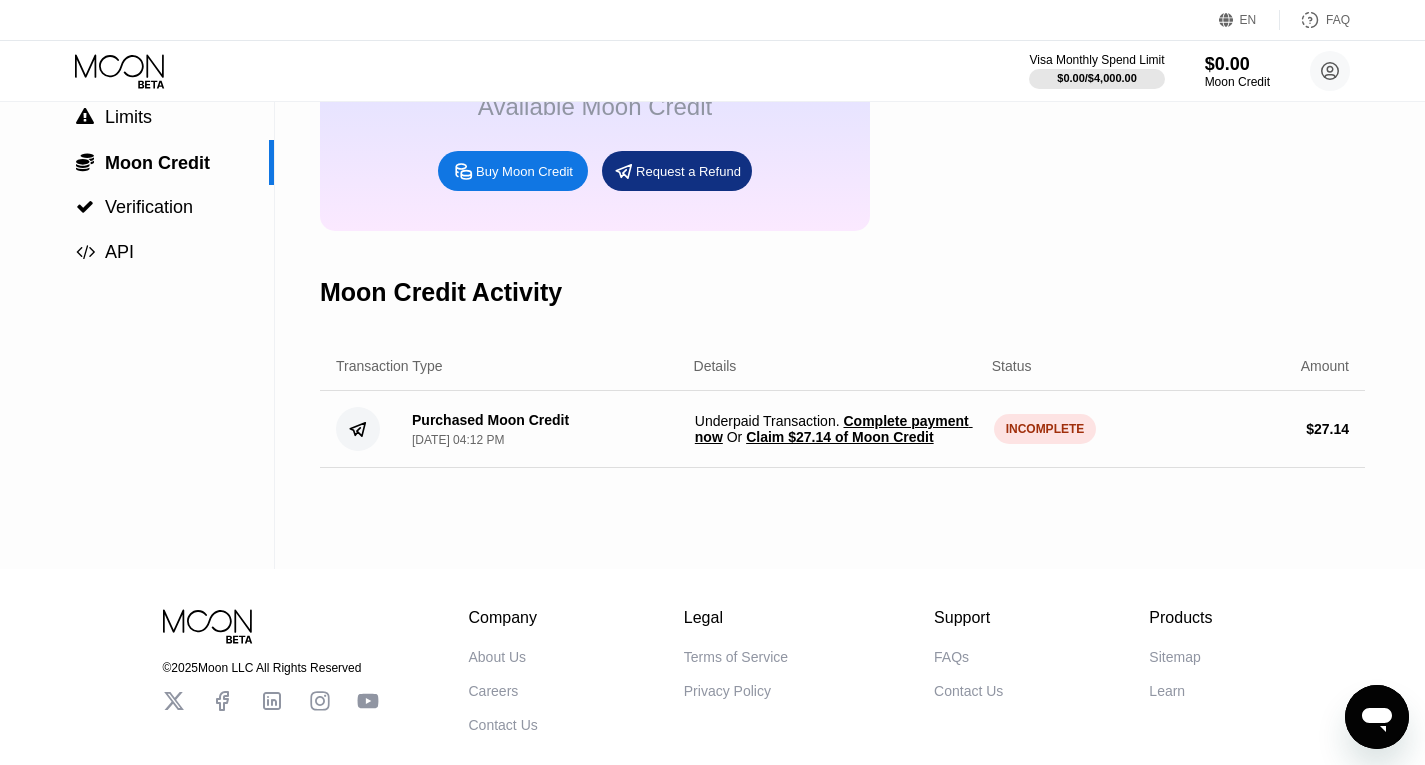 scroll, scrollTop: 305, scrollLeft: 0, axis: vertical 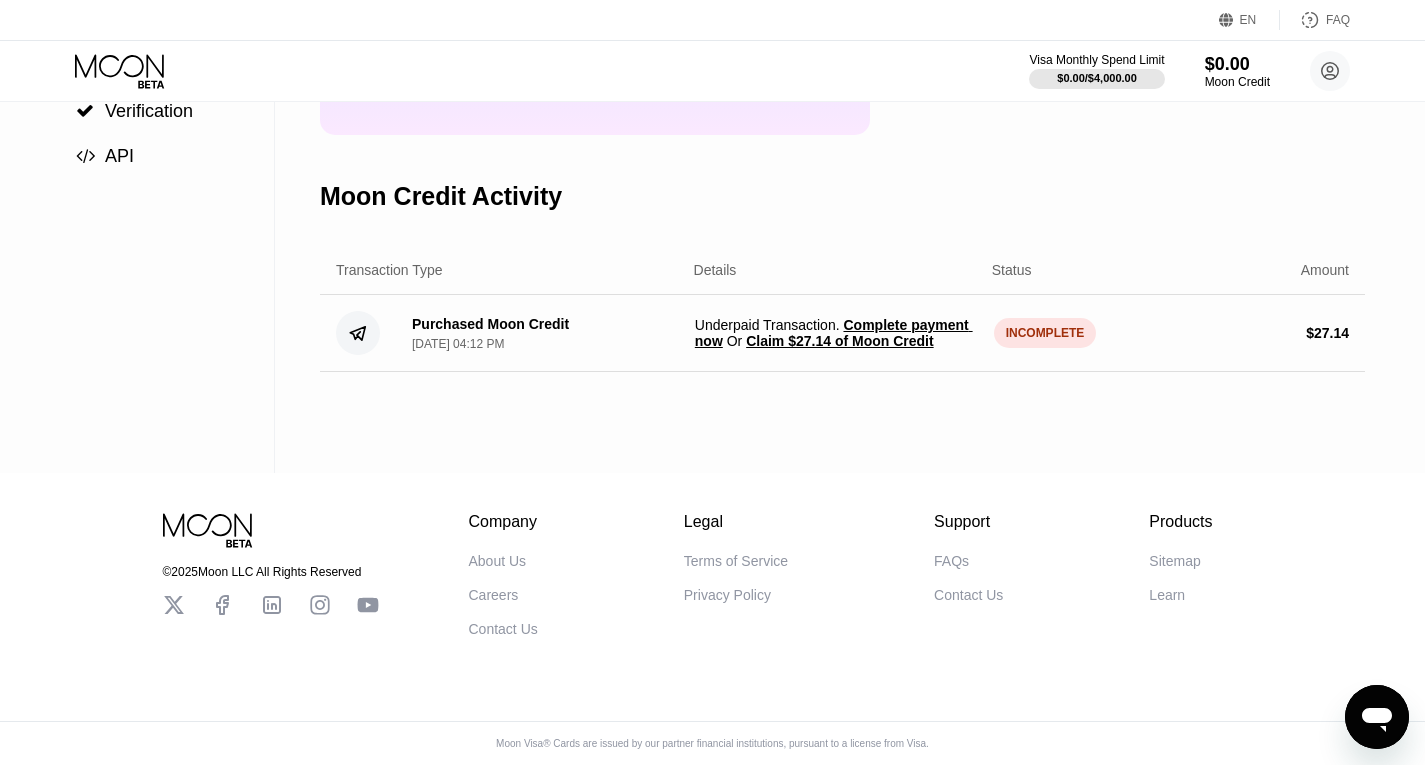click on "Claim $27.14 of Moon Credit" at bounding box center [839, 341] 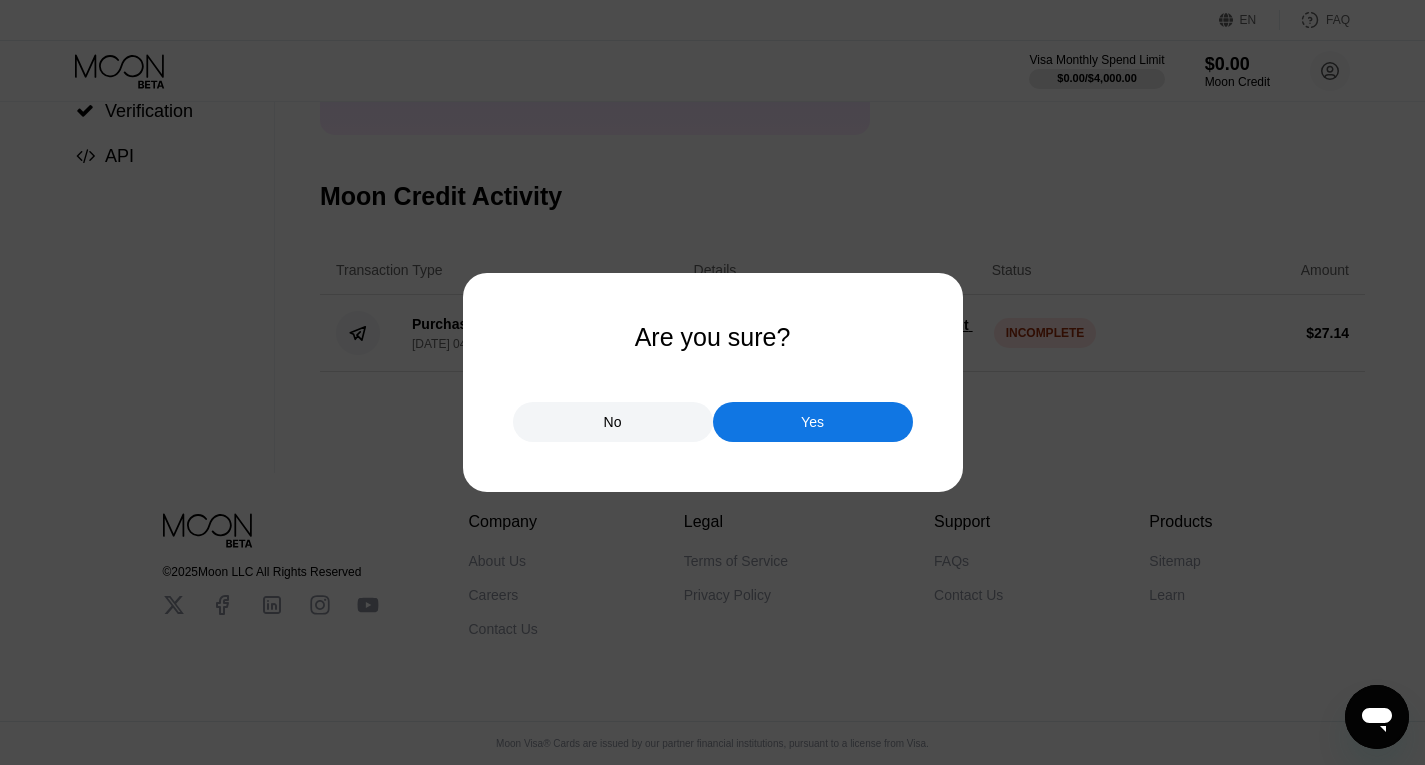 click on "Yes" at bounding box center [813, 422] 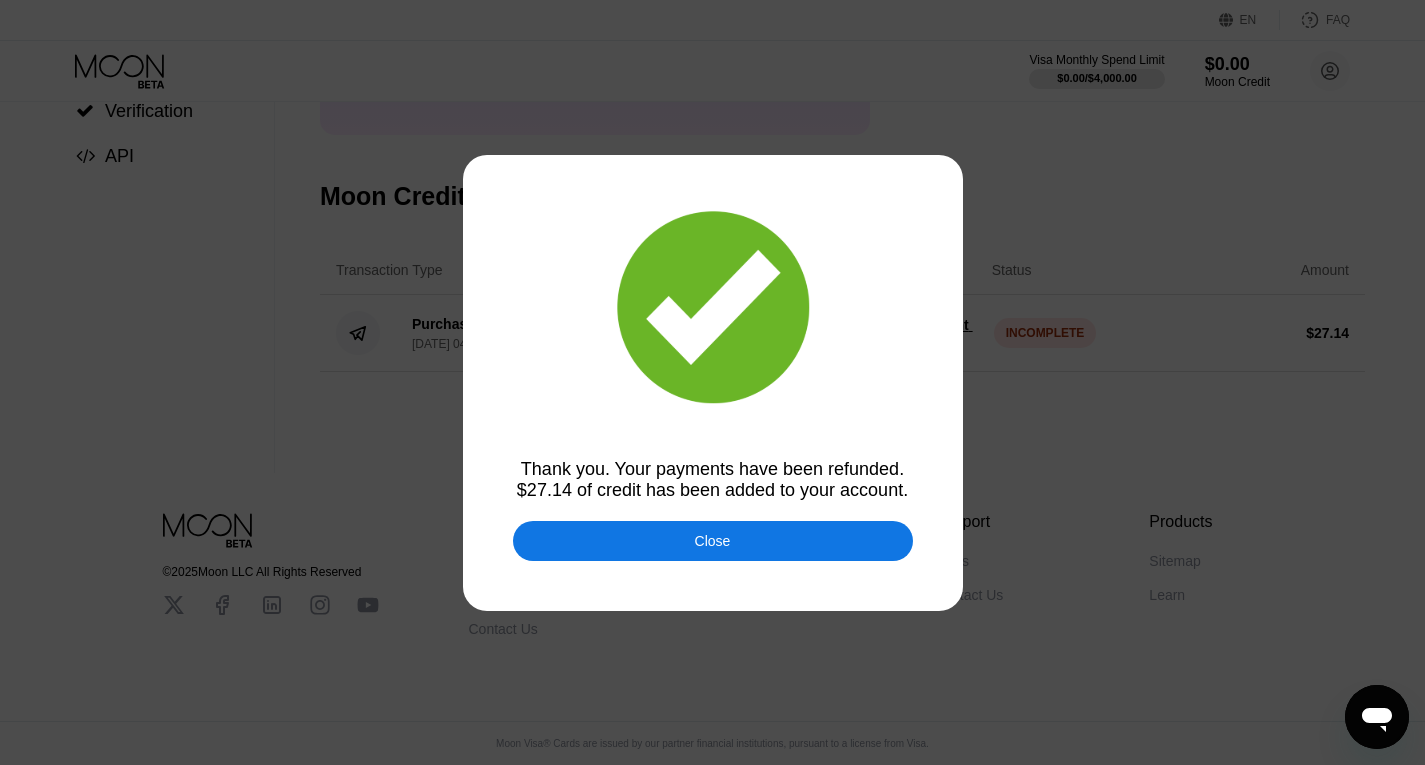 scroll, scrollTop: 0, scrollLeft: 0, axis: both 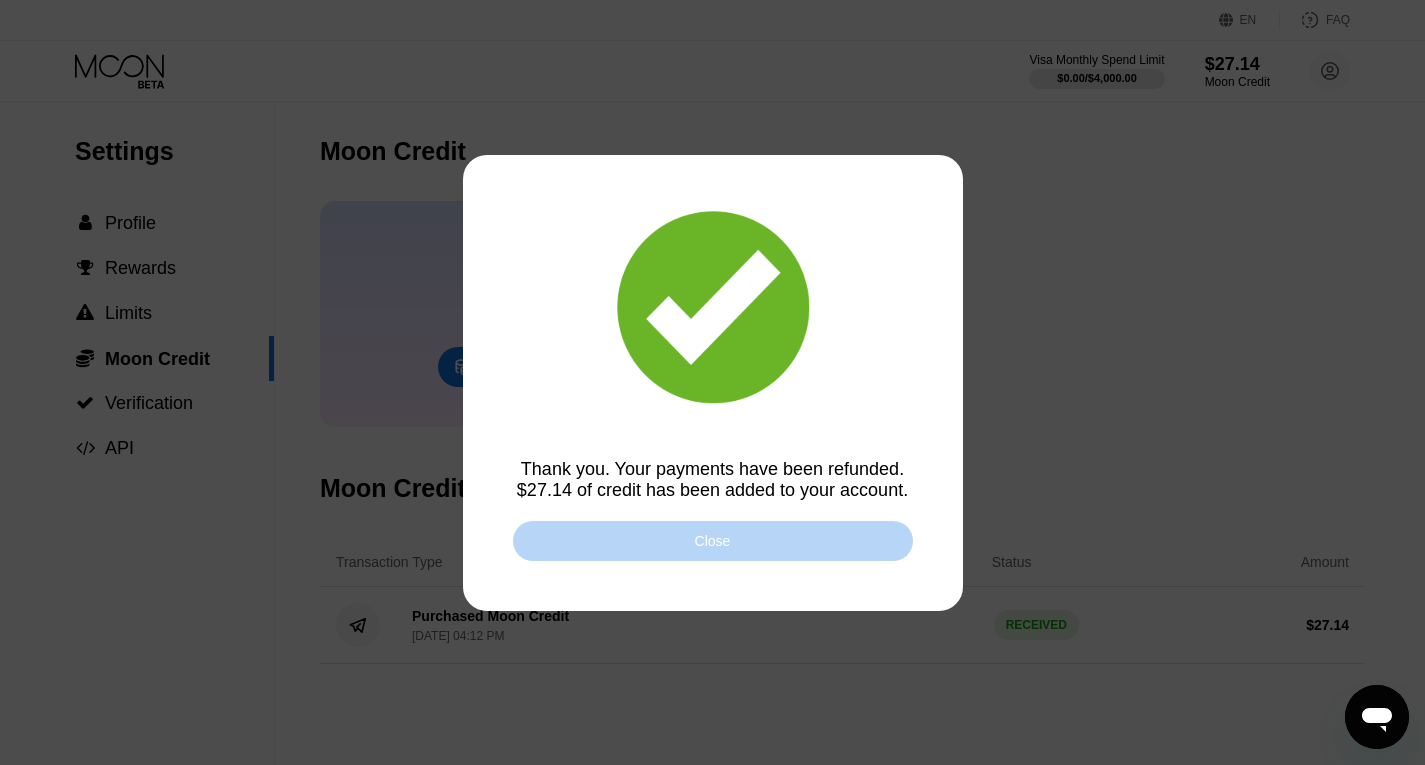 click on "Close" at bounding box center (713, 541) 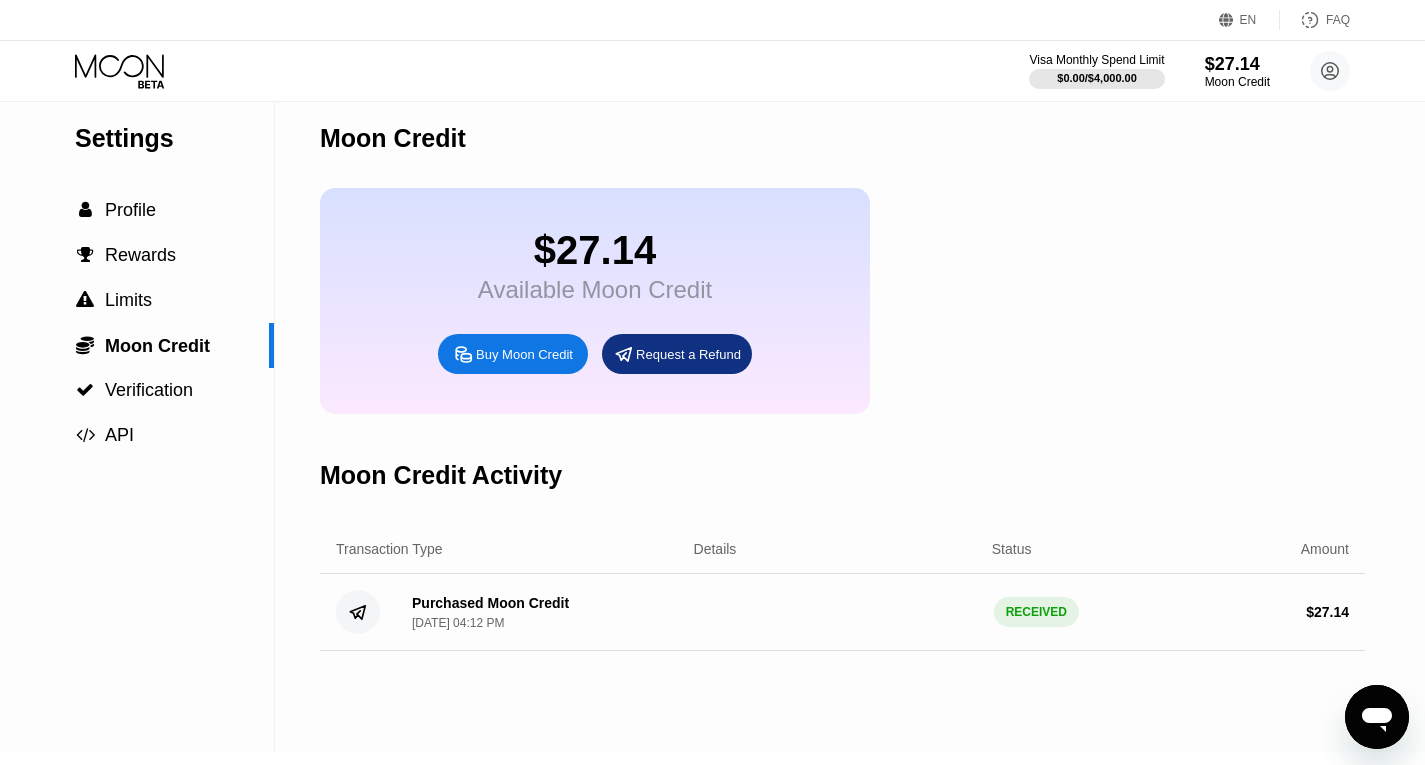 scroll, scrollTop: 0, scrollLeft: 0, axis: both 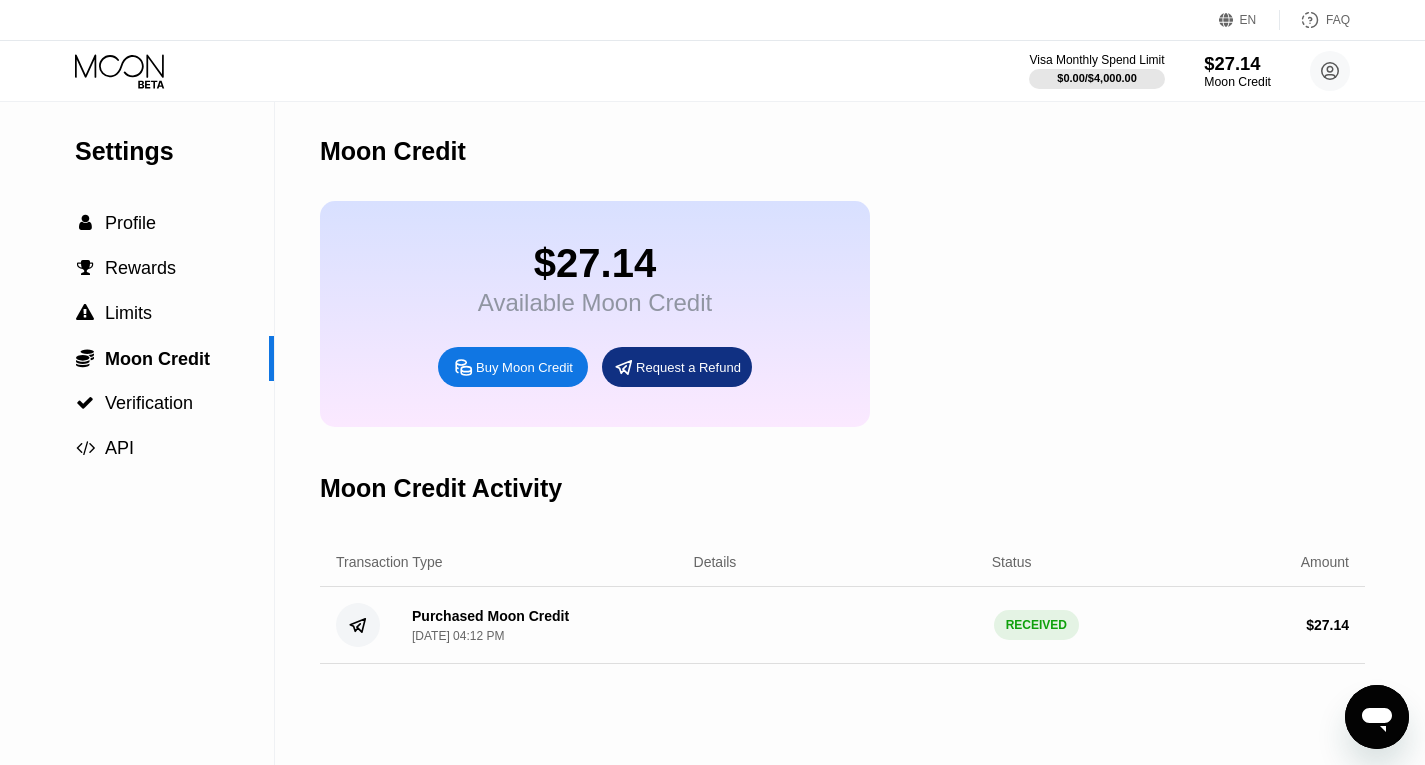 click on "Moon Credit" at bounding box center [1237, 82] 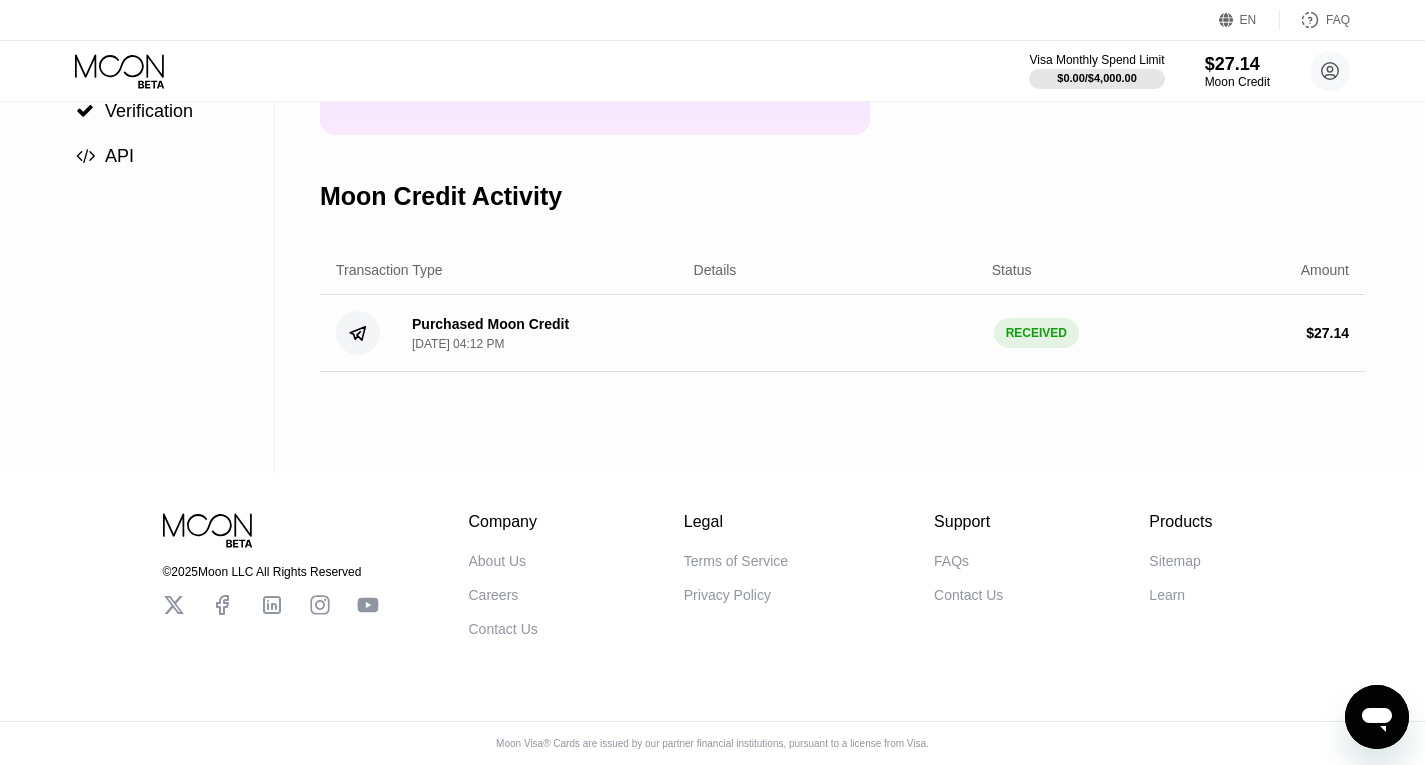 scroll, scrollTop: 0, scrollLeft: 0, axis: both 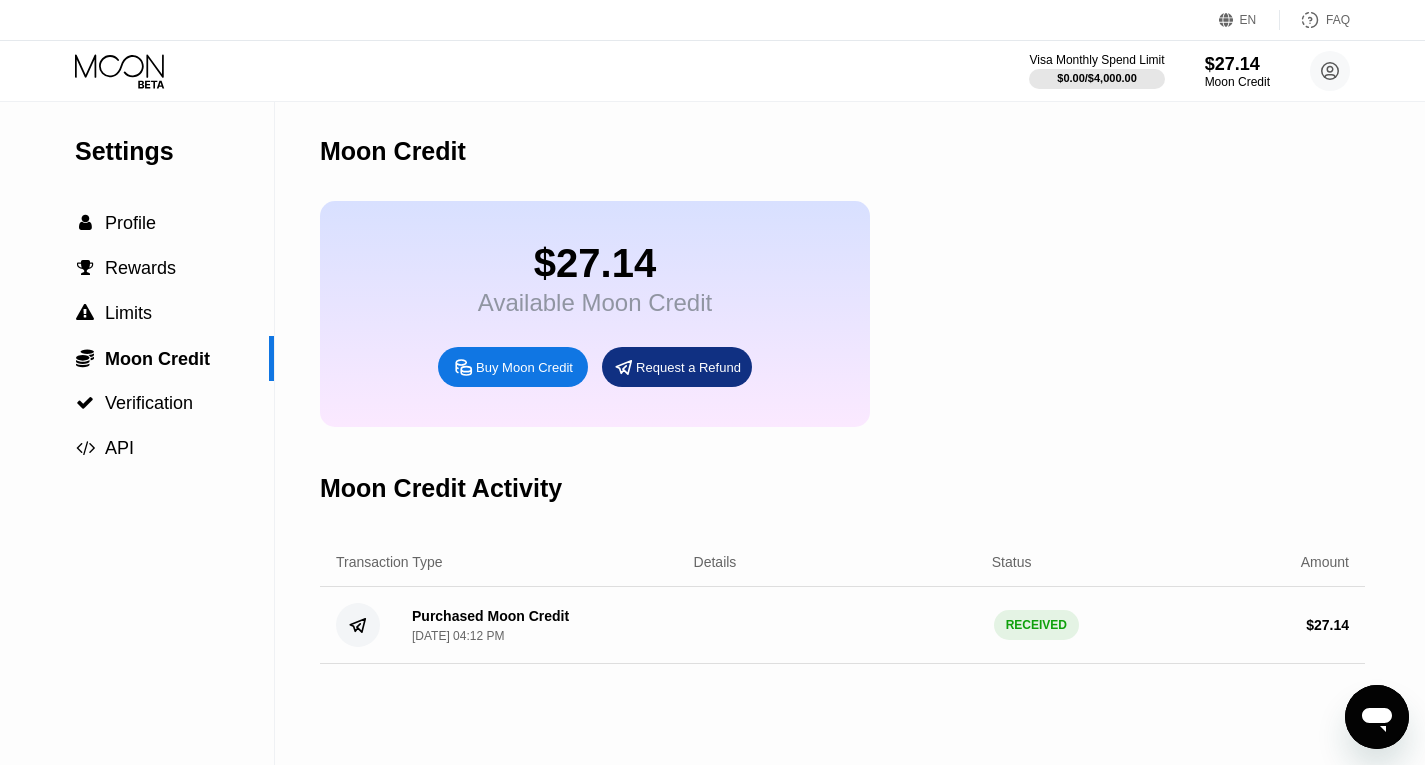 click 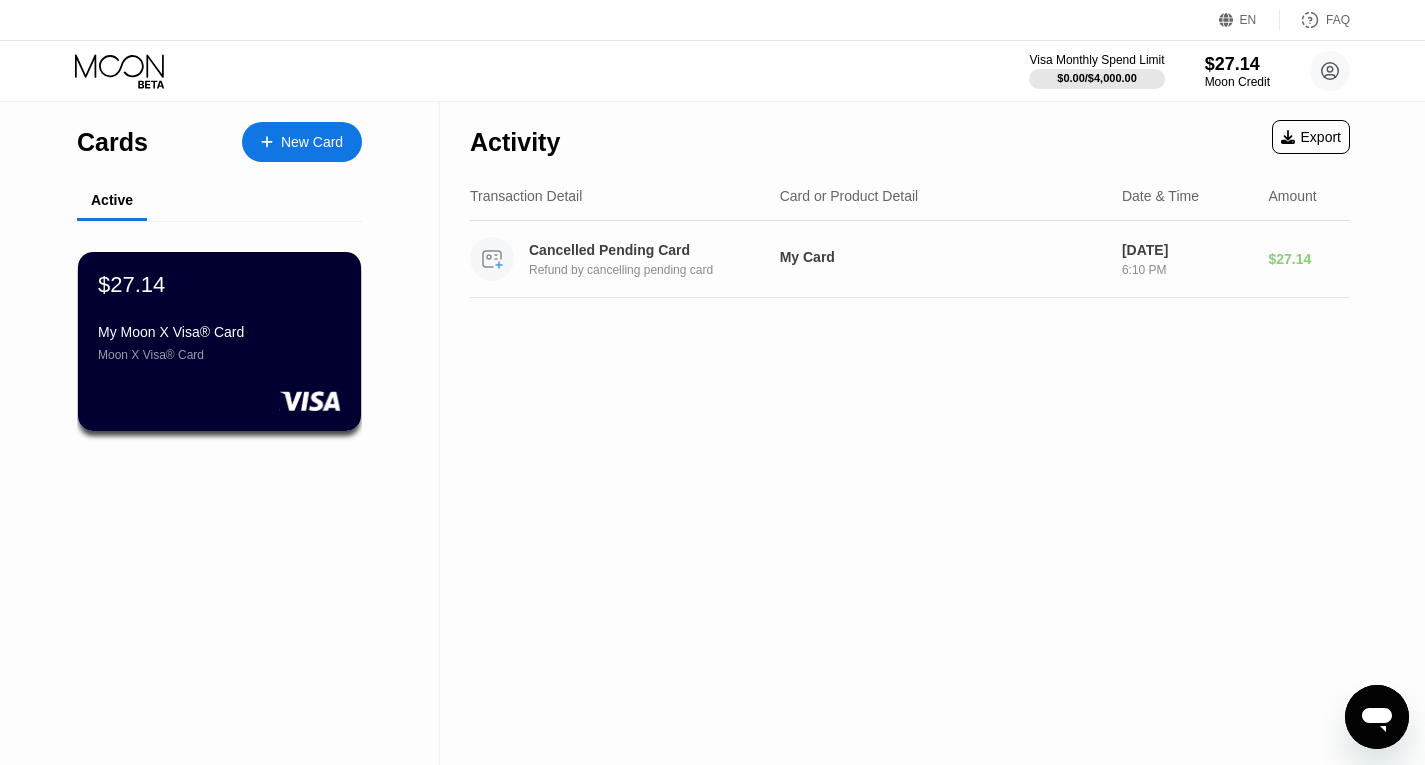 click on "Cancelled Pending Card" at bounding box center (652, 250) 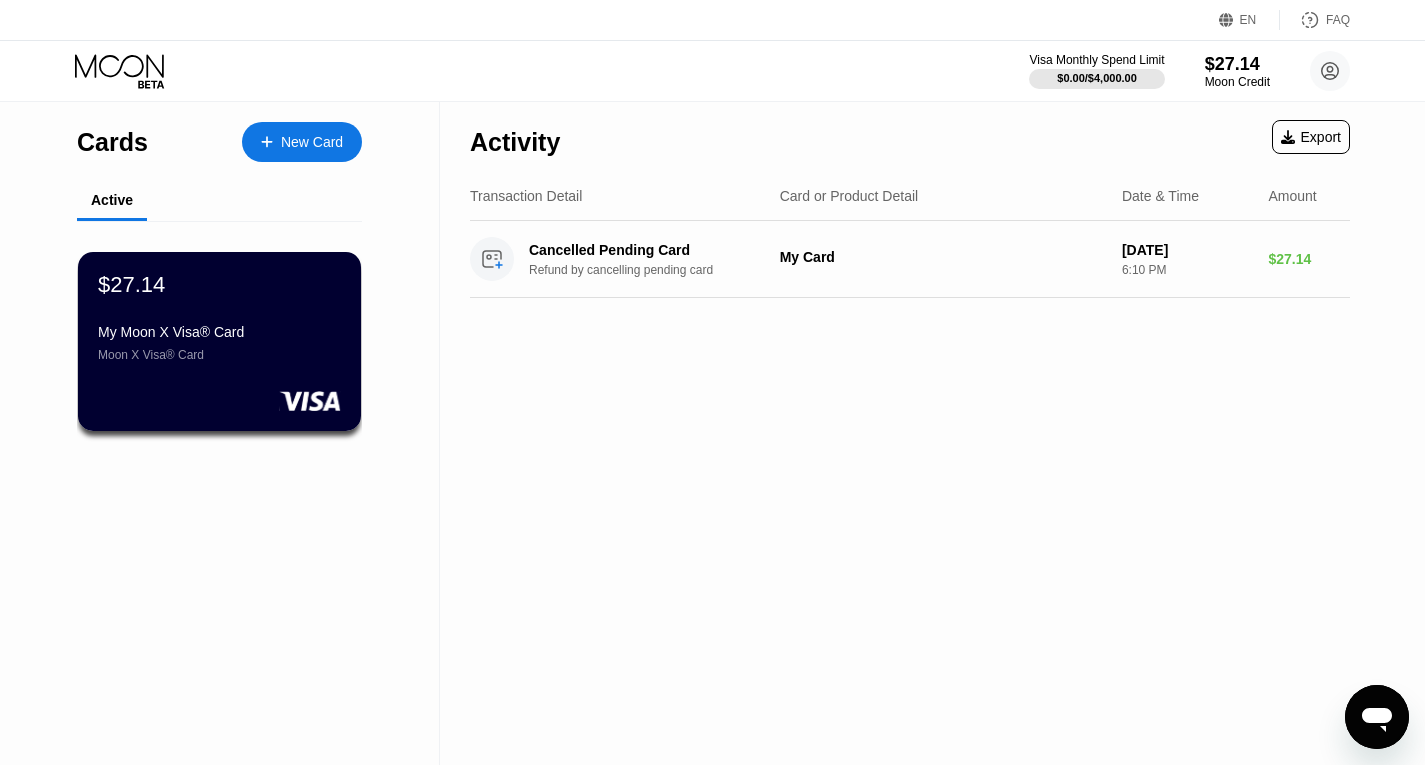 click on "Card or Product Detail" at bounding box center (849, 196) 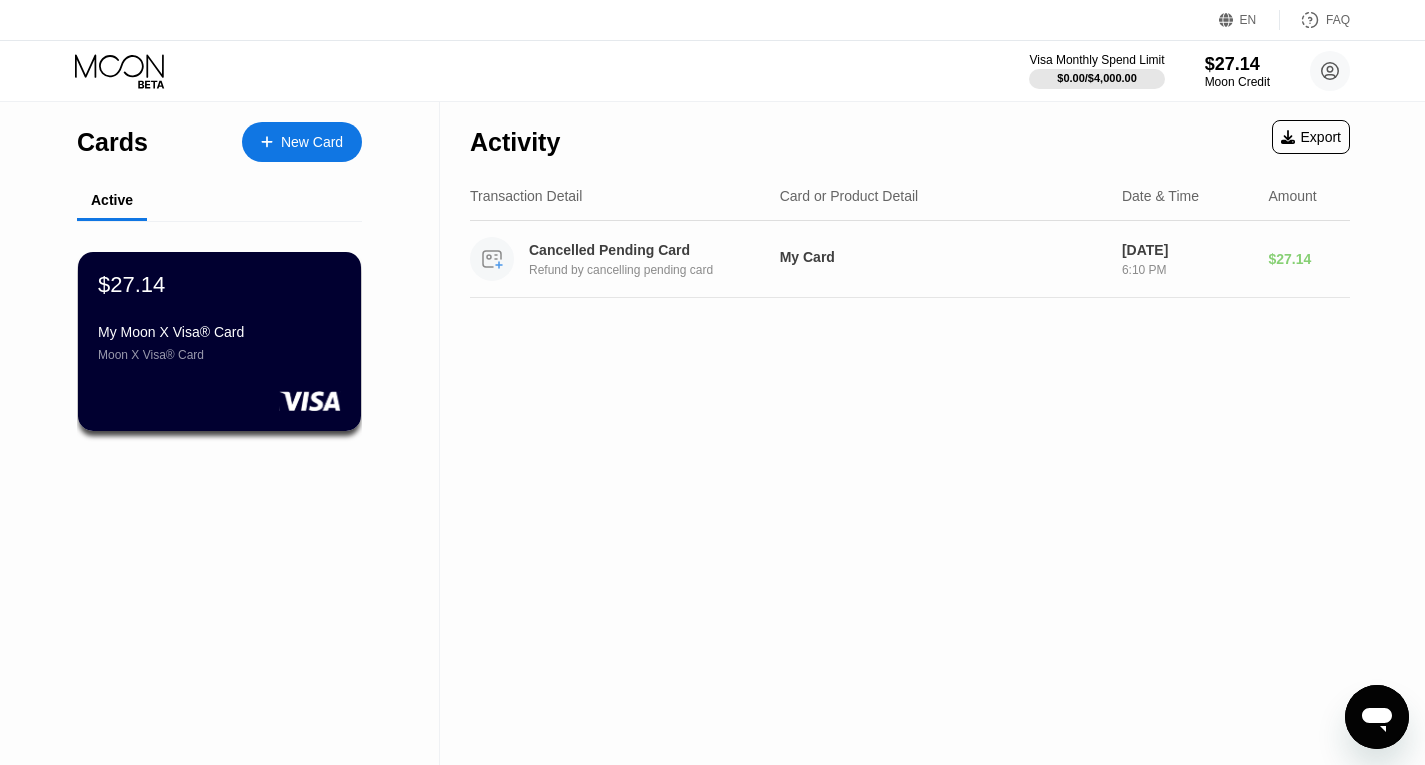 click on "$27.14" at bounding box center (1309, 259) 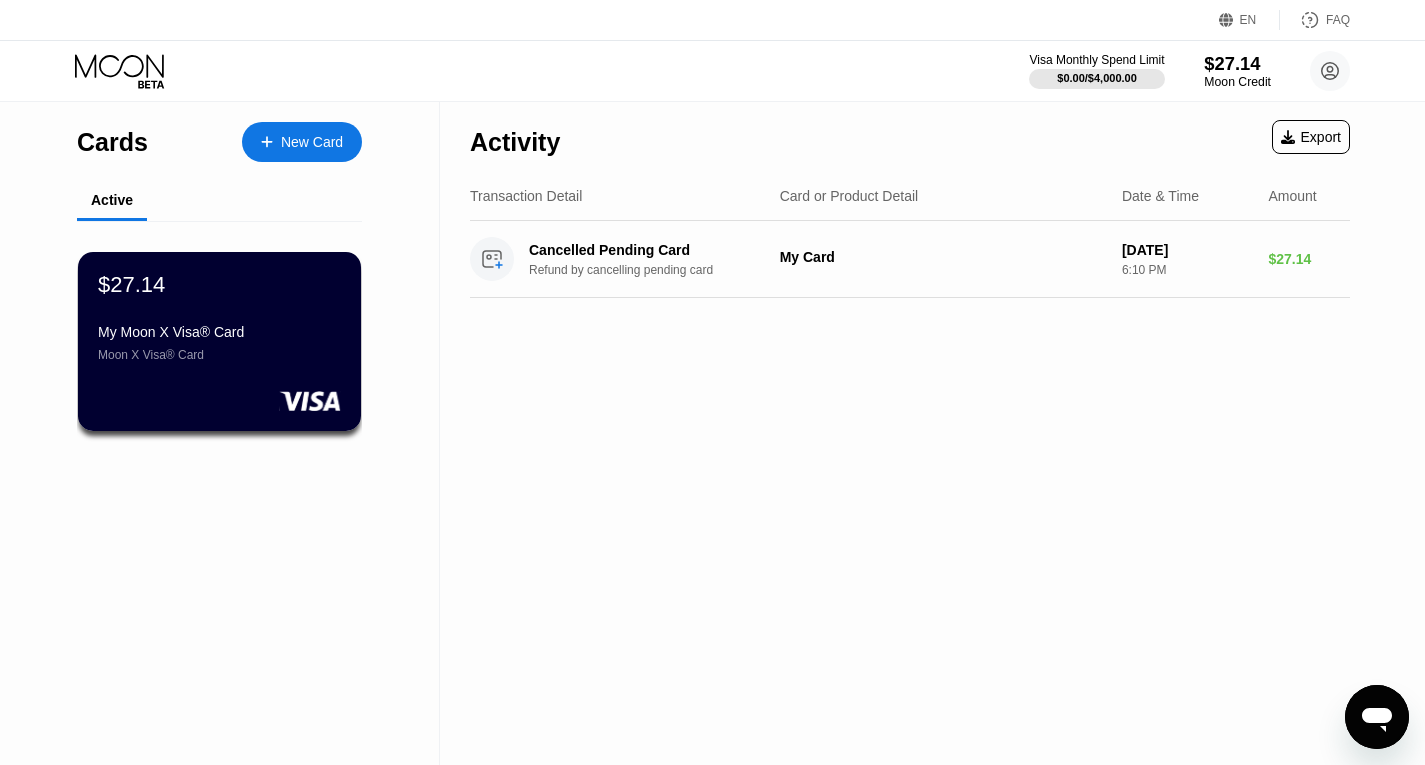 click on "$27.14" at bounding box center (1237, 63) 